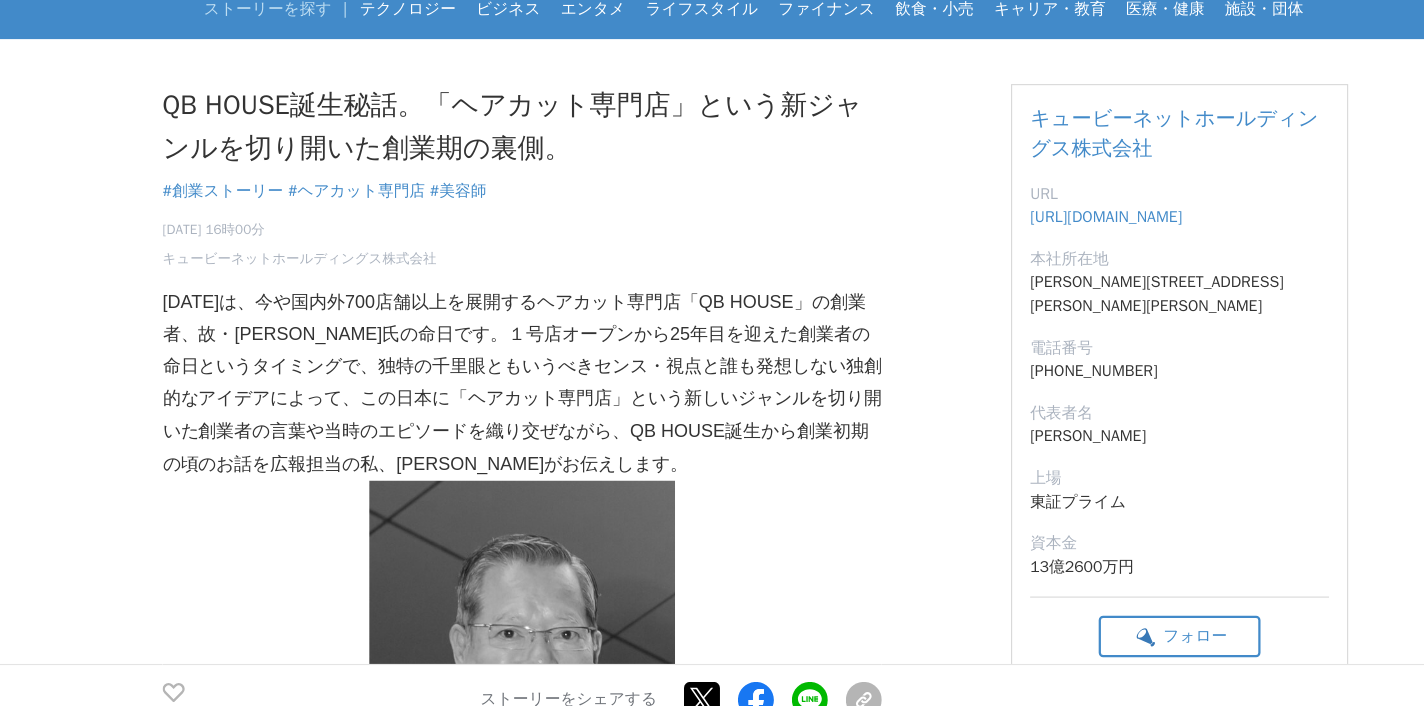 scroll, scrollTop: 49, scrollLeft: 0, axis: vertical 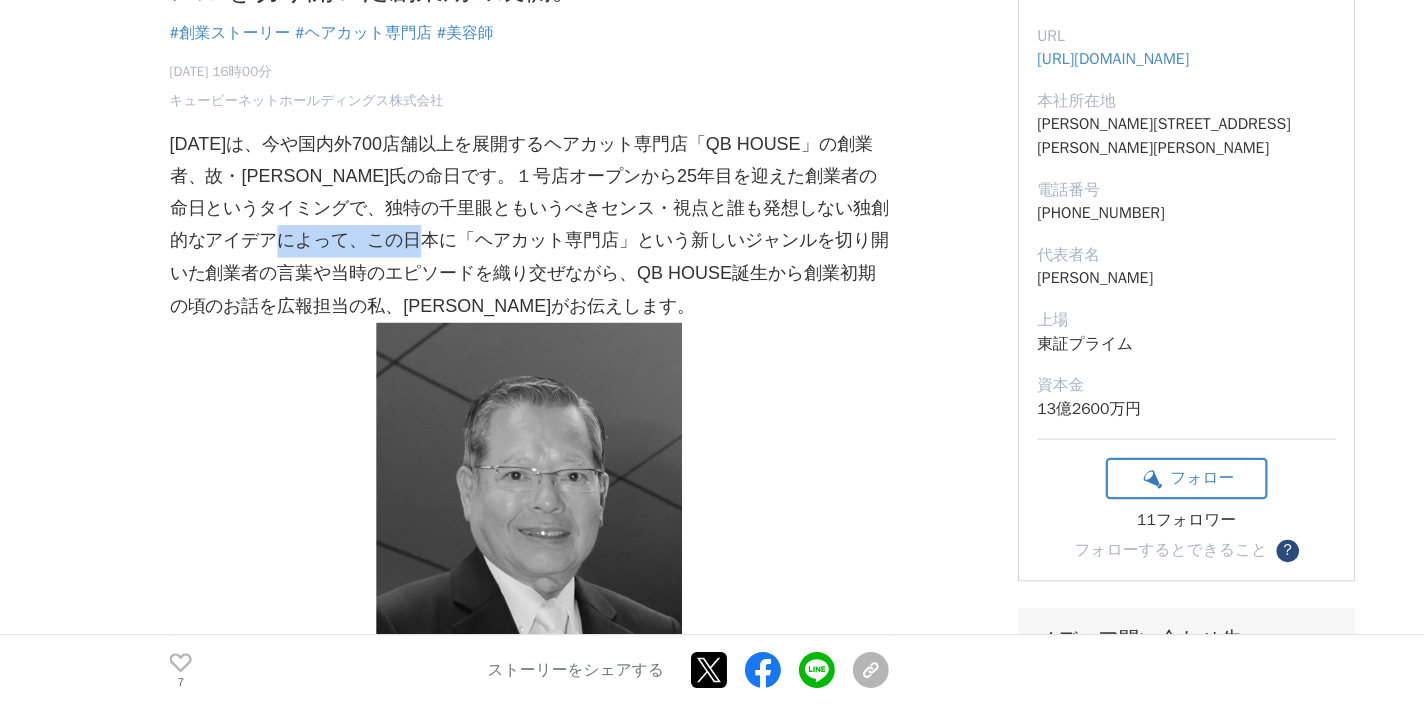 drag, startPoint x: 378, startPoint y: 213, endPoint x: 496, endPoint y: 201, distance: 118.6086 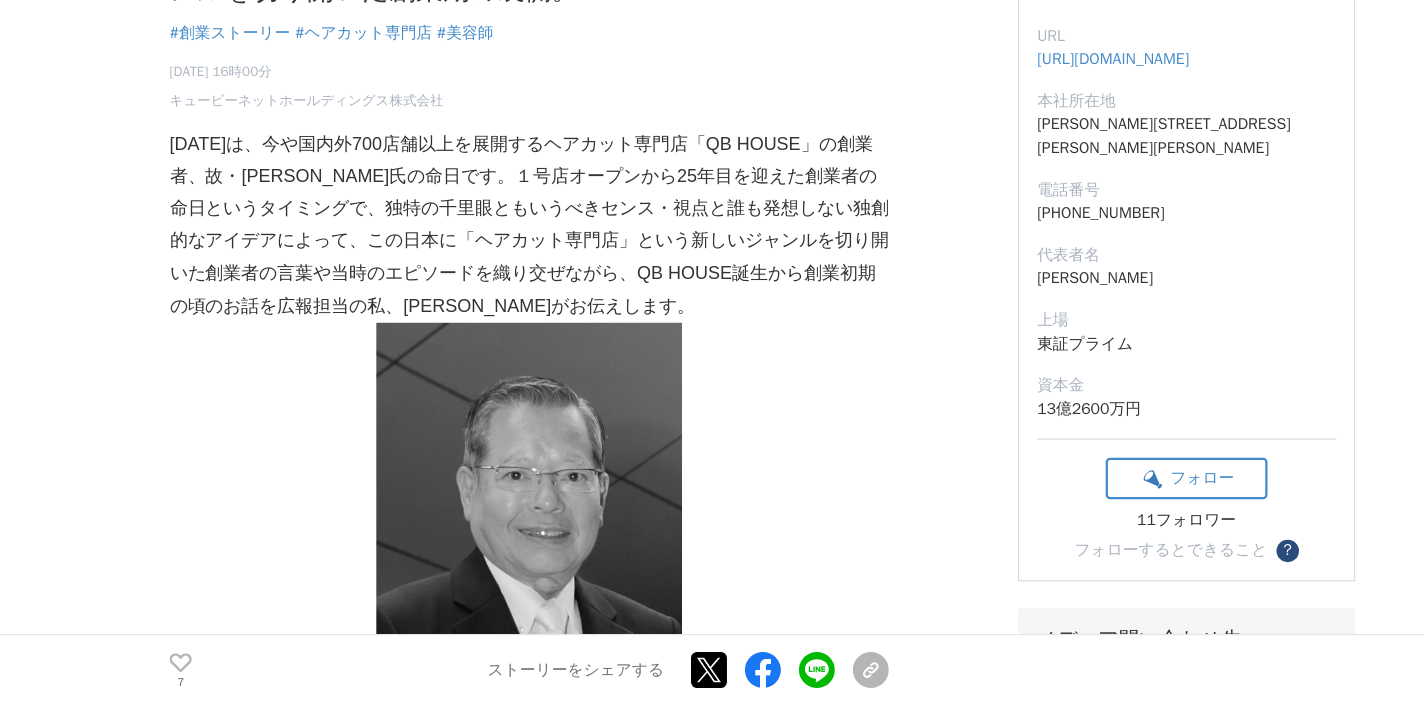 click on "[DATE]は、今や国内外700店舗以上を展開するヘアカット専門店「QB HOUSE」の創業者、故・[PERSON_NAME]氏の命日です。１号店オープンから25年目を迎えた創業者の命日というタイミングで、独特の千里眼ともいうべきセンス・視点と誰も発想しない独創的なアイデアによって、この日本に「ヘアカット専門店」という新しいジャンルを切り開いた創業者の言葉や当時のエピソードを織り交ぜながら、QB HOUSE誕生から創業初期の頃のお話を広報担当の私、[PERSON_NAME]がお伝えします。" at bounding box center [502, 278] 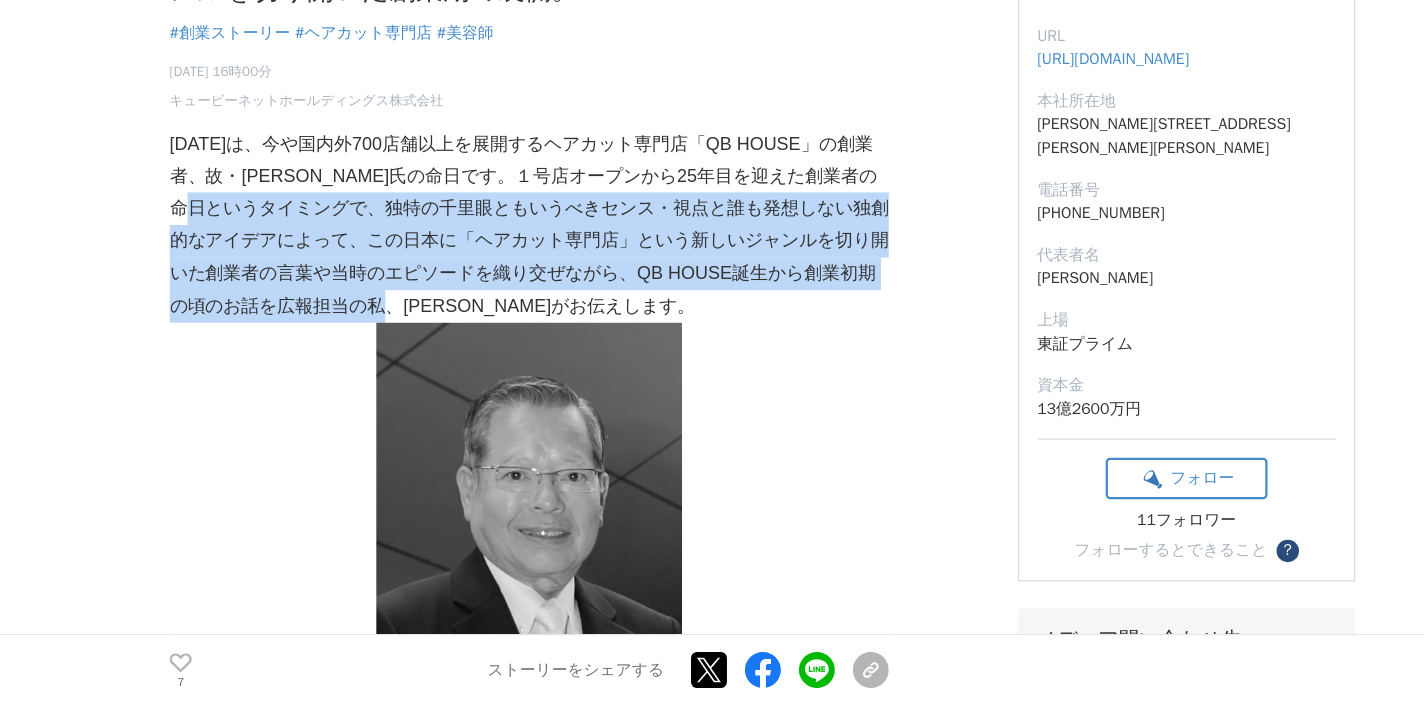 drag, startPoint x: 298, startPoint y: 184, endPoint x: 484, endPoint y: 262, distance: 201.69284 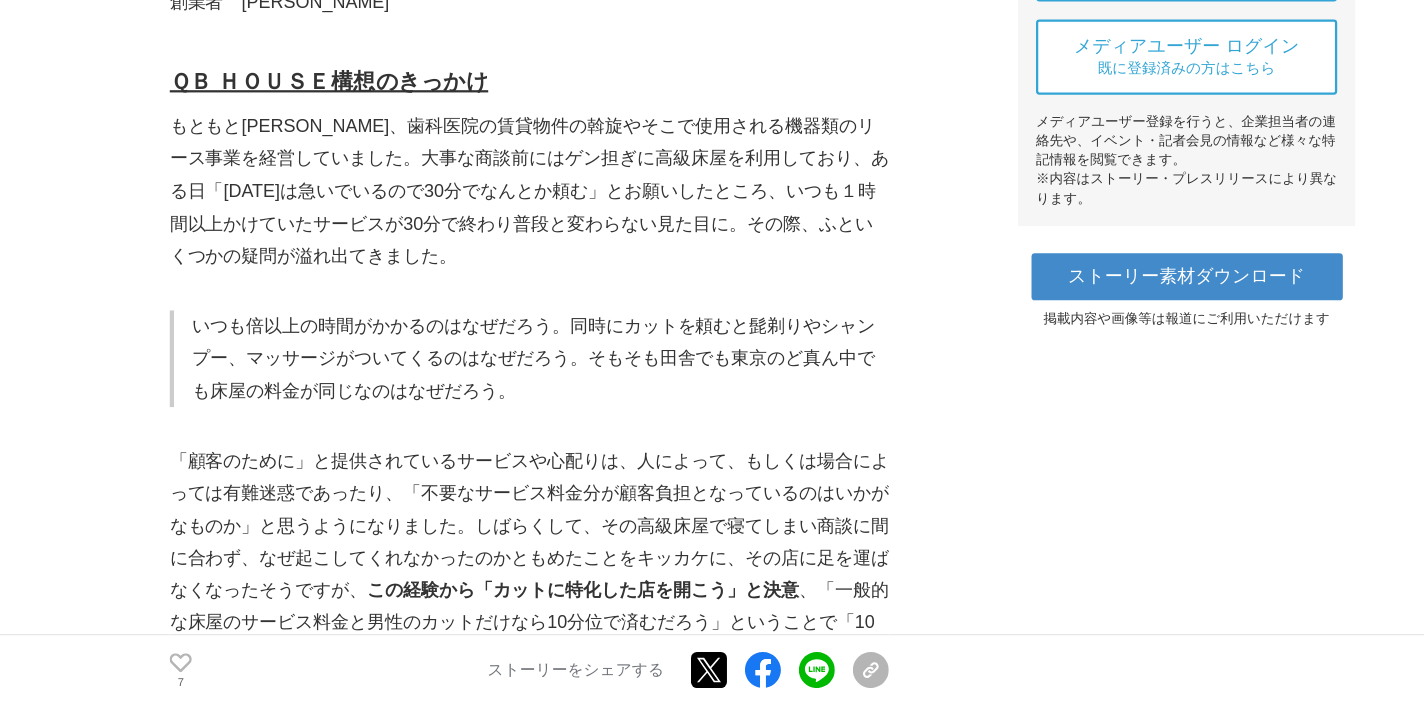 scroll, scrollTop: 881, scrollLeft: 0, axis: vertical 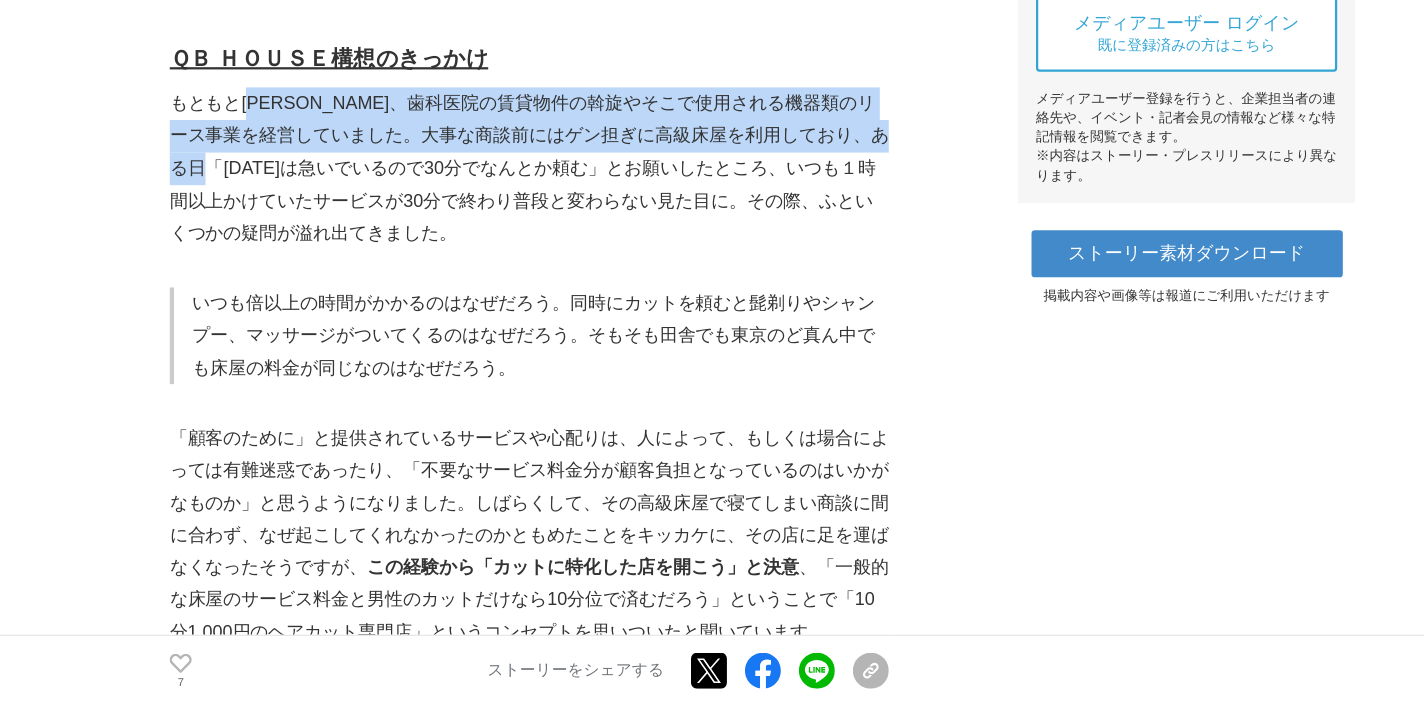 drag, startPoint x: 223, startPoint y: 86, endPoint x: 243, endPoint y: 148, distance: 65.14599 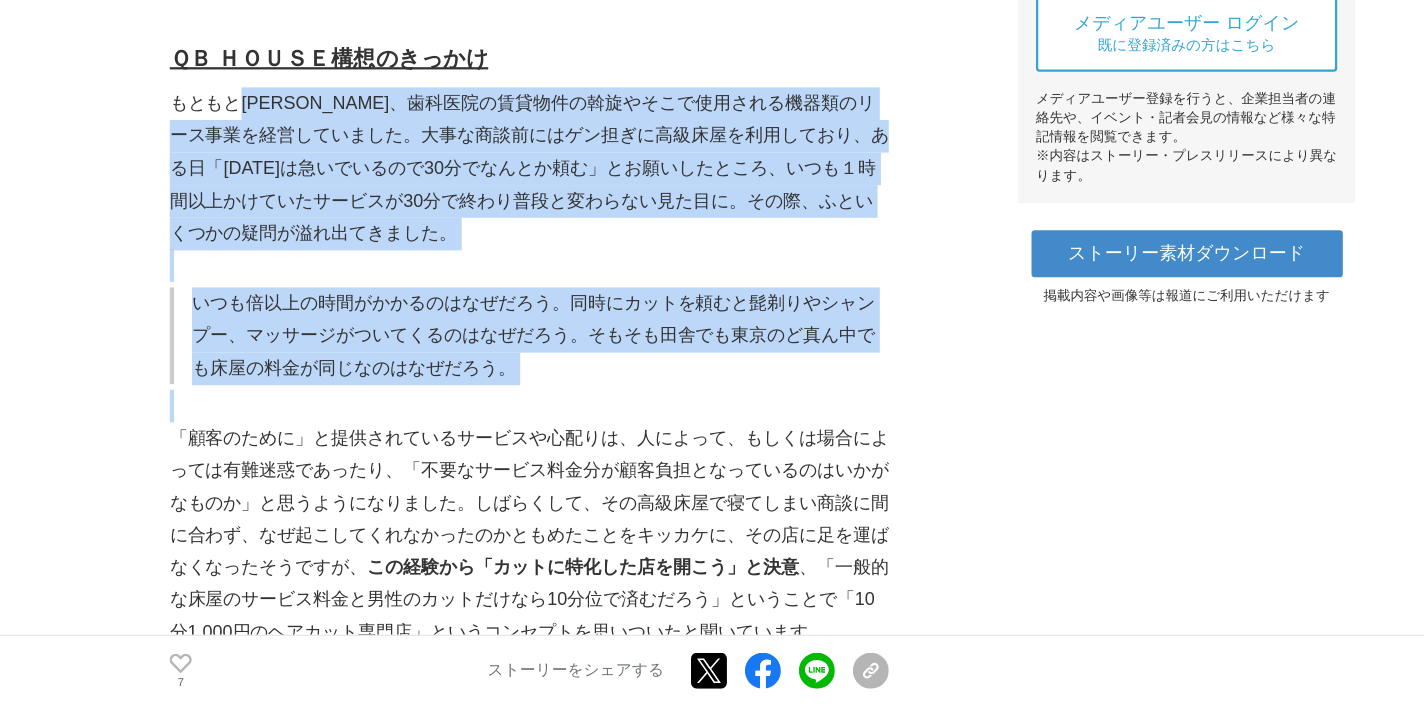 drag, startPoint x: 217, startPoint y: 86, endPoint x: 270, endPoint y: 355, distance: 274.17148 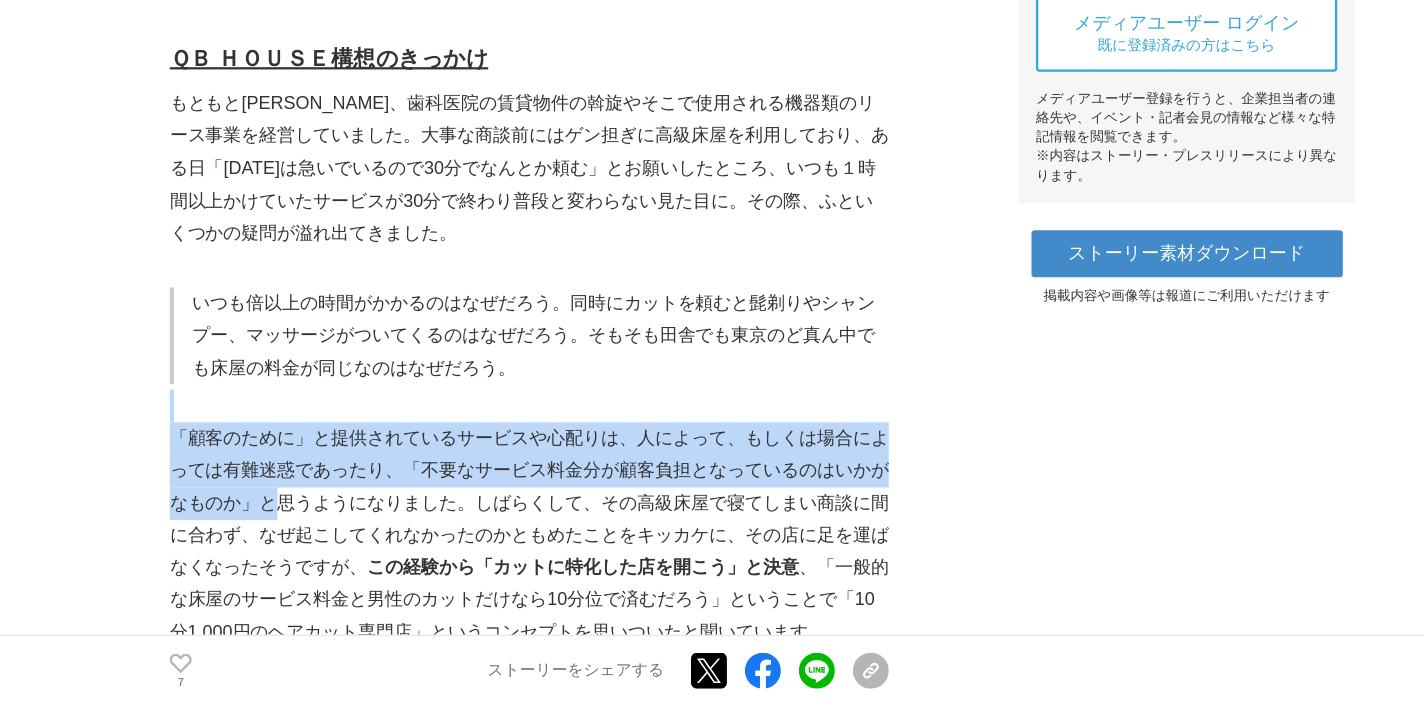 drag, startPoint x: 270, startPoint y: 355, endPoint x: 250, endPoint y: 424, distance: 71.8401 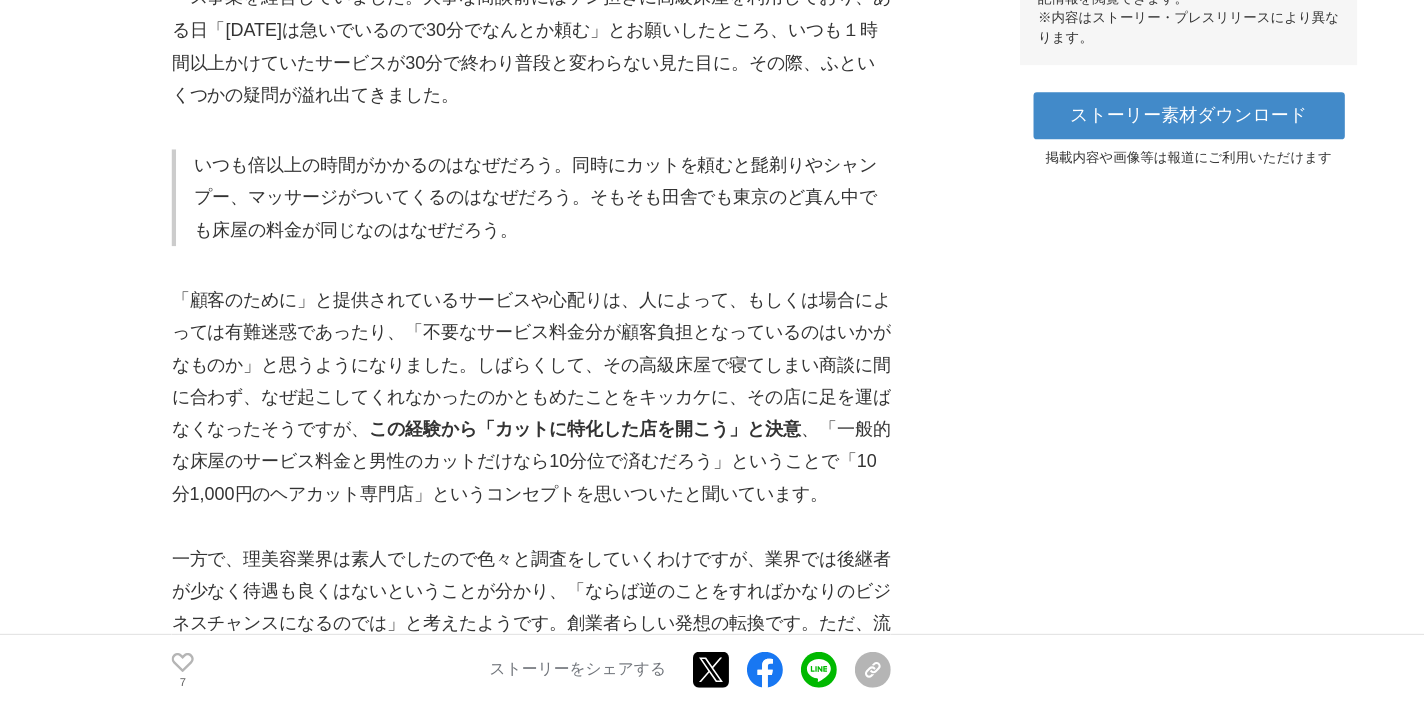 scroll, scrollTop: 1007, scrollLeft: 0, axis: vertical 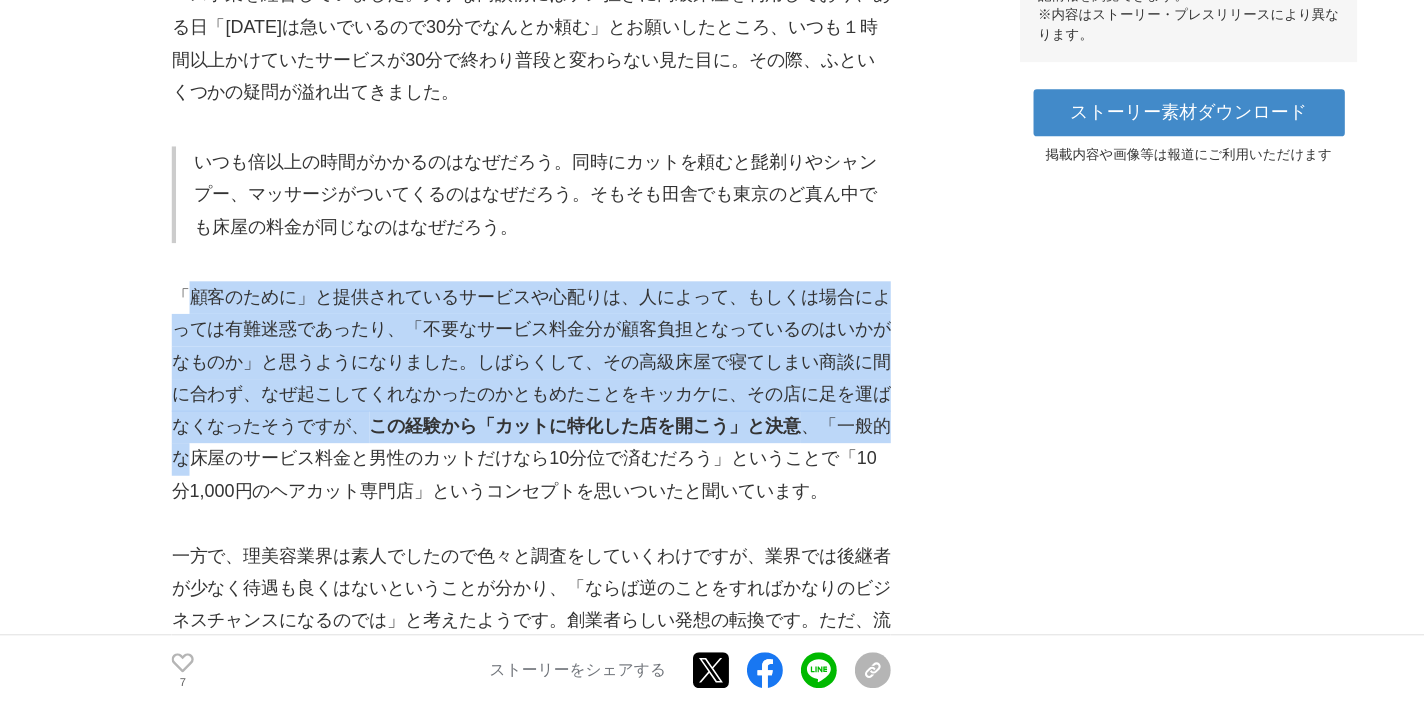 drag, startPoint x: 161, startPoint y: 242, endPoint x: 176, endPoint y: 371, distance: 129.86917 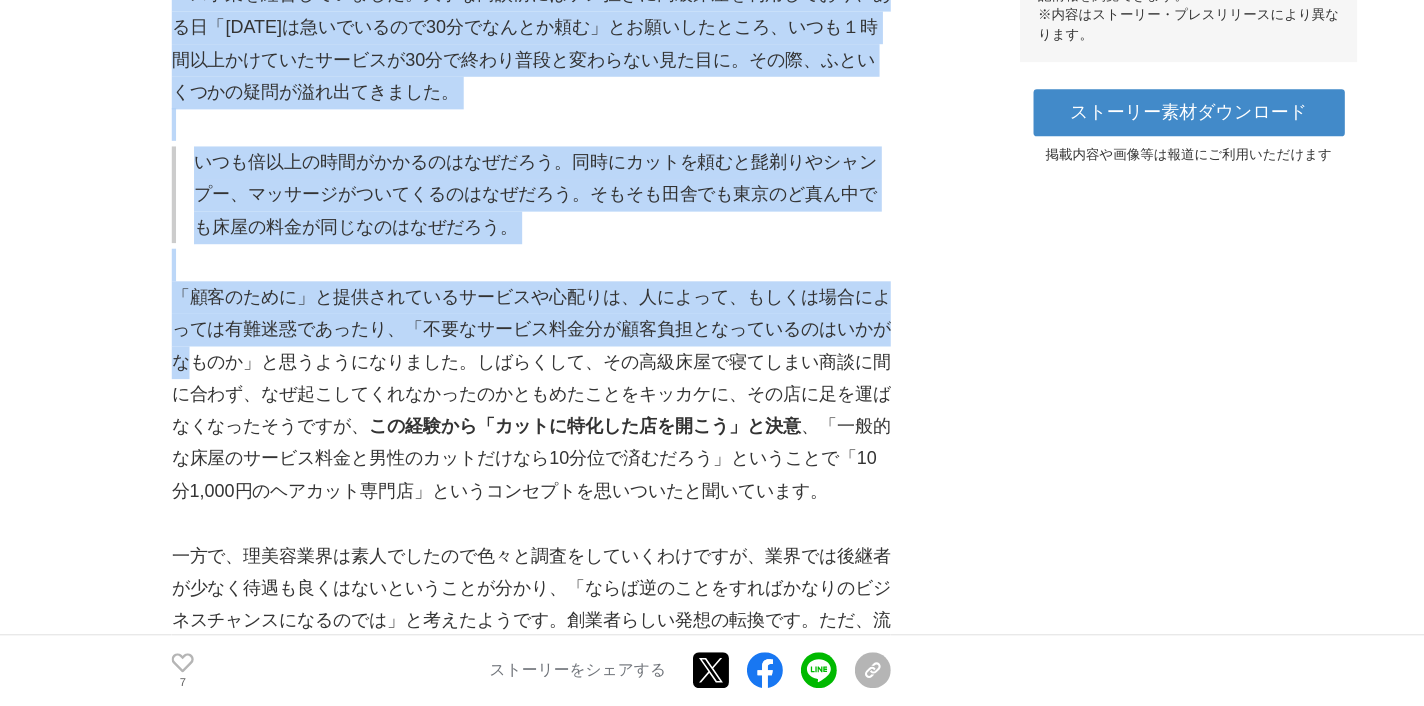 drag, startPoint x: 151, startPoint y: 233, endPoint x: 165, endPoint y: 303, distance: 71.38628 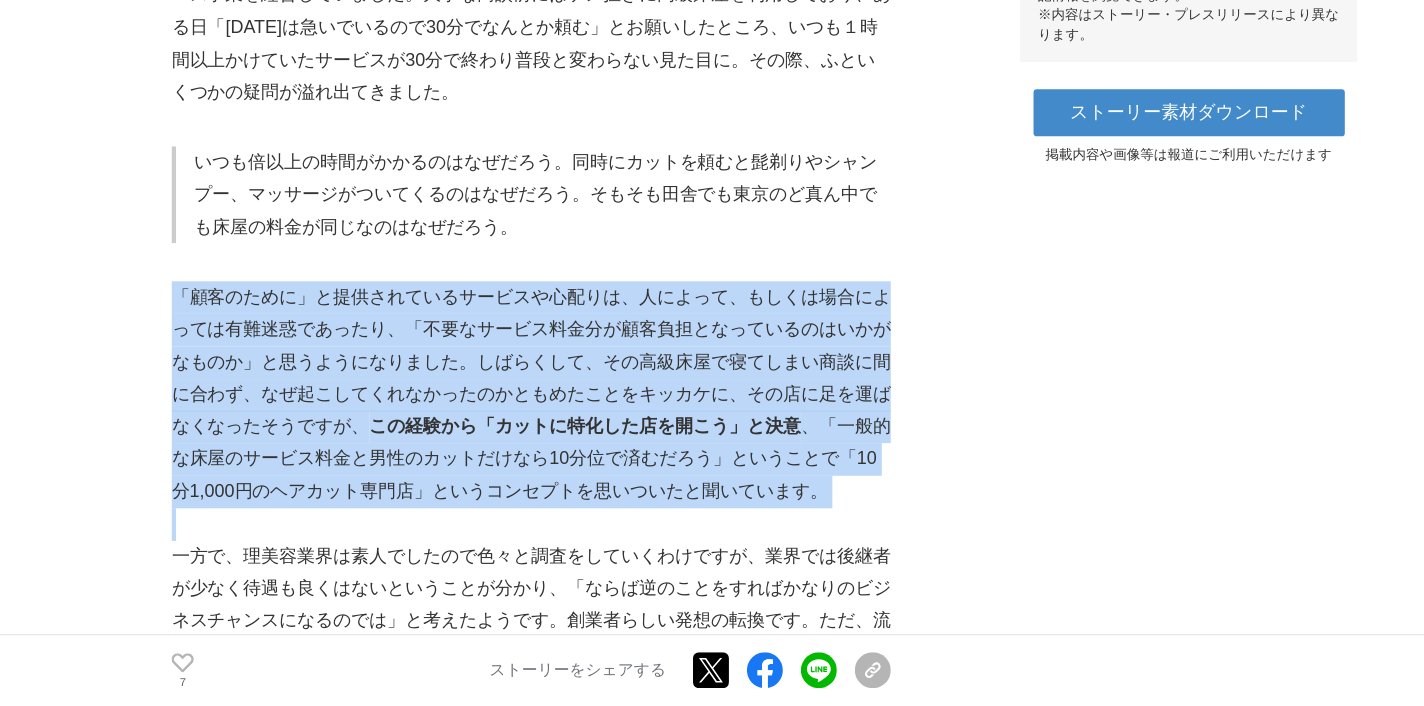 drag, startPoint x: 160, startPoint y: 251, endPoint x: 226, endPoint y: 432, distance: 192.65773 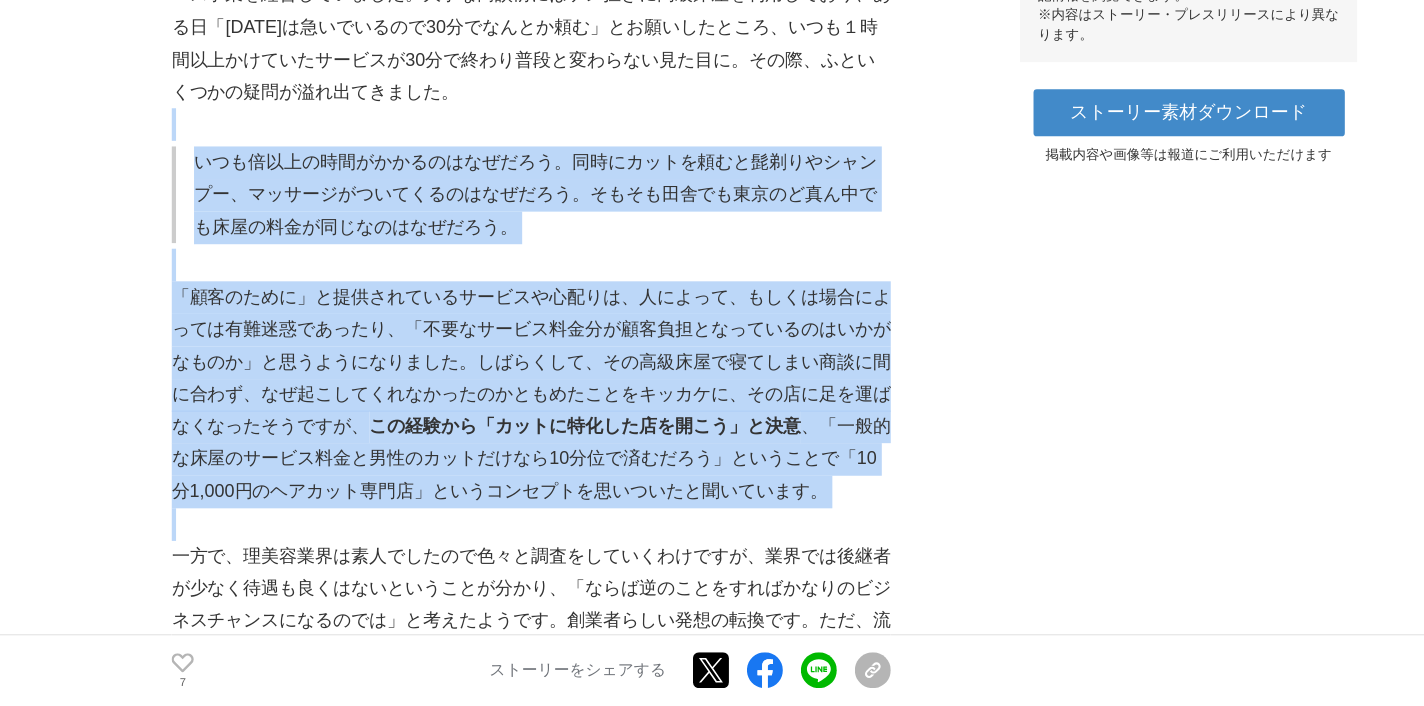 drag, startPoint x: 154, startPoint y: 107, endPoint x: 266, endPoint y: 446, distance: 357.0224 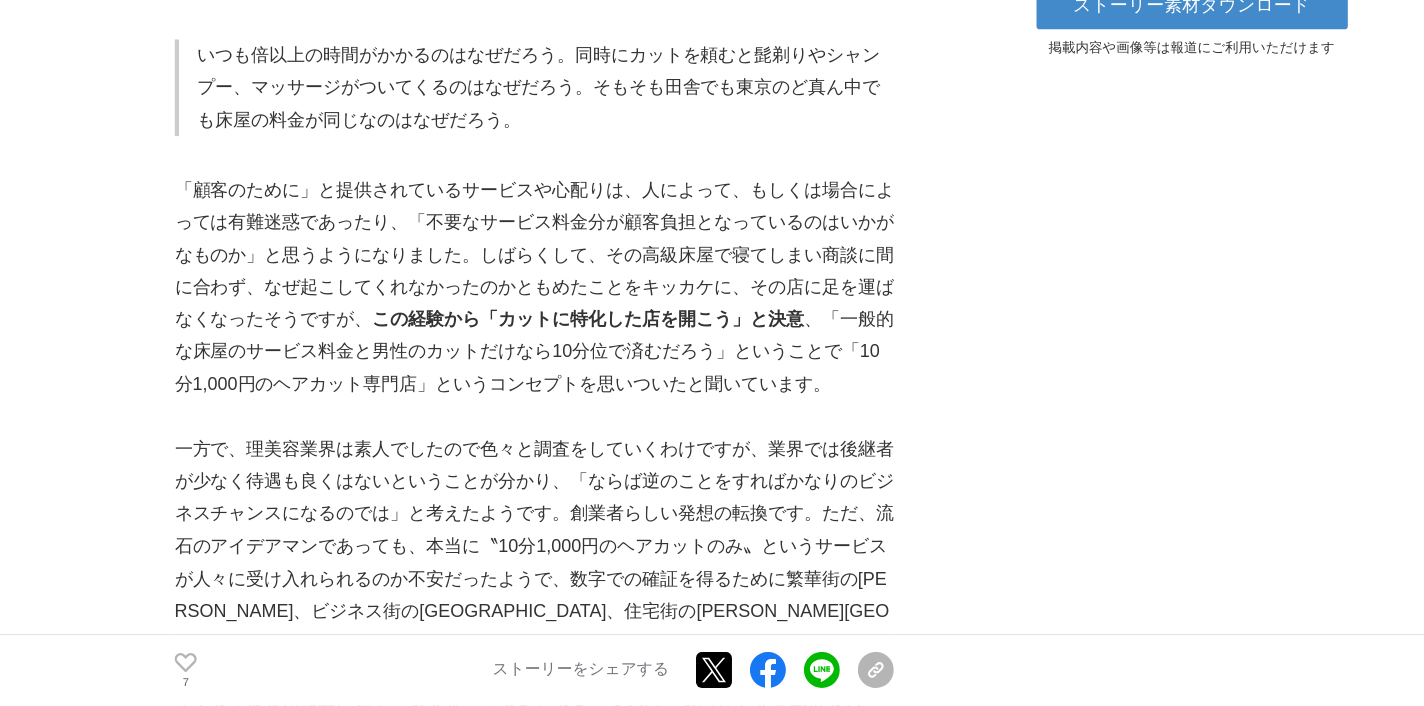 click at bounding box center [502, 449] 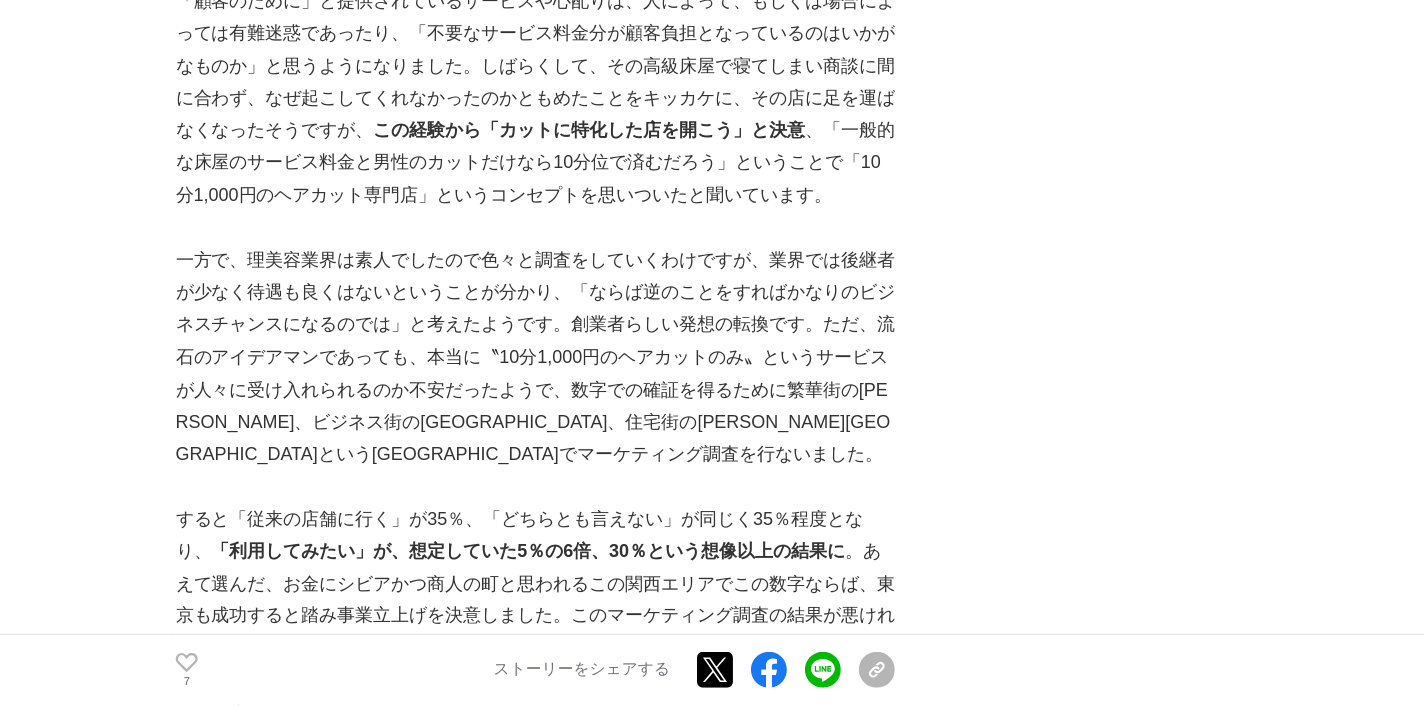 scroll, scrollTop: 1272, scrollLeft: 0, axis: vertical 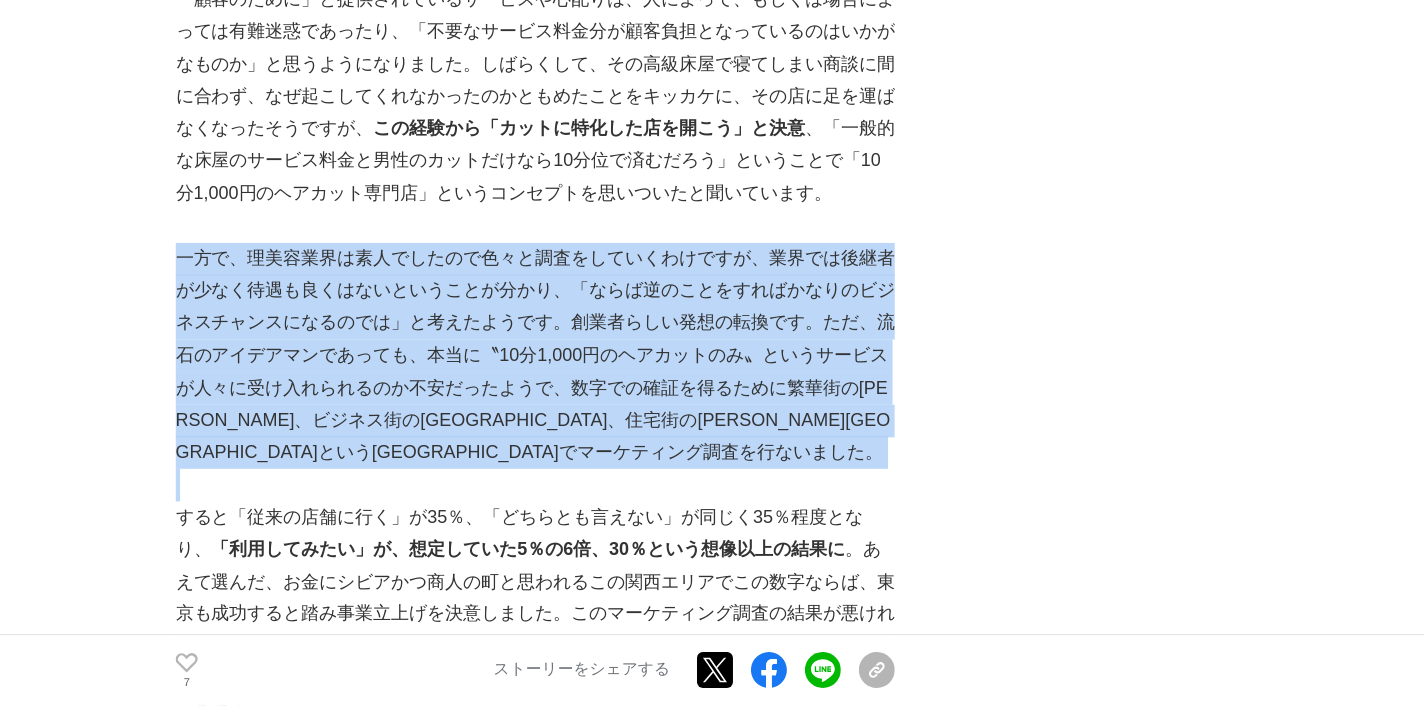 drag, startPoint x: 464, startPoint y: 391, endPoint x: 157, endPoint y: 201, distance: 361.0388 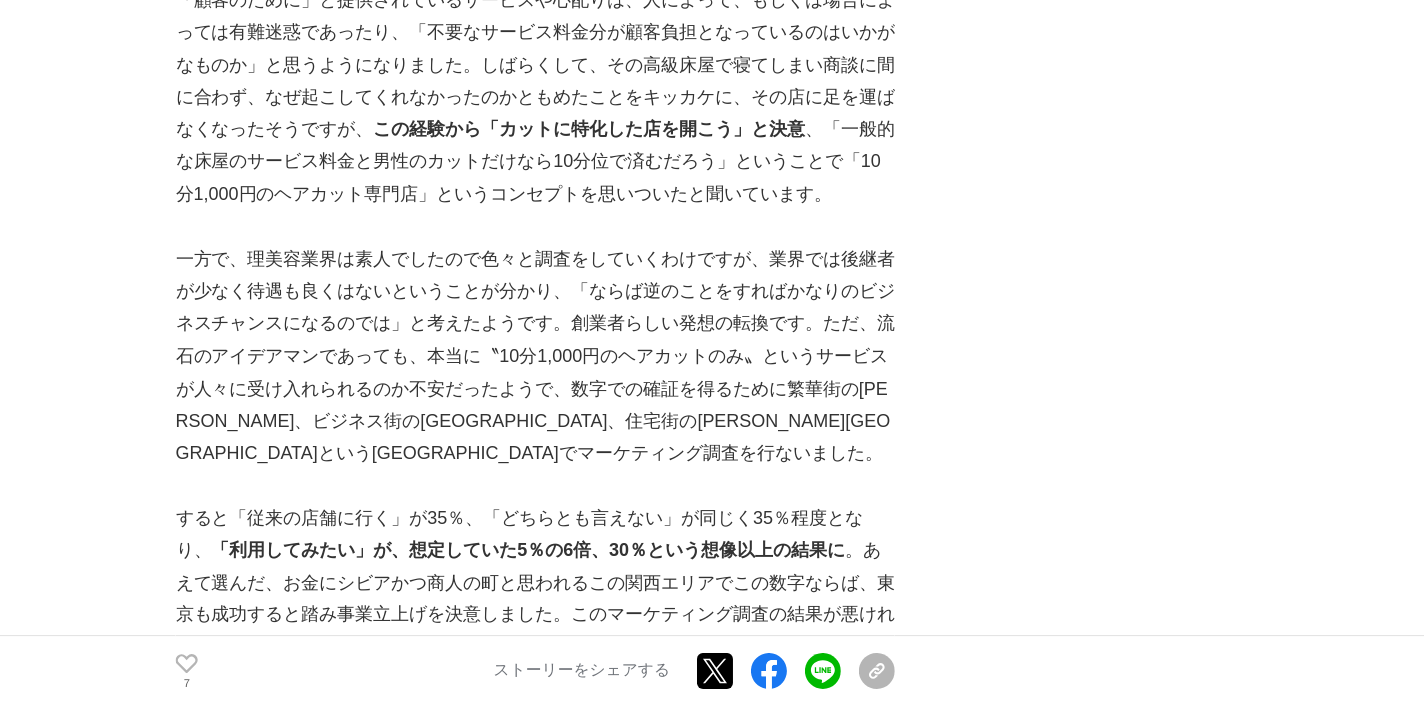 scroll, scrollTop: 1245, scrollLeft: 0, axis: vertical 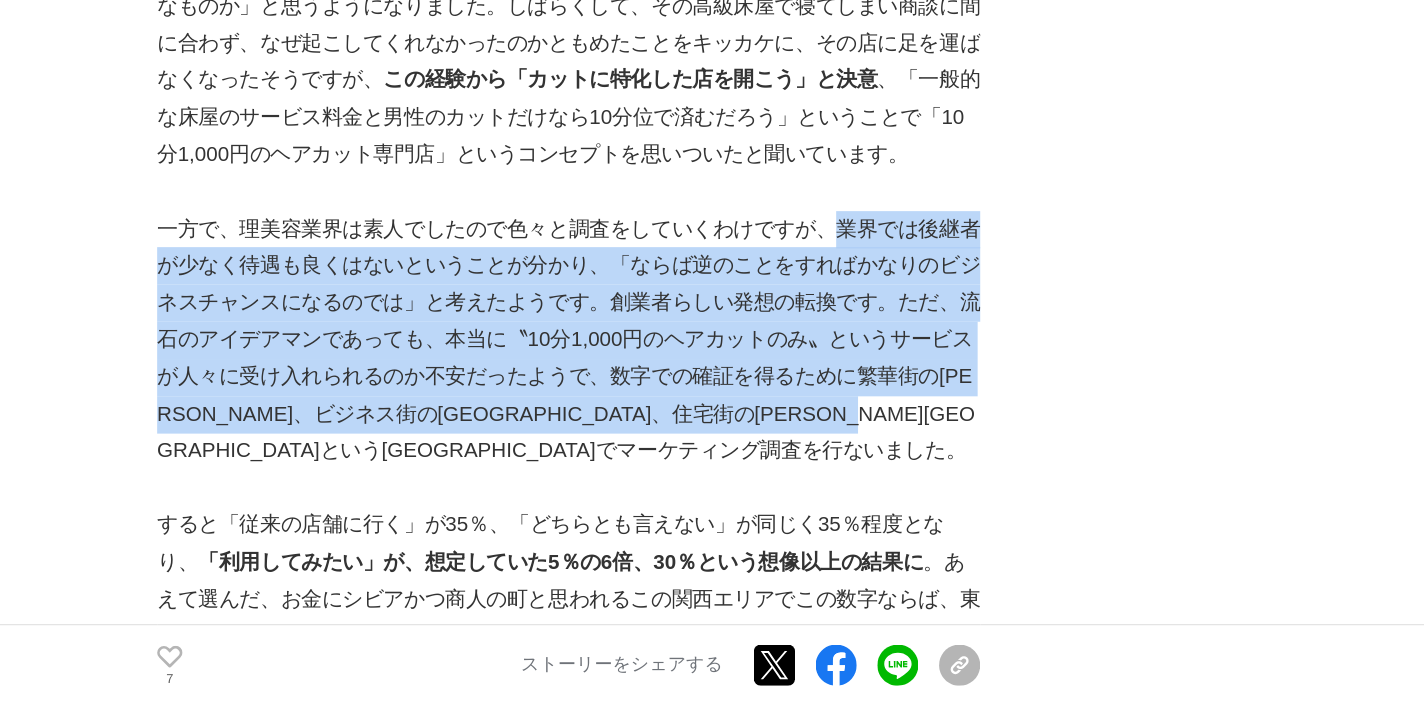 drag, startPoint x: 651, startPoint y: 162, endPoint x: 656, endPoint y: 319, distance: 157.0796 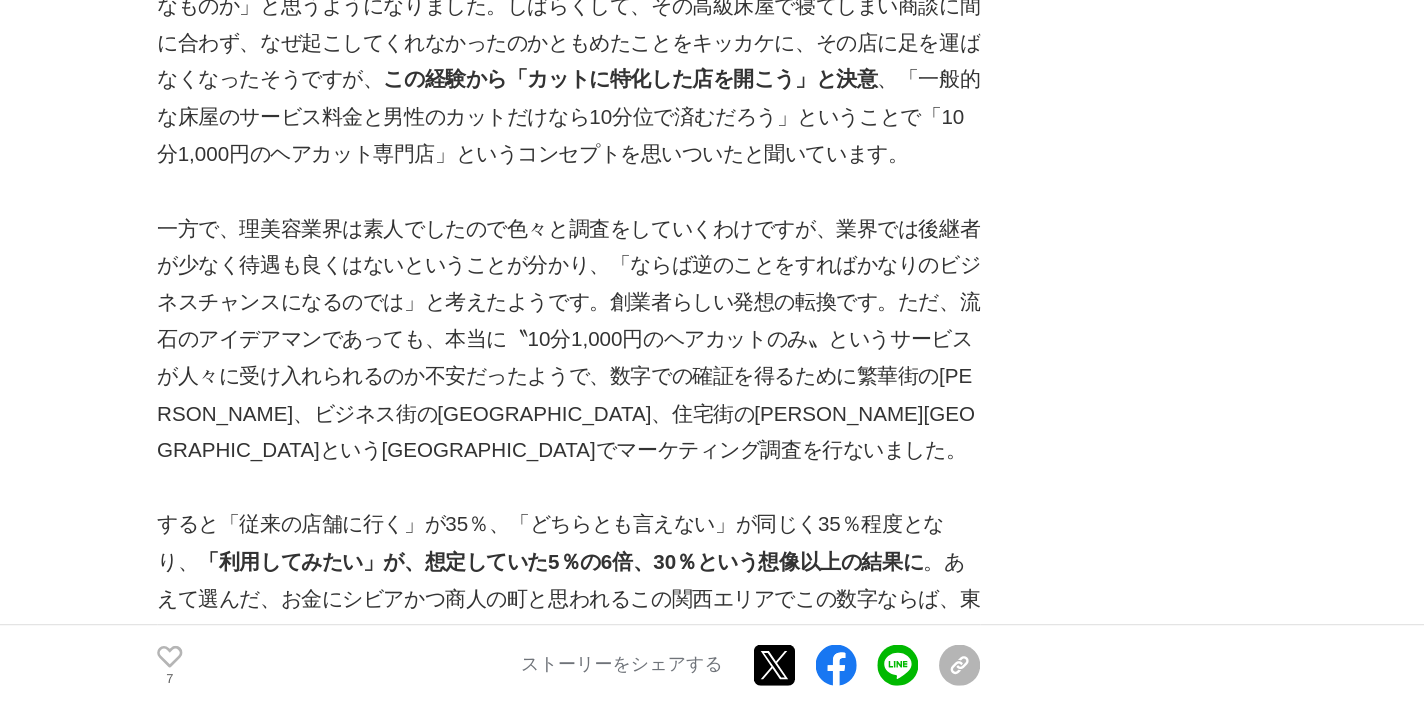 click on "一方で、理美容業界は素人でしたので色々と調査をしていくわけですが、業界では後継者が少なく待遇も良くはないということが分かり、「ならば逆のことをすればかなりのビジネスチャンスになるのでは」と考えたようです。創業者らしい発想の転換です。ただ、流石のアイデアマンであっても、本当に〝10分1,000円のヘアカットのみ〟というサービスが人々に受け入れられるのか不安だったようで、数字での確証を得るために繁華街の[PERSON_NAME]、ビジネス街の[GEOGRAPHIC_DATA]、住宅街の[PERSON_NAME][GEOGRAPHIC_DATA]という[GEOGRAPHIC_DATA]でマーケティング調査を行ないました。" at bounding box center (502, 422) 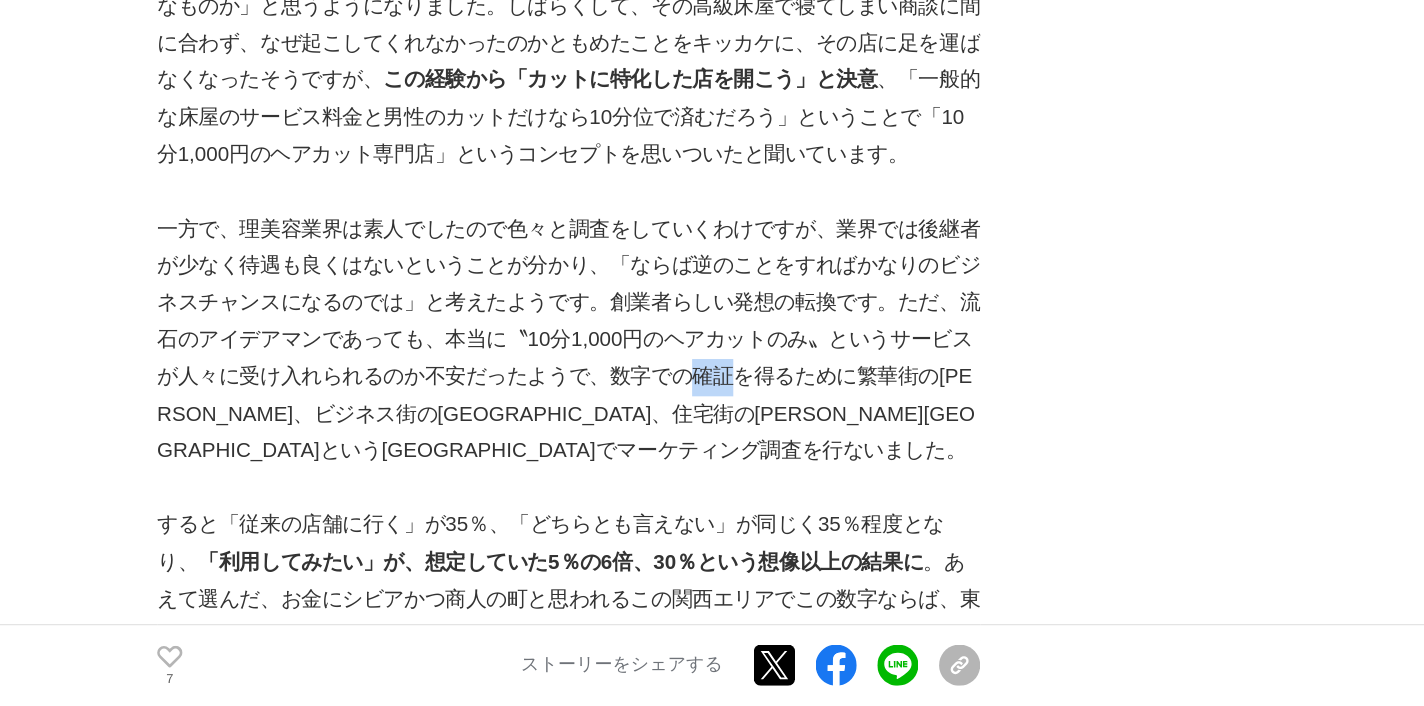click on "一方で、理美容業界は素人でしたので色々と調査をしていくわけですが、業界では後継者が少なく待遇も良くはないということが分かり、「ならば逆のことをすればかなりのビジネスチャンスになるのでは」と考えたようです。創業者らしい発想の転換です。ただ、流石のアイデアマンであっても、本当に〝10分1,000円のヘアカットのみ〟というサービスが人々に受け入れられるのか不安だったようで、数字での確証を得るために繁華街の[PERSON_NAME]、ビジネス街の[GEOGRAPHIC_DATA]、住宅街の[PERSON_NAME][GEOGRAPHIC_DATA]という[GEOGRAPHIC_DATA]でマーケティング調査を行ないました。" at bounding box center [502, 422] 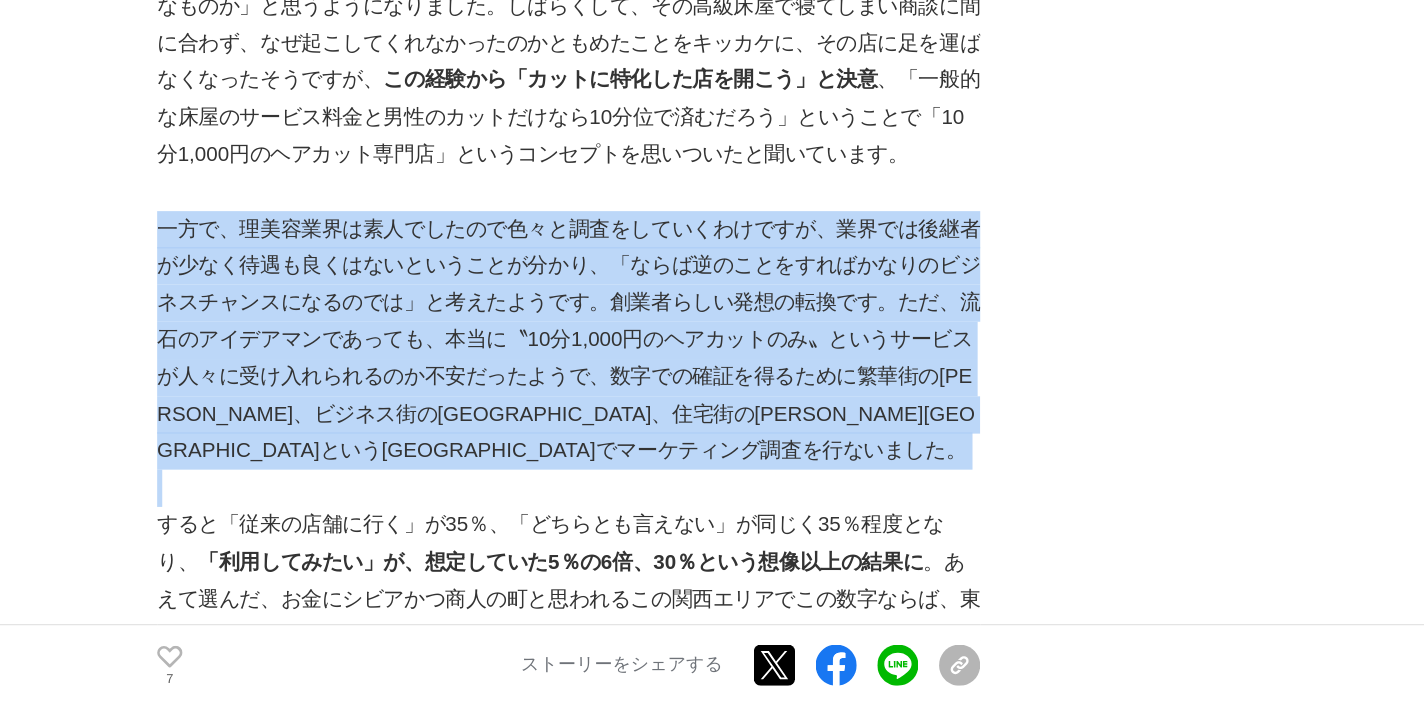 click on "一方で、理美容業界は素人でしたので色々と調査をしていくわけですが、業界では後継者が少なく待遇も良くはないということが分かり、「ならば逆のことをすればかなりのビジネスチャンスになるのでは」と考えたようです。創業者らしい発想の転換です。ただ、流石のアイデアマンであっても、本当に〝10分1,000円のヘアカットのみ〟というサービスが人々に受け入れられるのか不安だったようで、数字での確証を得るために繁華街の[PERSON_NAME]、ビジネス街の[GEOGRAPHIC_DATA]、住宅街の[PERSON_NAME][GEOGRAPHIC_DATA]という[GEOGRAPHIC_DATA]でマーケティング調査を行ないました。" at bounding box center [502, 422] 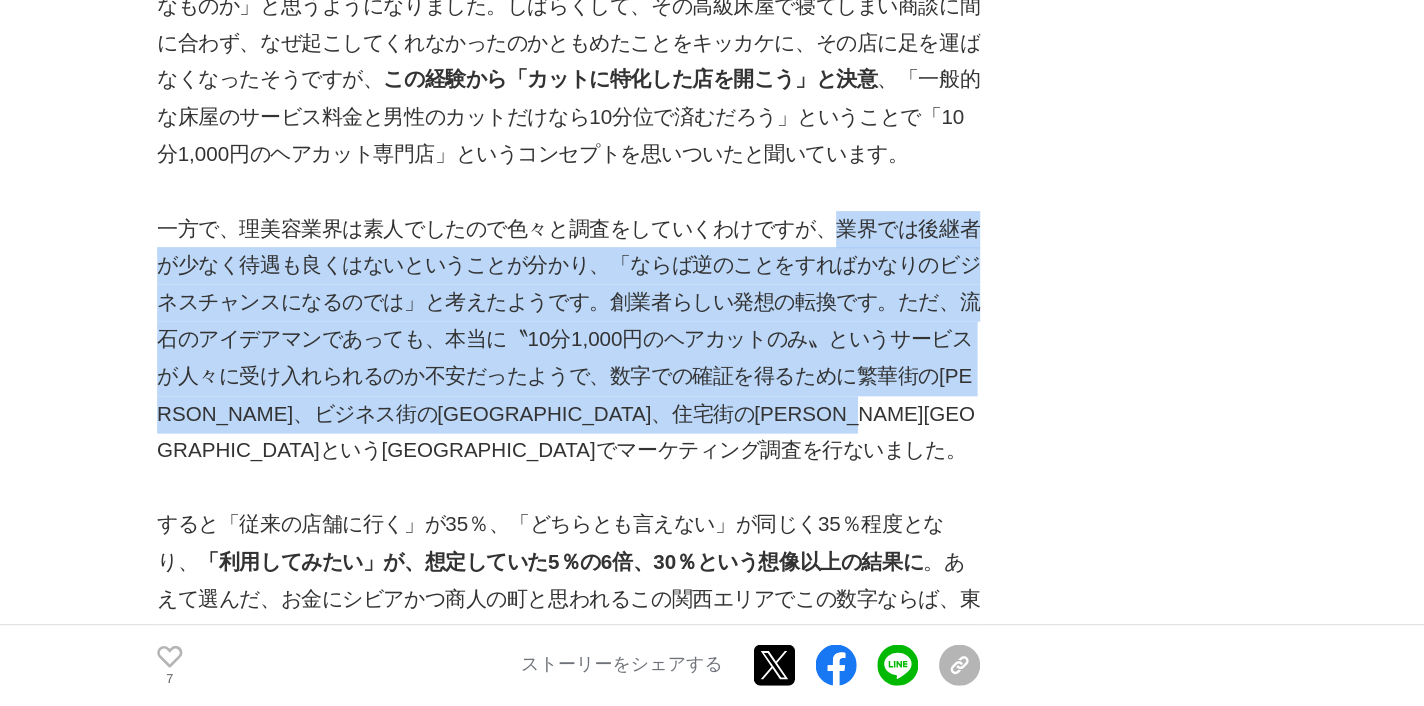 drag, startPoint x: 653, startPoint y: 156, endPoint x: 660, endPoint y: 325, distance: 169.14491 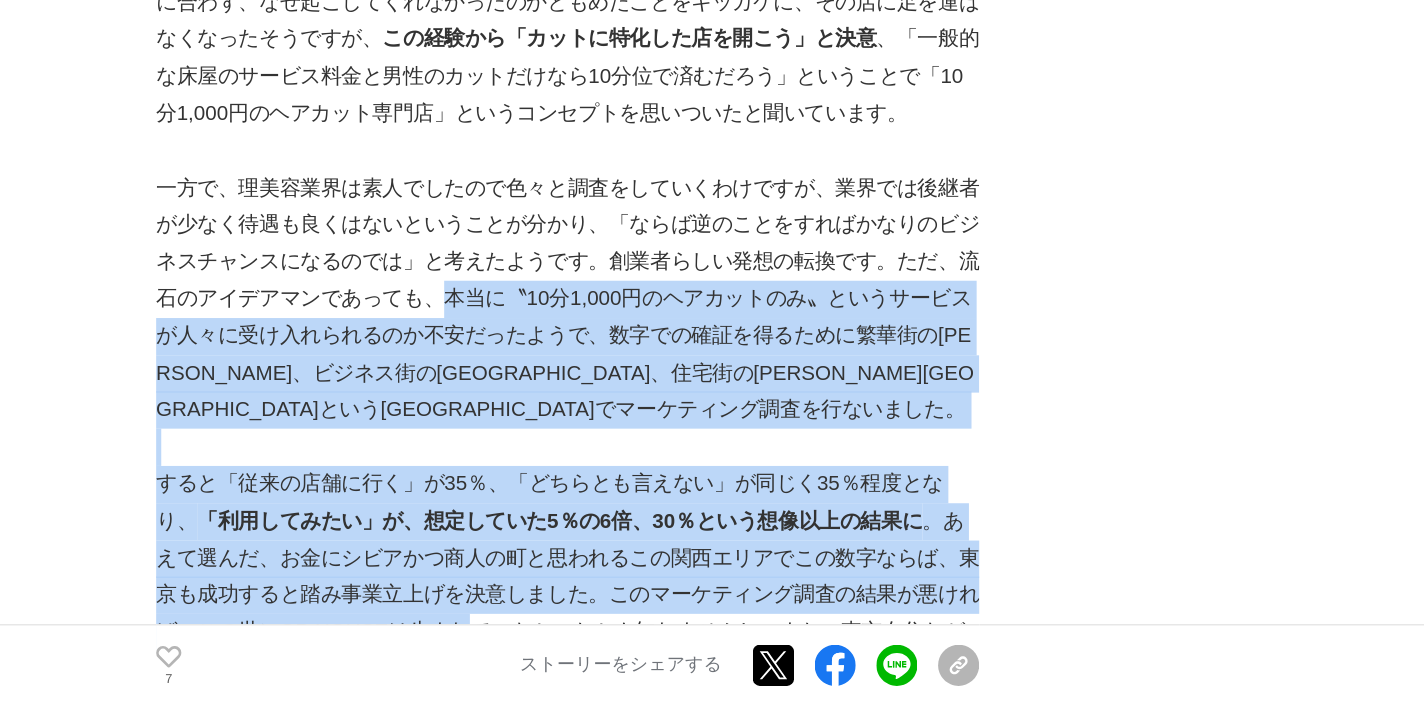 scroll, scrollTop: 1282, scrollLeft: 0, axis: vertical 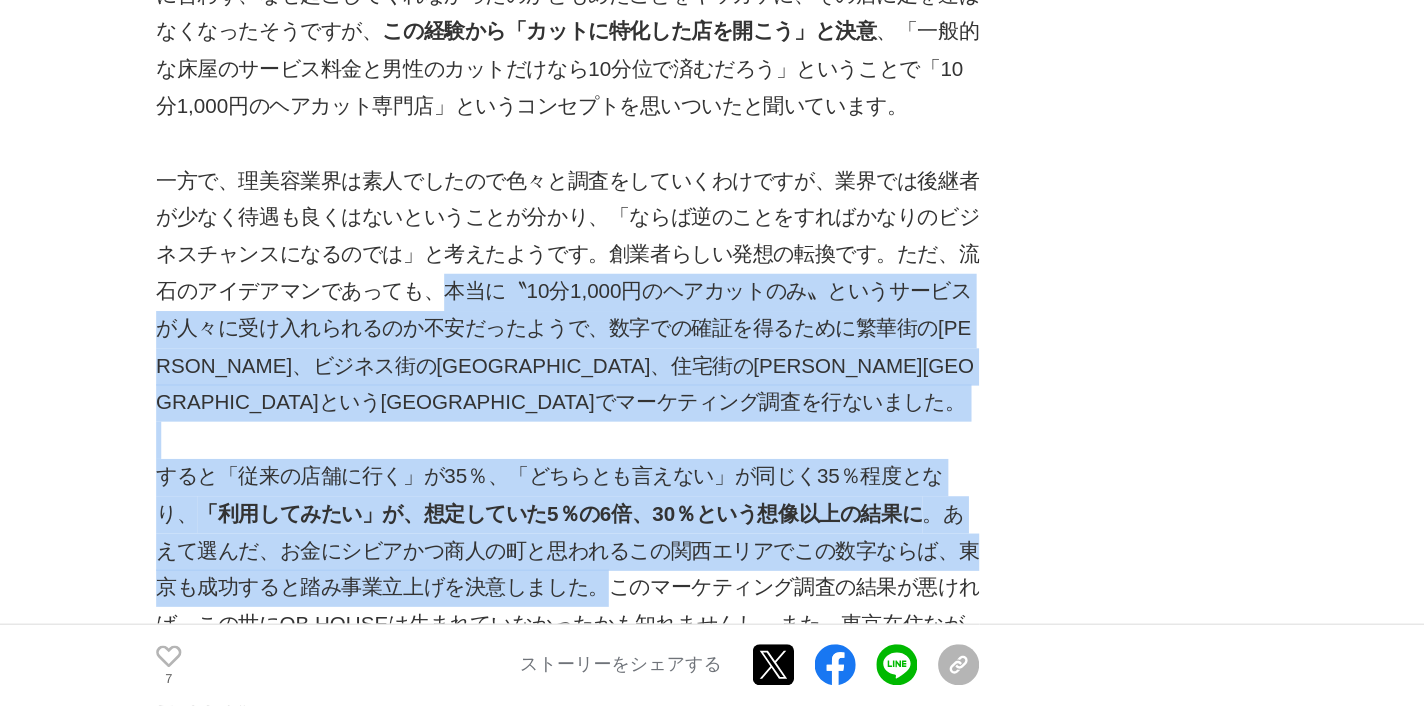 drag, startPoint x: 346, startPoint y: 237, endPoint x: 471, endPoint y: 422, distance: 223.27113 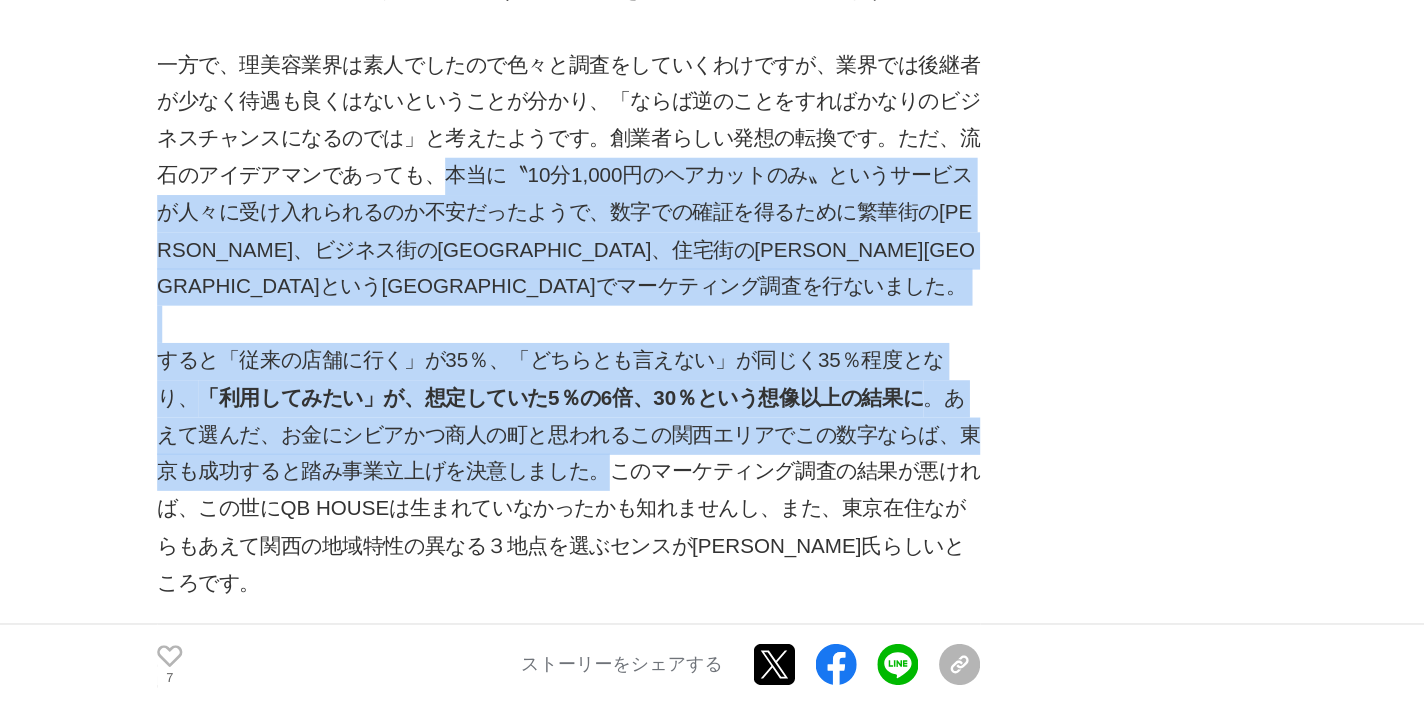 scroll, scrollTop: 1376, scrollLeft: 0, axis: vertical 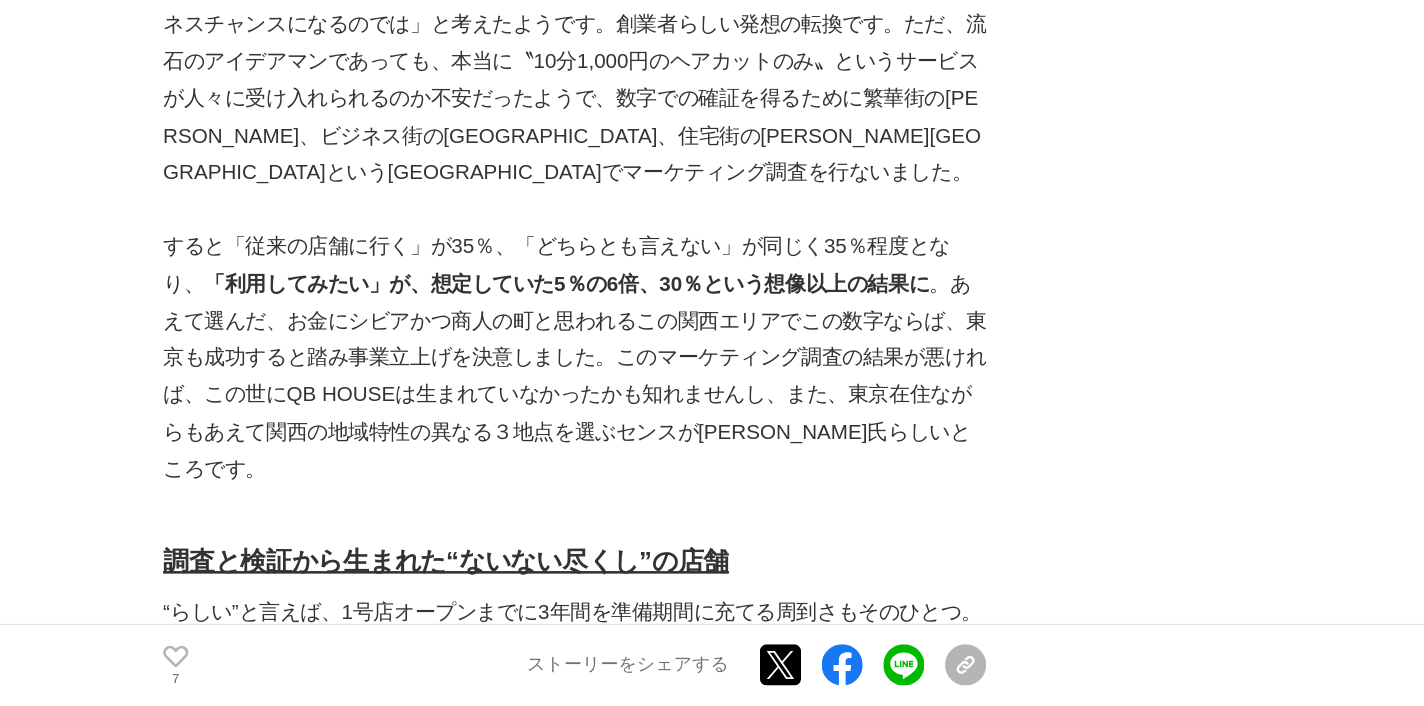 click on "すると「従来の店舗に行く」が35％、「どちらとも言えない」が同じく35％程度となり、 「利用してみたい」が、想定していた5％の6倍、30％という想像以上の結果に 。あえて選んだ、お金にシビアかつ商人の町と思われるこの関西エリアでこの数字ならば、東京も成功すると踏み事業立上げを決意しました。このマーケティング調査の結果が悪ければ、この世にQB HOUSEは生まれていなかったかも知れませんし、また、東京在住ながらもあえて関西の地域特性の異なる３地点を選ぶセンスが[PERSON_NAME]氏らしいところです。" at bounding box center (502, 436) 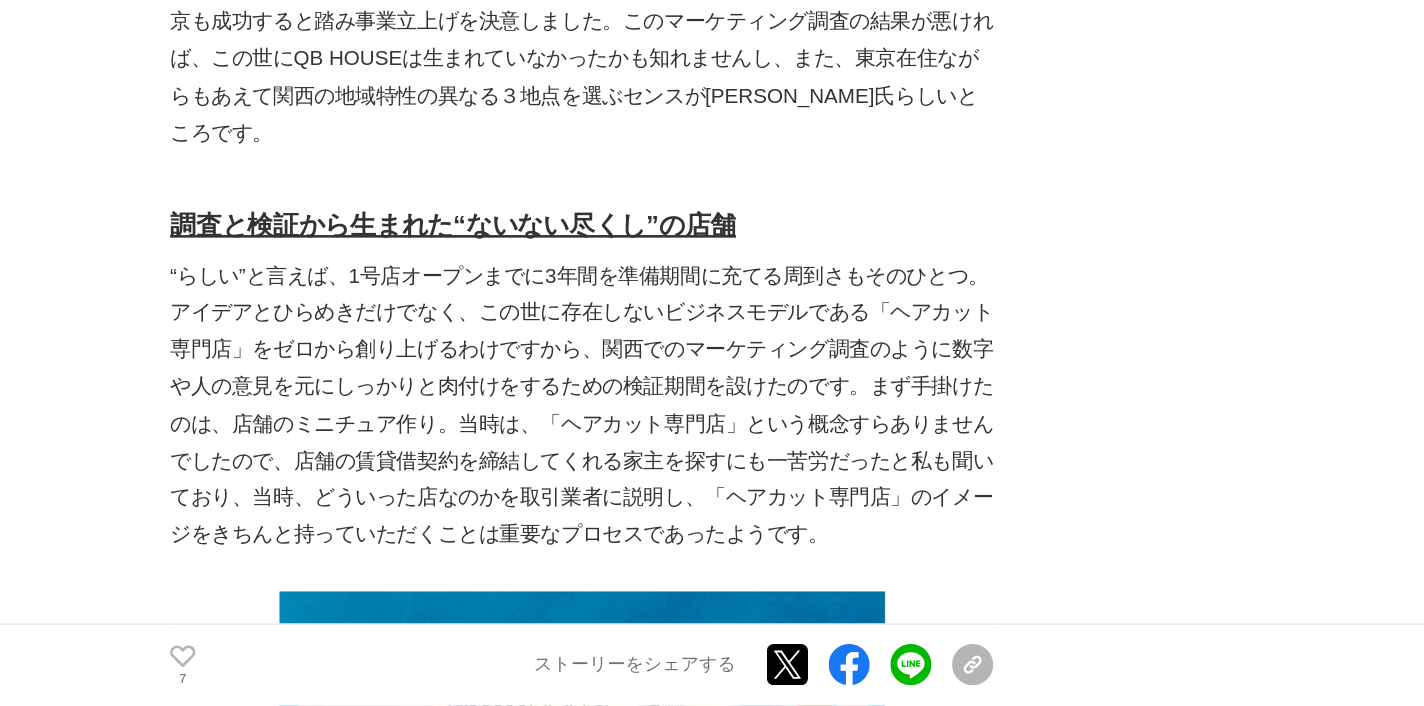 scroll, scrollTop: 1729, scrollLeft: 0, axis: vertical 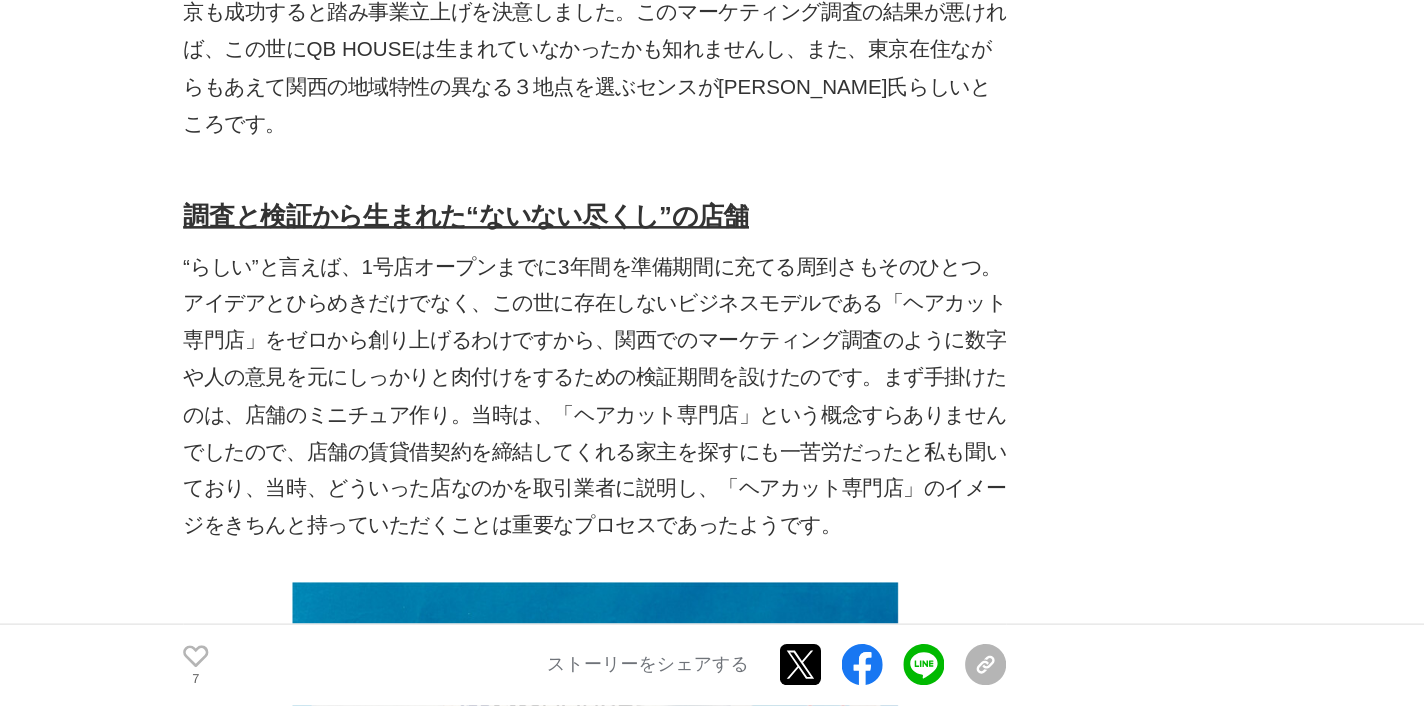 click on "“らしい”と言えば、1号店オープンまでに3年間を準備期間に充てる周到さもそのひとつ。アイデアとひらめきだけでなく、この世に存在しないビジネスモデルである「ヘアカット専門店」をゼロから創り上げるわけですから、関西でのマーケティング調査のように数字や人の意見を元にしっかりと肉付けをするための検証期間を設けたのです。まず手掛けたのは、店舗のミニチュア作り。当時は、「ヘアカット専門店」という概念すらありませんでしたので、店舗の賃貸借契約を締結してくれる家主を探すにも一苦労だったと私も聞いており、当時、どういった店なのかを取引業者に説明し、「ヘアカット専門店」のイメージをきちんと持っていただくことは重要なプロセスであったようです。" at bounding box center (502, 466) 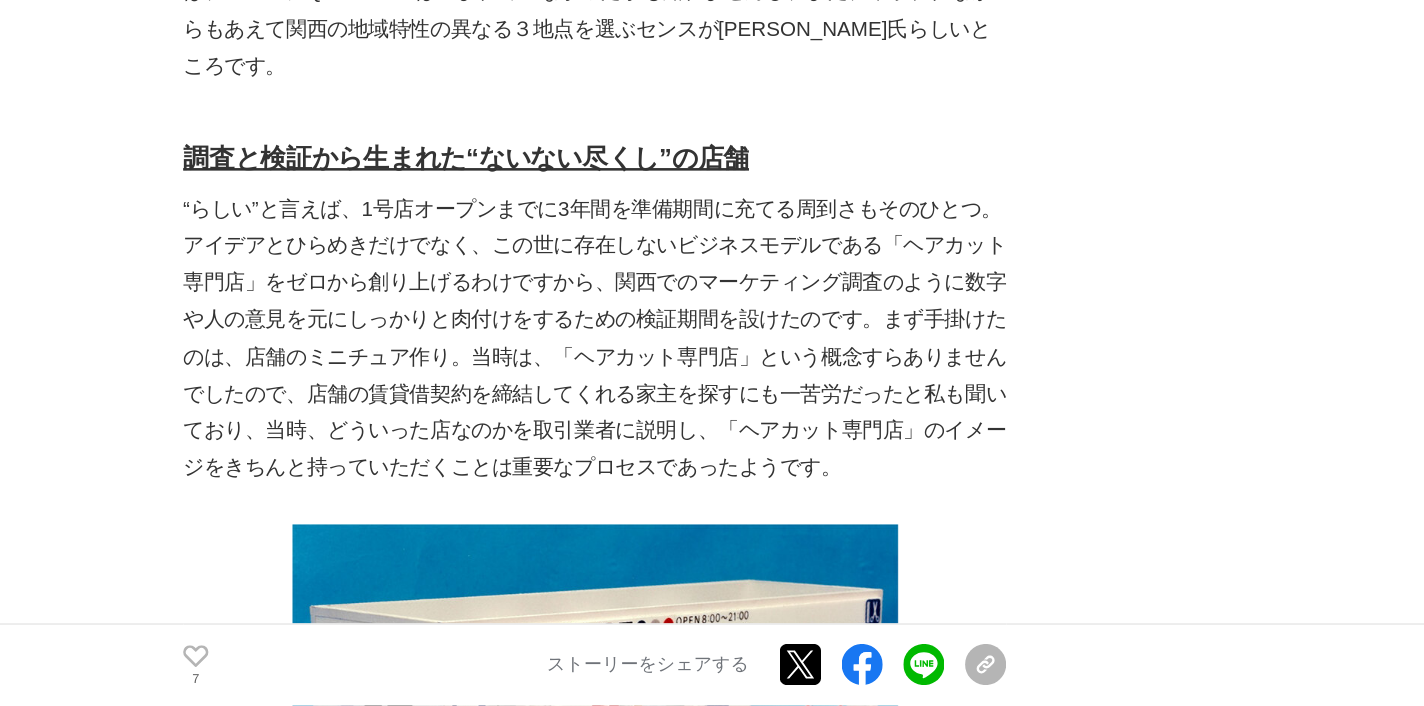 scroll, scrollTop: 1775, scrollLeft: 0, axis: vertical 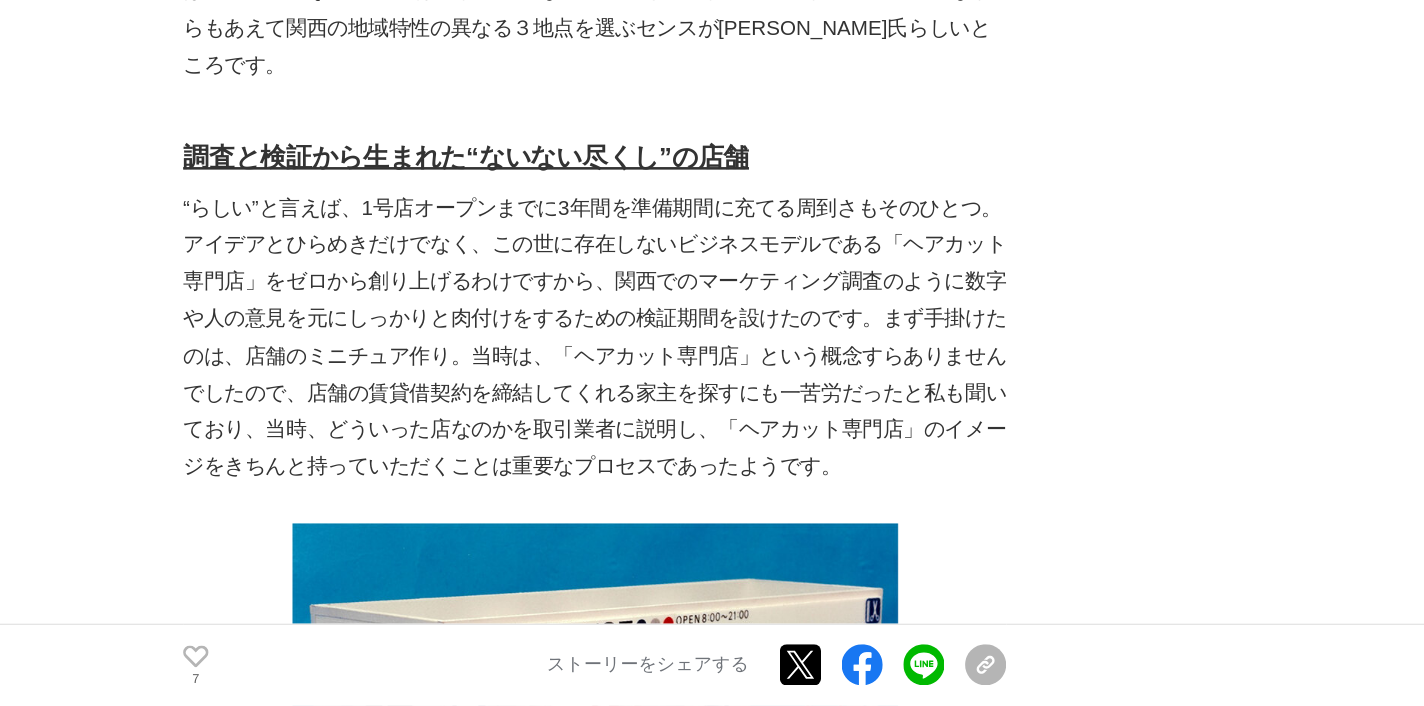 click on "“らしい”と言えば、1号店オープンまでに3年間を準備期間に充てる周到さもそのひとつ。アイデアとひらめきだけでなく、この世に存在しないビジネスモデルである「ヘアカット専門店」をゼロから創り上げるわけですから、関西でのマーケティング調査のように数字や人の意見を元にしっかりと肉付けをするための検証期間を設けたのです。まず手掛けたのは、店舗のミニチュア作り。当時は、「ヘアカット専門店」という概念すらありませんでしたので、店舗の賃貸借契約を締結してくれる家主を探すにも一苦労だったと私も聞いており、当時、どういった店なのかを取引業者に説明し、「ヘアカット専門店」のイメージをきちんと持っていただくことは重要なプロセスであったようです。" at bounding box center [502, 420] 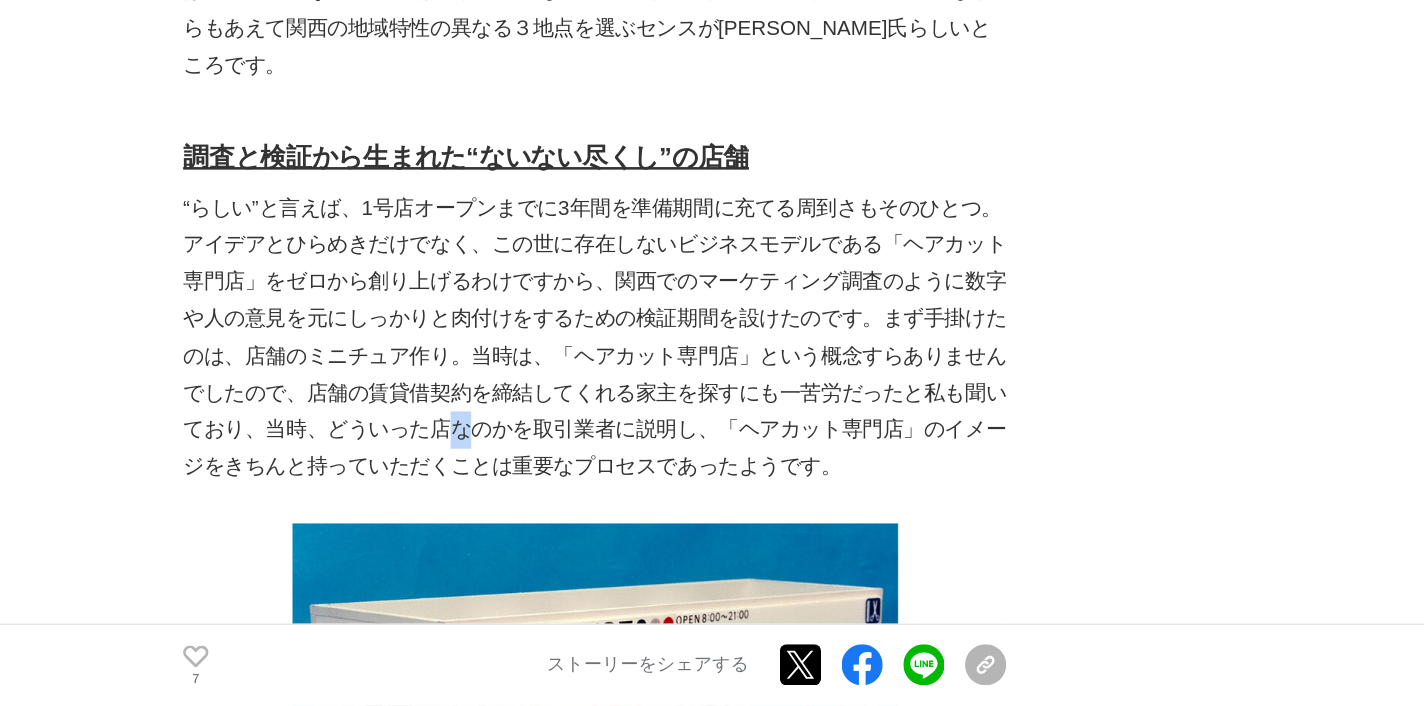 click on "“らしい”と言えば、1号店オープンまでに3年間を準備期間に充てる周到さもそのひとつ。アイデアとひらめきだけでなく、この世に存在しないビジネスモデルである「ヘアカット専門店」をゼロから創り上げるわけですから、関西でのマーケティング調査のように数字や人の意見を元にしっかりと肉付けをするための検証期間を設けたのです。まず手掛けたのは、店舗のミニチュア作り。当時は、「ヘアカット専門店」という概念すらありませんでしたので、店舗の賃貸借契約を締結してくれる家主を探すにも一苦労だったと私も聞いており、当時、どういった店なのかを取引業者に説明し、「ヘアカット専門店」のイメージをきちんと持っていただくことは重要なプロセスであったようです。" at bounding box center (502, 420) 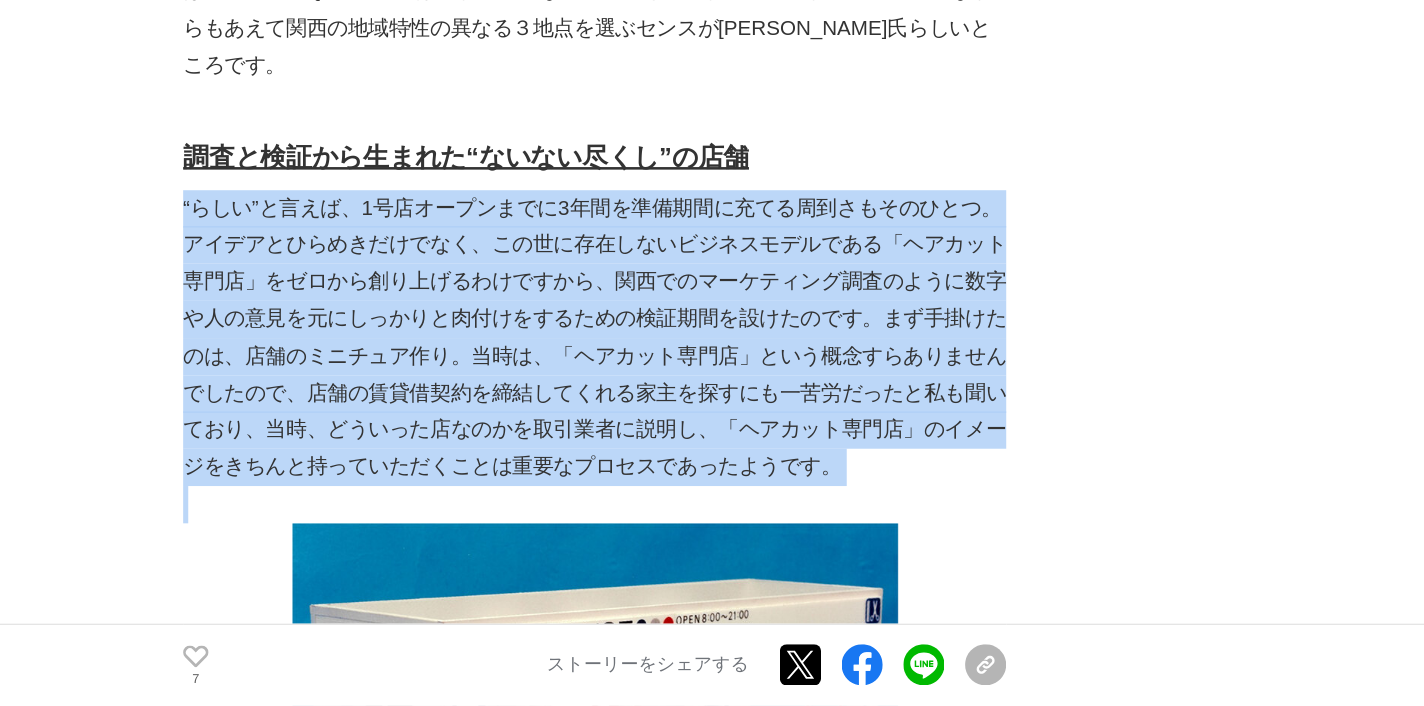 click on "“らしい”と言えば、1号店オープンまでに3年間を準備期間に充てる周到さもそのひとつ。アイデアとひらめきだけでなく、この世に存在しないビジネスモデルである「ヘアカット専門店」をゼロから創り上げるわけですから、関西でのマーケティング調査のように数字や人の意見を元にしっかりと肉付けをするための検証期間を設けたのです。まず手掛けたのは、店舗のミニチュア作り。当時は、「ヘアカット専門店」という概念すらありませんでしたので、店舗の賃貸借契約を締結してくれる家主を探すにも一苦労だったと私も聞いており、当時、どういった店なのかを取引業者に説明し、「ヘアカット専門店」のイメージをきちんと持っていただくことは重要なプロセスであったようです。" at bounding box center [502, 420] 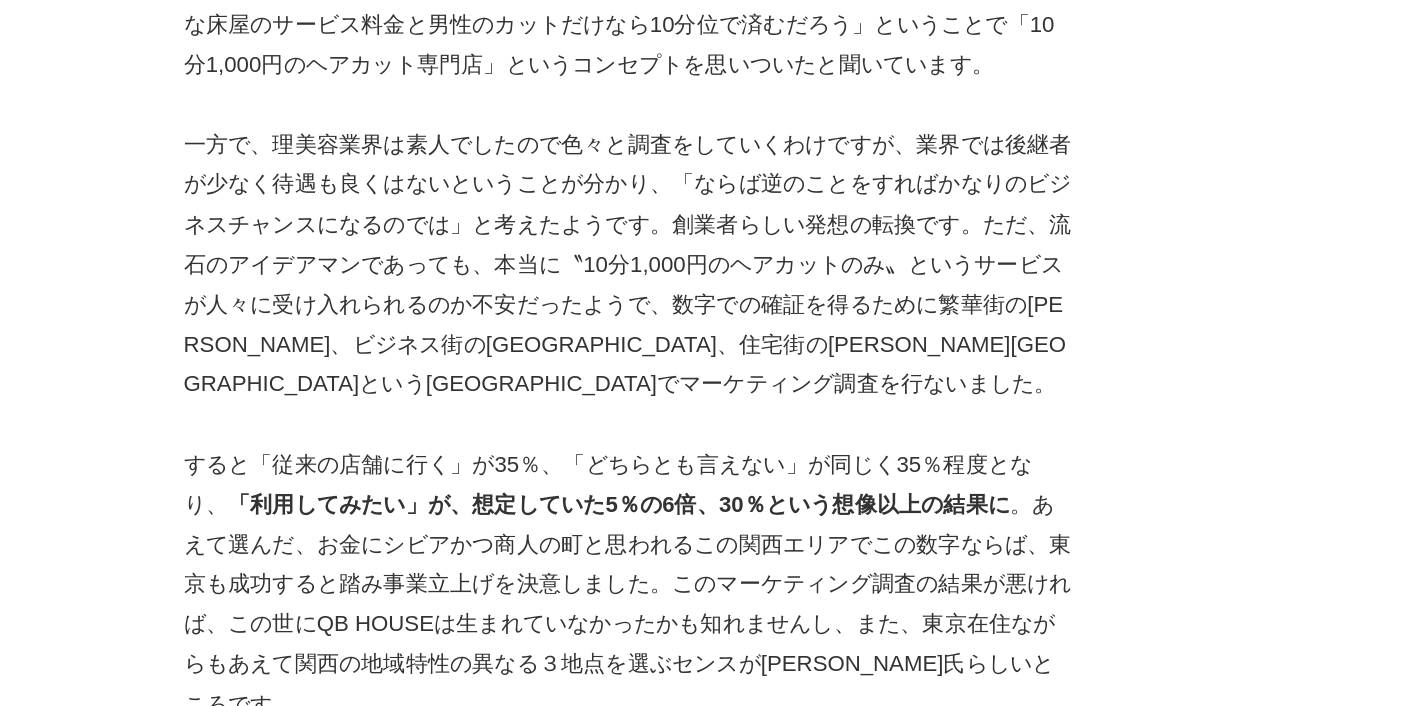 scroll, scrollTop: 1471, scrollLeft: 0, axis: vertical 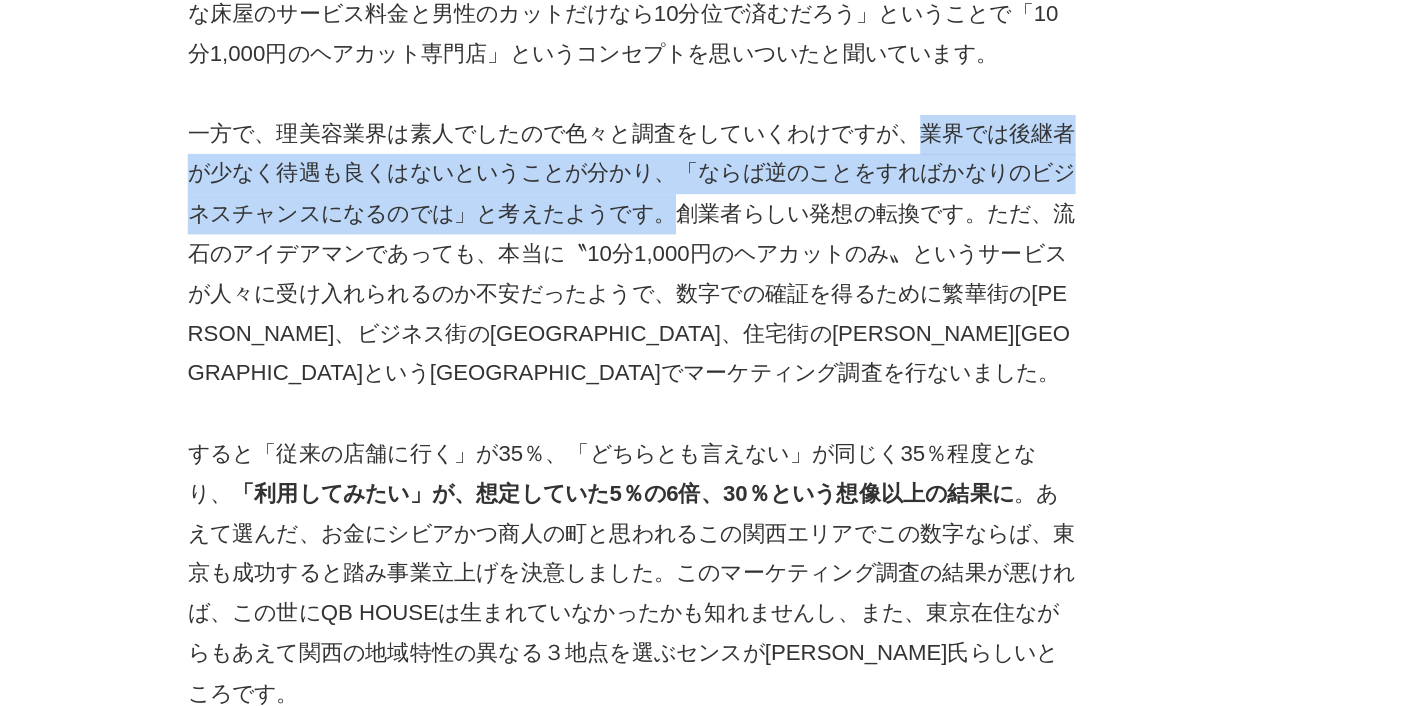 drag, startPoint x: 664, startPoint y: 77, endPoint x: 481, endPoint y: 120, distance: 187.98404 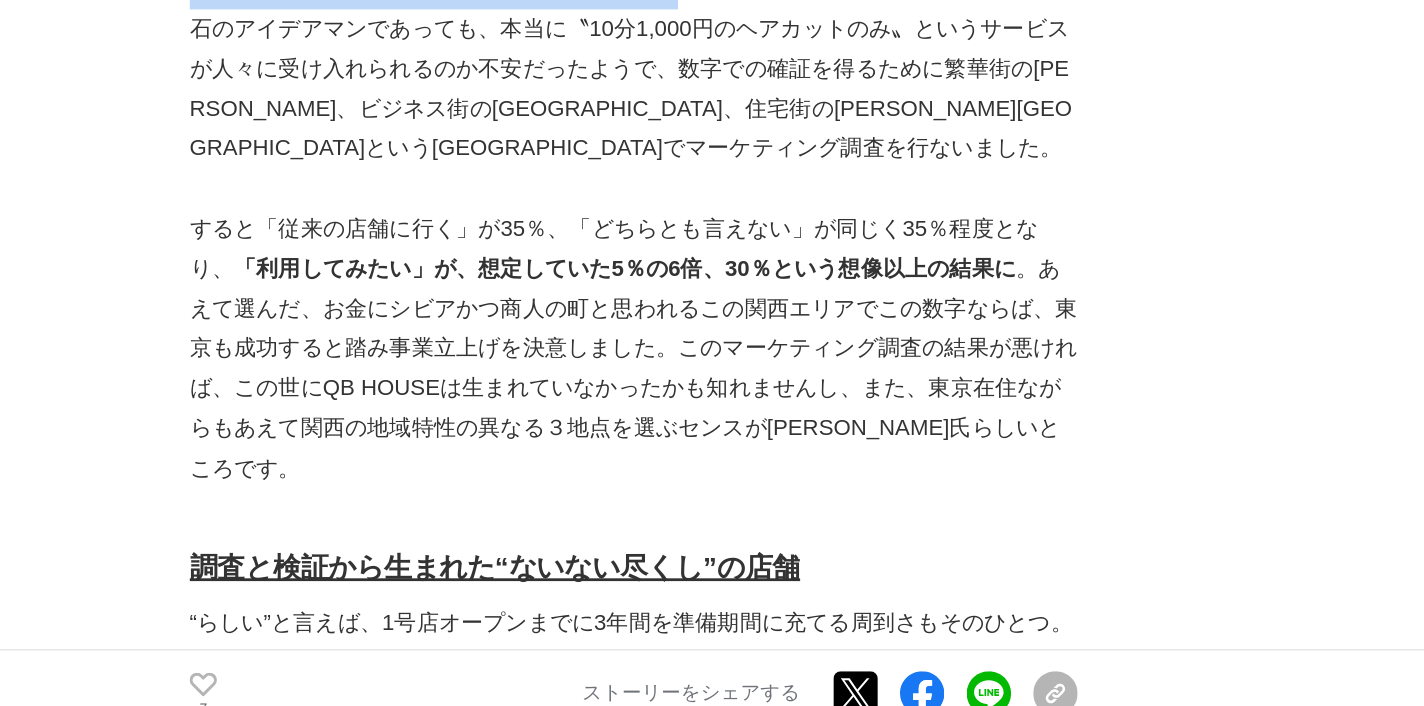 scroll, scrollTop: 1824, scrollLeft: 0, axis: vertical 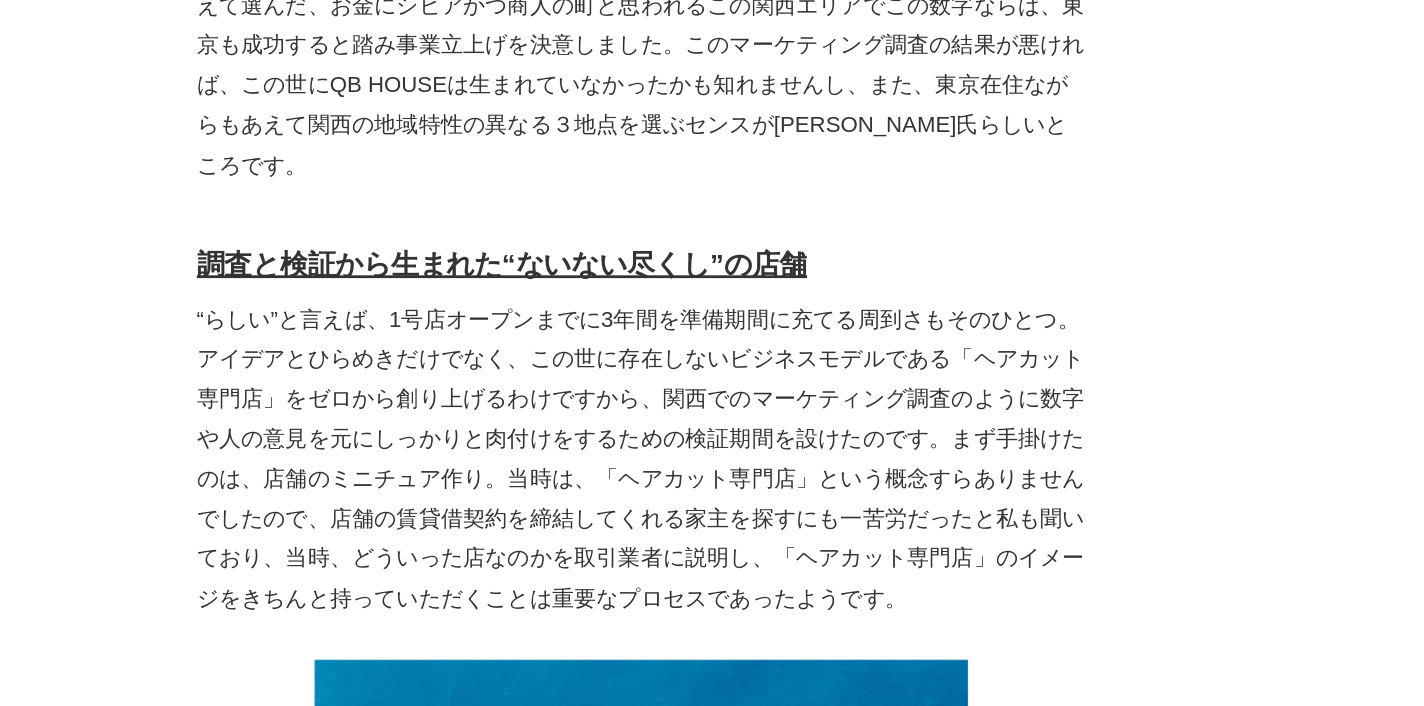 click on "“らしい”と言えば、1号店オープンまでに3年間を準備期間に充てる周到さもそのひとつ。アイデアとひらめきだけでなく、この世に存在しないビジネスモデルである「ヘアカット専門店」をゼロから創り上げるわけですから、関西でのマーケティング調査のように数字や人の意見を元にしっかりと肉付けをするための検証期間を設けたのです。まず手掛けたのは、店舗のミニチュア作り。当時は、「ヘアカット専門店」という概念すらありませんでしたので、店舗の賃貸借契約を締結してくれる家主を探すにも一苦労だったと私も聞いており、当時、どういった店なのかを取引業者に説明し、「ヘアカット専門店」のイメージをきちんと持っていただくことは重要なプロセスであったようです。" at bounding box center [502, 371] 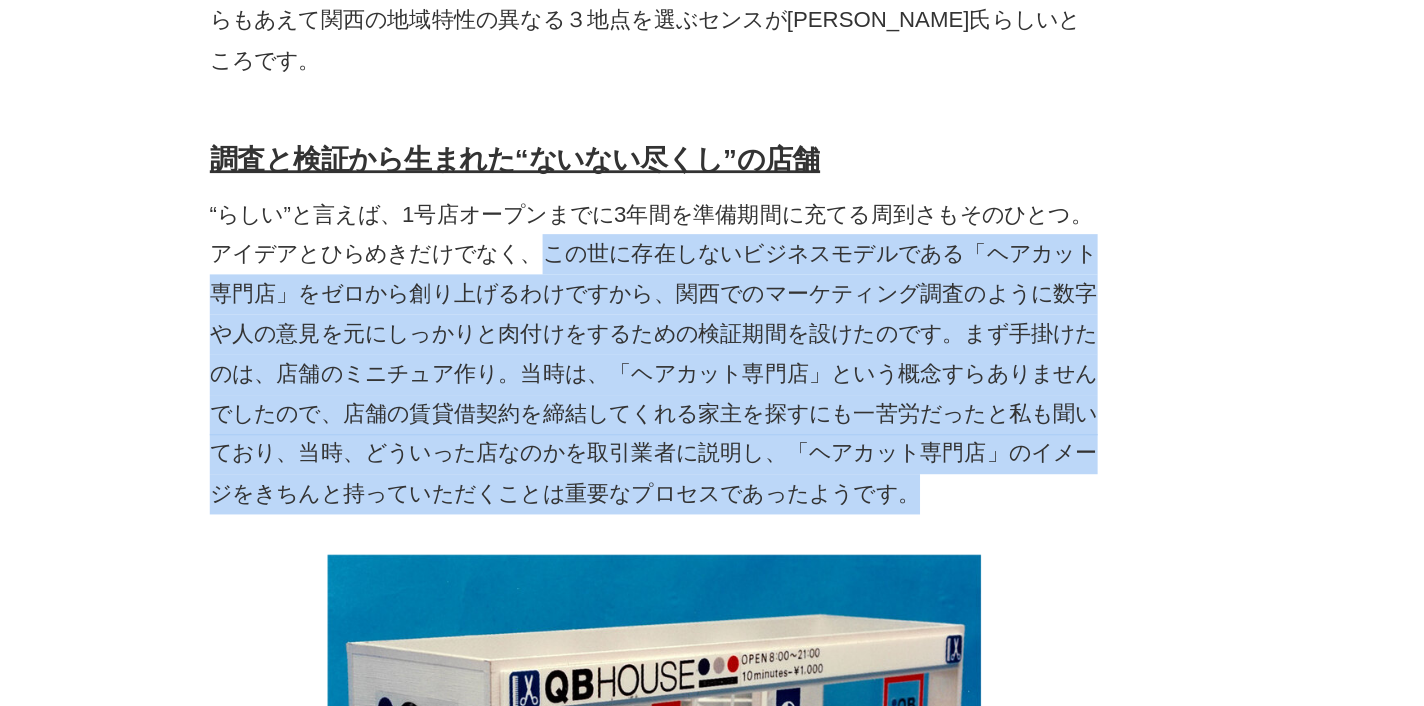 drag, startPoint x: 421, startPoint y: 120, endPoint x: 708, endPoint y: 288, distance: 332.55527 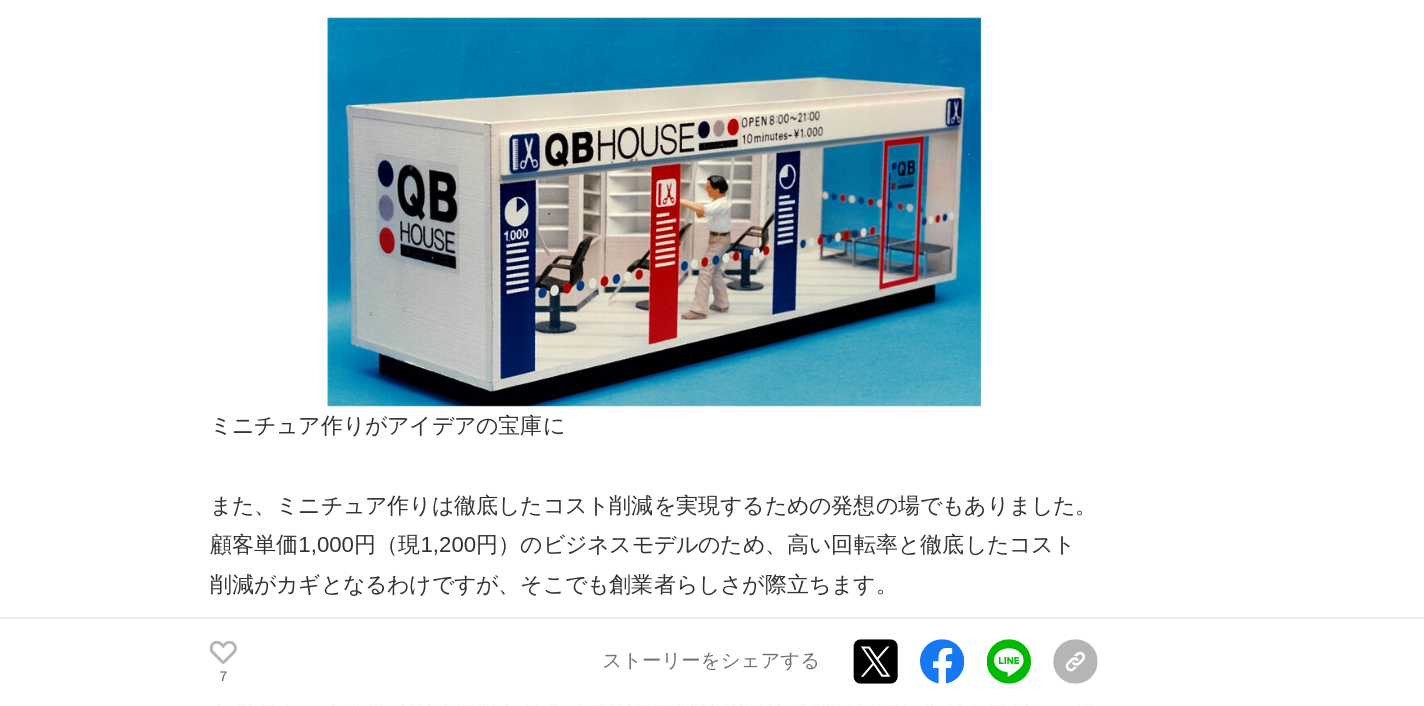 scroll, scrollTop: 2243, scrollLeft: 0, axis: vertical 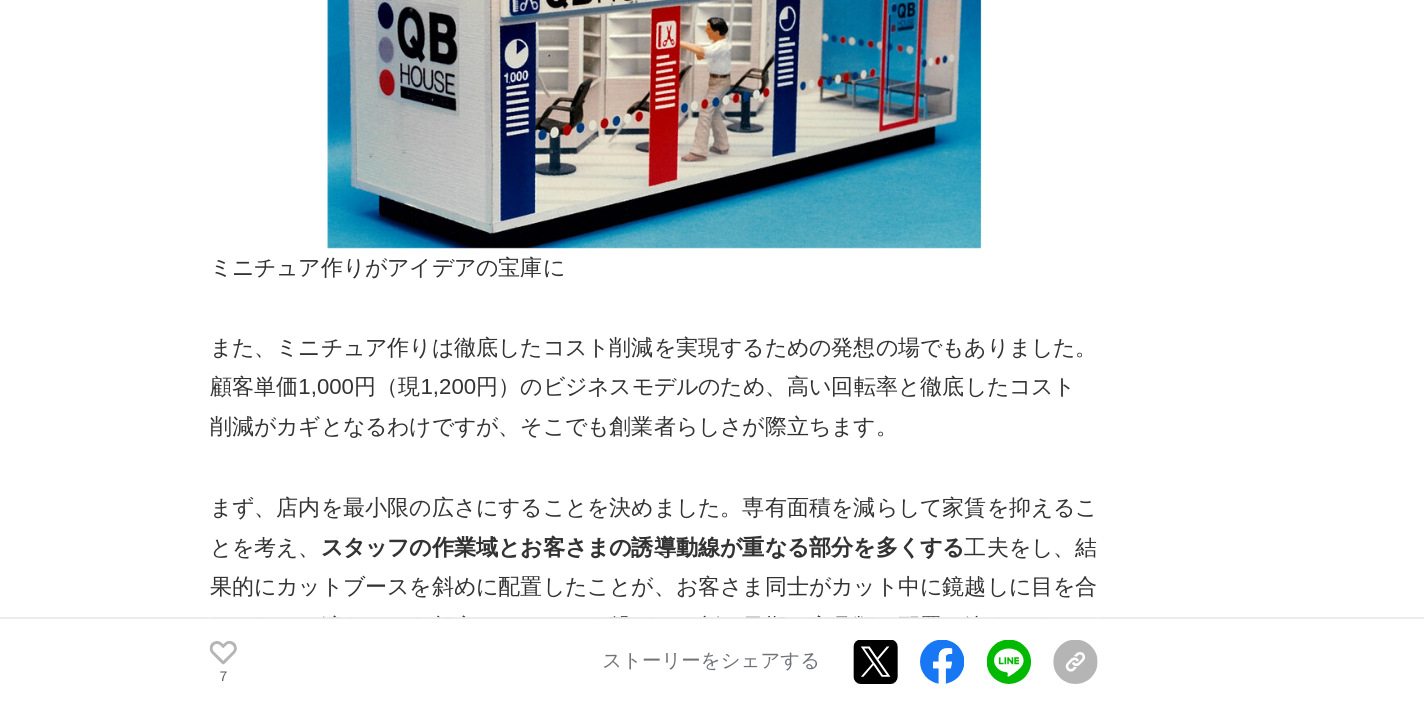 click on "また、ミニチュア作りは徹底したコスト削減を実現するための発想の場でもありました。顧客単価1,000円（現1,200円）のビジネスモデルのため、高い回転率と徹底したコスト削減がカギとなるわけですが、そこでも創業者らしさが際立ちます。" at bounding box center [502, 477] 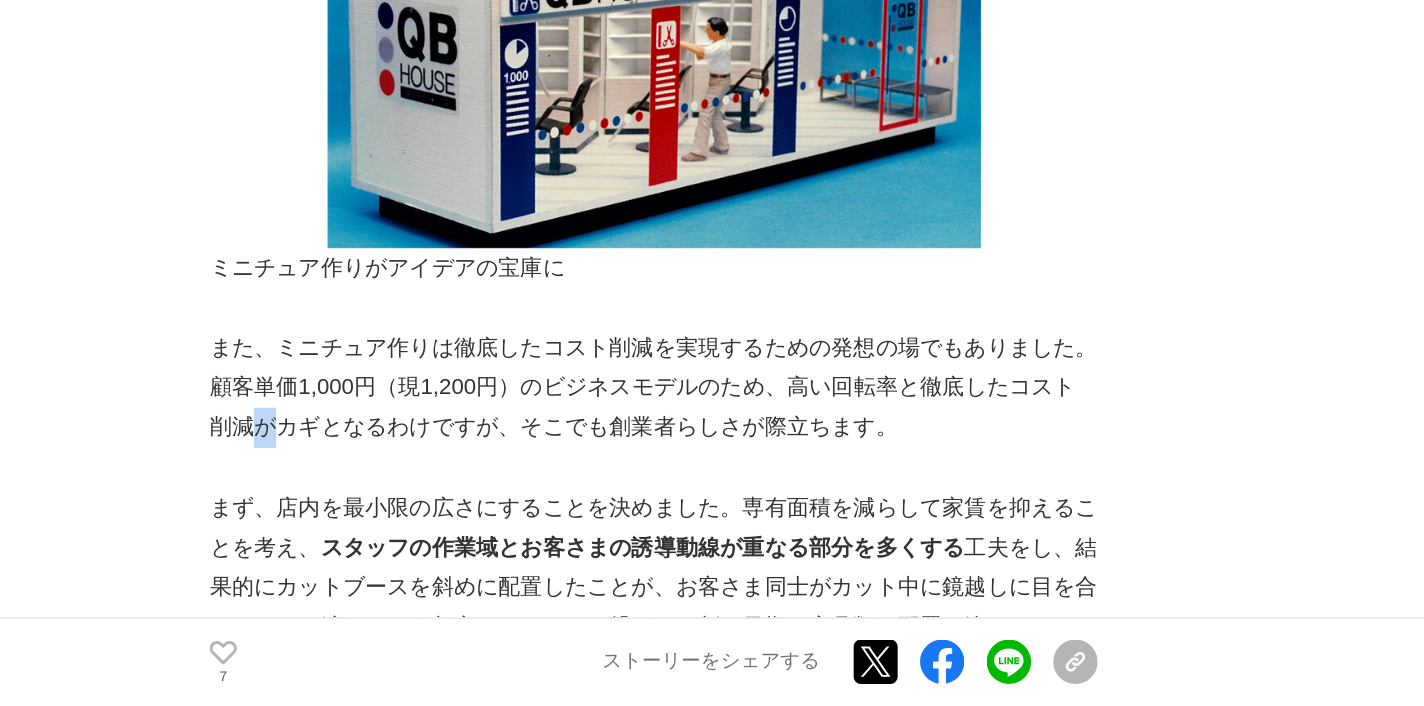 click on "また、ミニチュア作りは徹底したコスト削減を実現するための発想の場でもありました。顧客単価1,000円（現1,200円）のビジネスモデルのため、高い回転率と徹底したコスト削減がカギとなるわけですが、そこでも創業者らしさが際立ちます。" at bounding box center (502, 477) 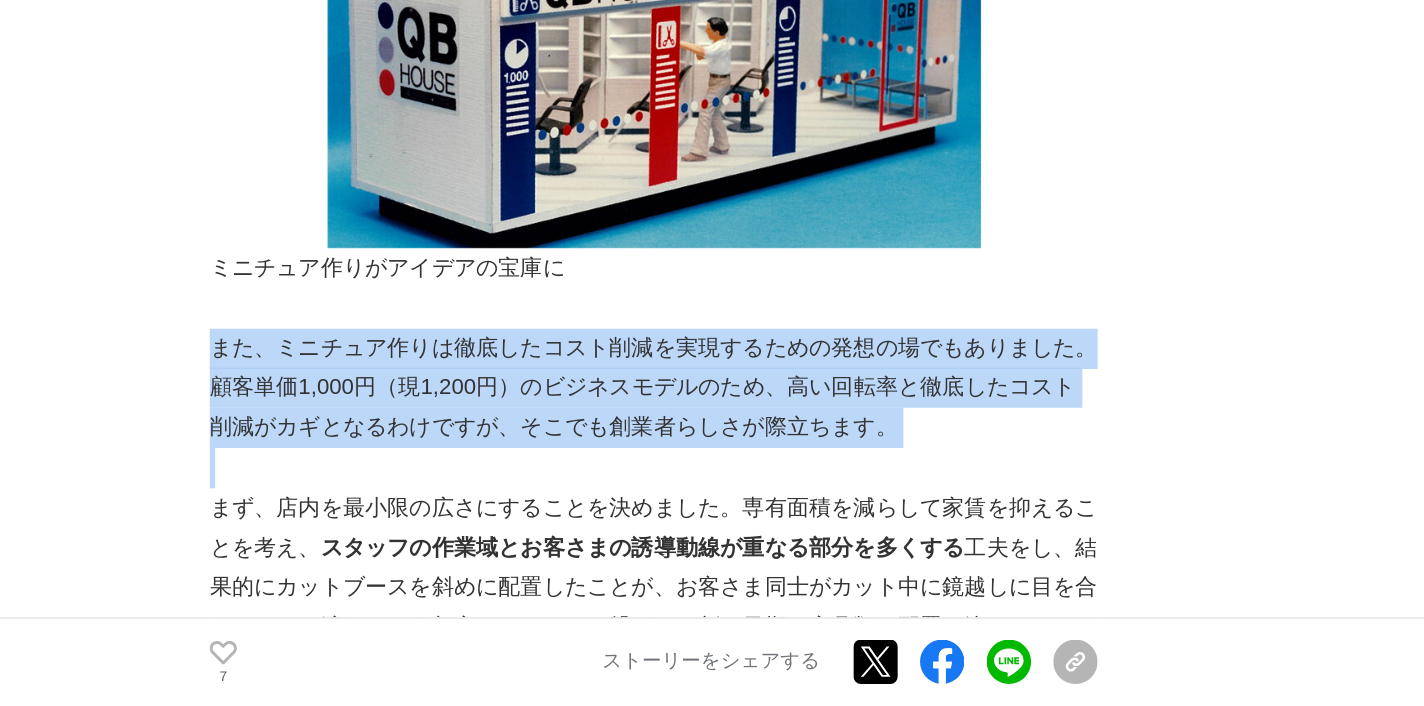 click on "また、ミニチュア作りは徹底したコスト削減を実現するための発想の場でもありました。顧客単価1,000円（現1,200円）のビジネスモデルのため、高い回転率と徹底したコスト削減がカギとなるわけですが、そこでも創業者らしさが際立ちます。" at bounding box center [502, 477] 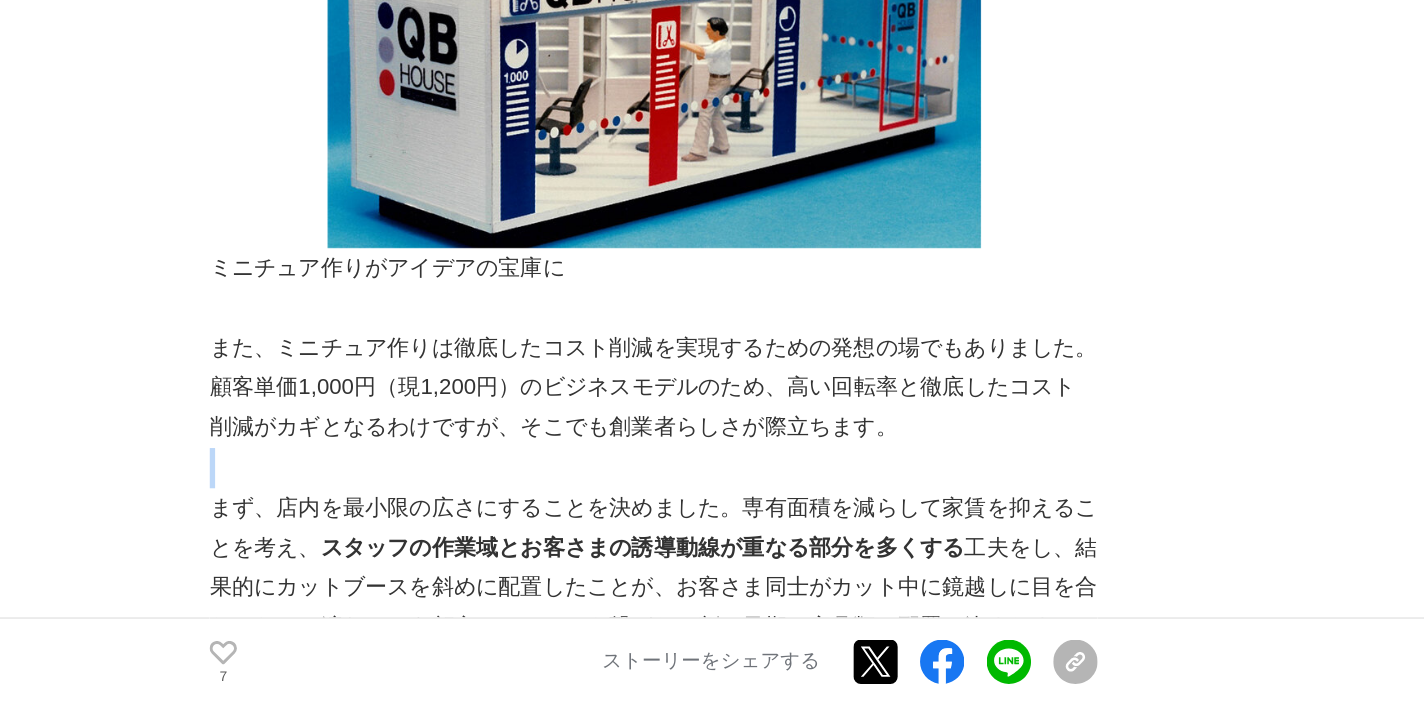 click at bounding box center [502, 534] 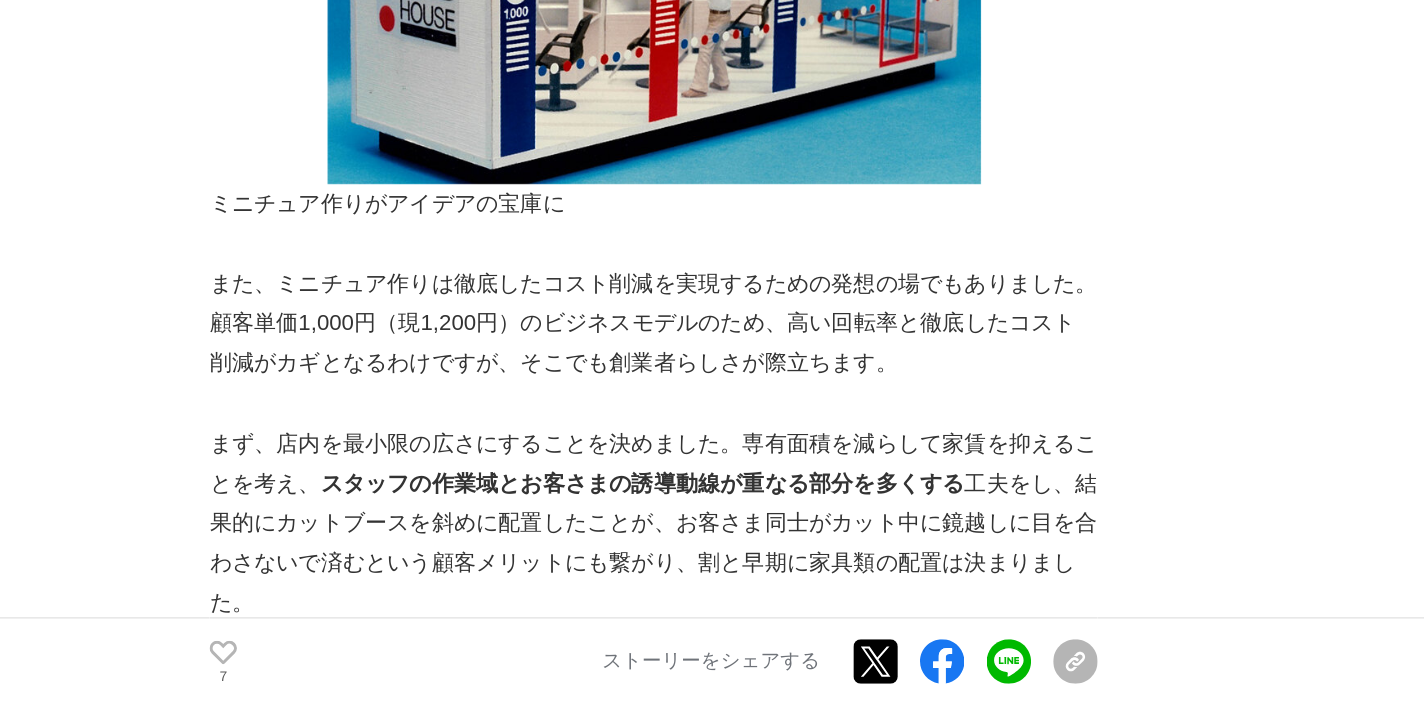 click on "まず、店内を最小限の広さにすることを決めました。専有面積を減らして家賃を抑えることを考え、 スタッフの作業域とお客さまの誘導動線が重なる部分を多くする 工夫をし、結果的にカットブースを斜めに配置したことが、お客さま同士がカット中に鏡越しに目を合わさないで済むという顧客メリットにも繋がり、割と早期に家具類の配置は決まりました。" at bounding box center [502, 575] 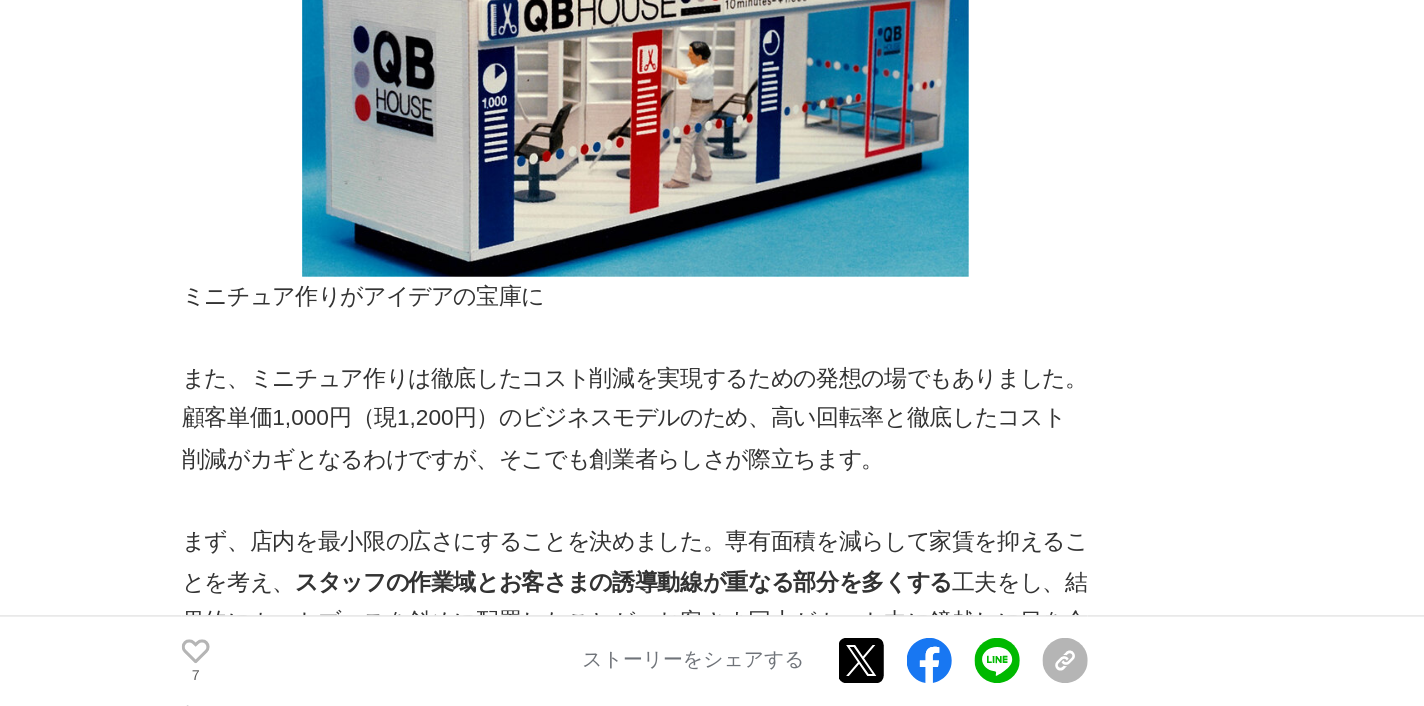scroll, scrollTop: 2218, scrollLeft: 0, axis: vertical 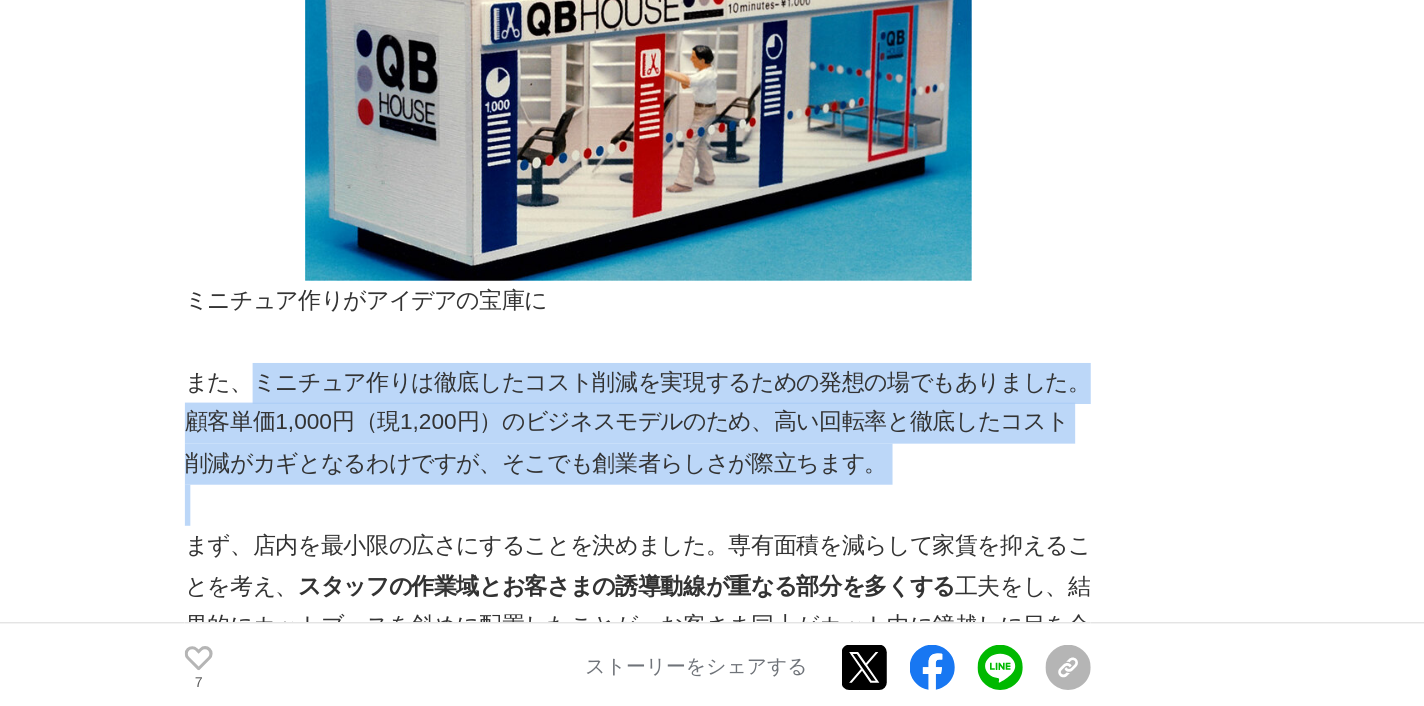 drag, startPoint x: 175, startPoint y: 197, endPoint x: 254, endPoint y: 281, distance: 115.31262 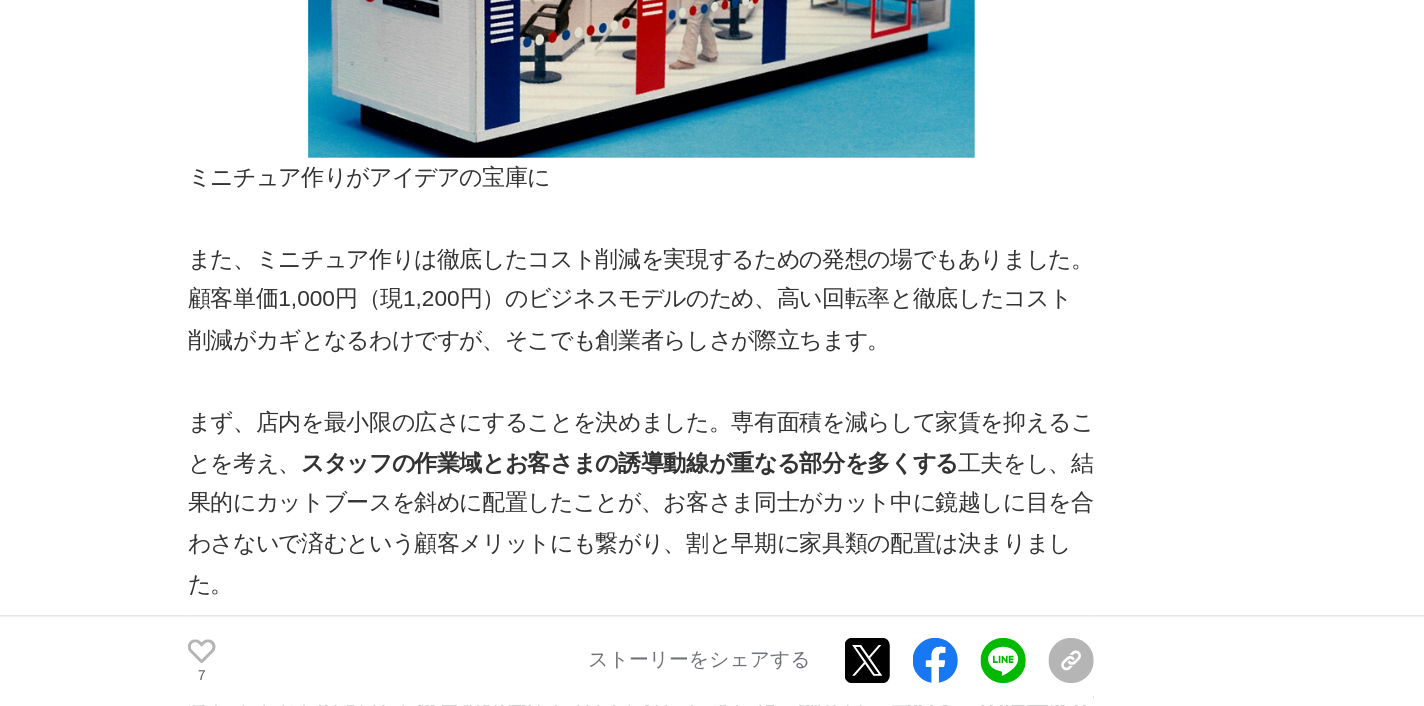 scroll, scrollTop: 2301, scrollLeft: 0, axis: vertical 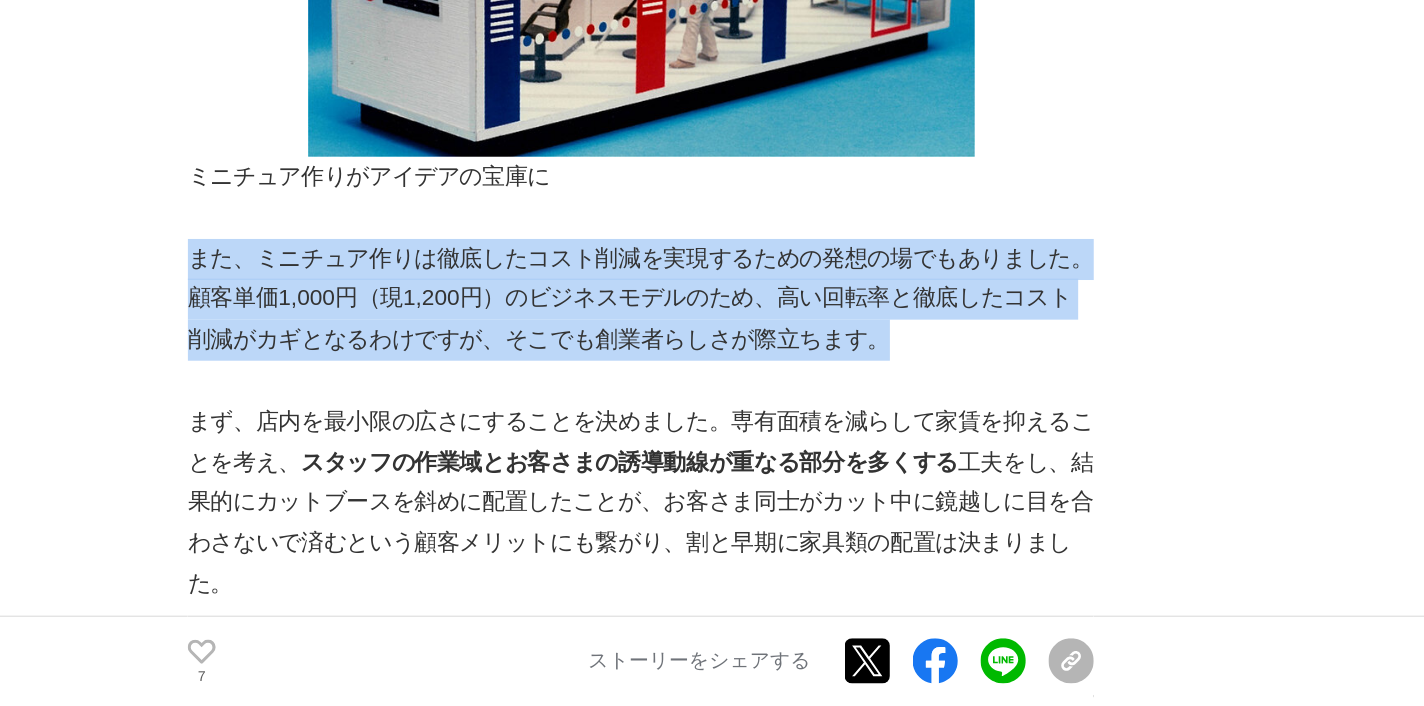 drag, startPoint x: 137, startPoint y: 114, endPoint x: 168, endPoint y: 180, distance: 72.91776 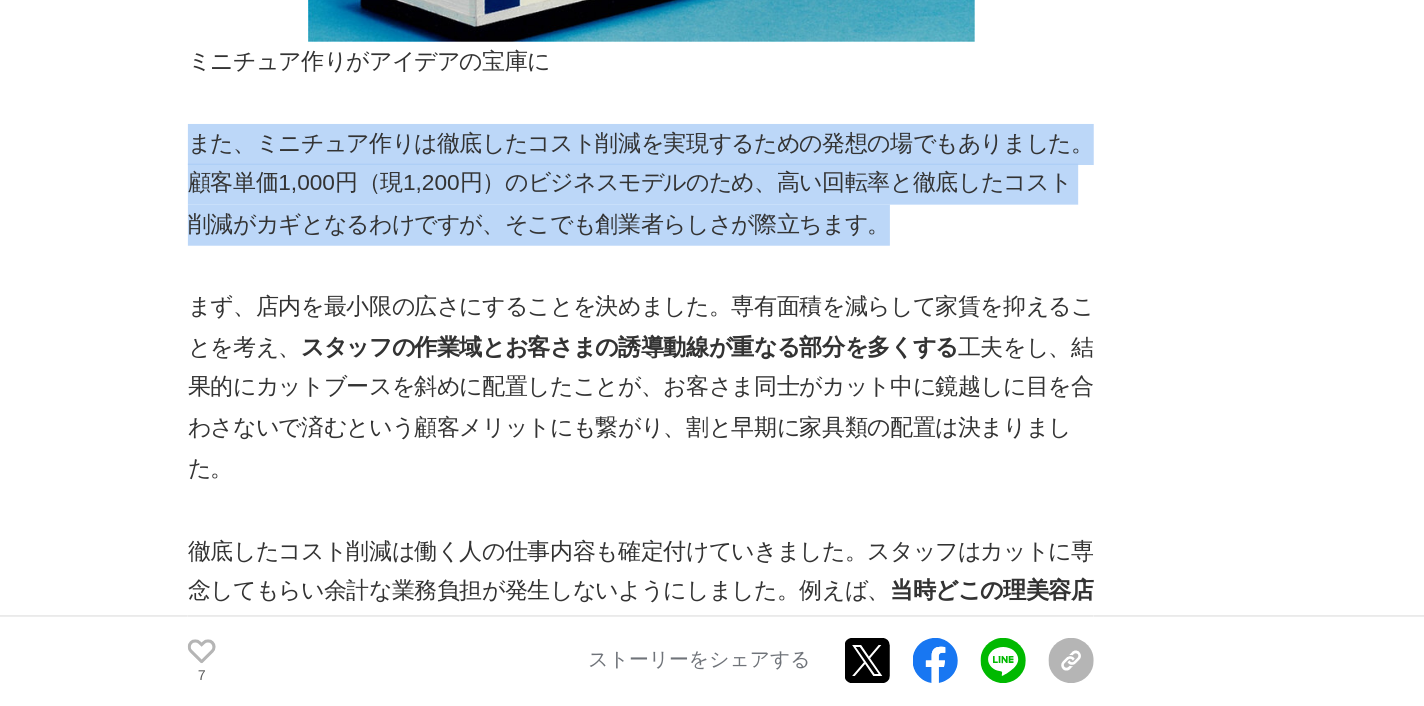 click on "まず、店内を最小限の広さにすることを決めました。専有面積を減らして家賃を抑えることを考え、 スタッフの作業域とお客さまの誘導動線が重なる部分を多くする 工夫をし、結果的にカットブースを斜めに配置したことが、お客さま同士がカット中に鏡越しに目を合わさないで済むという顧客メリットにも繋がり、割と早期に家具類の配置は決まりました。" at bounding box center [502, 482] 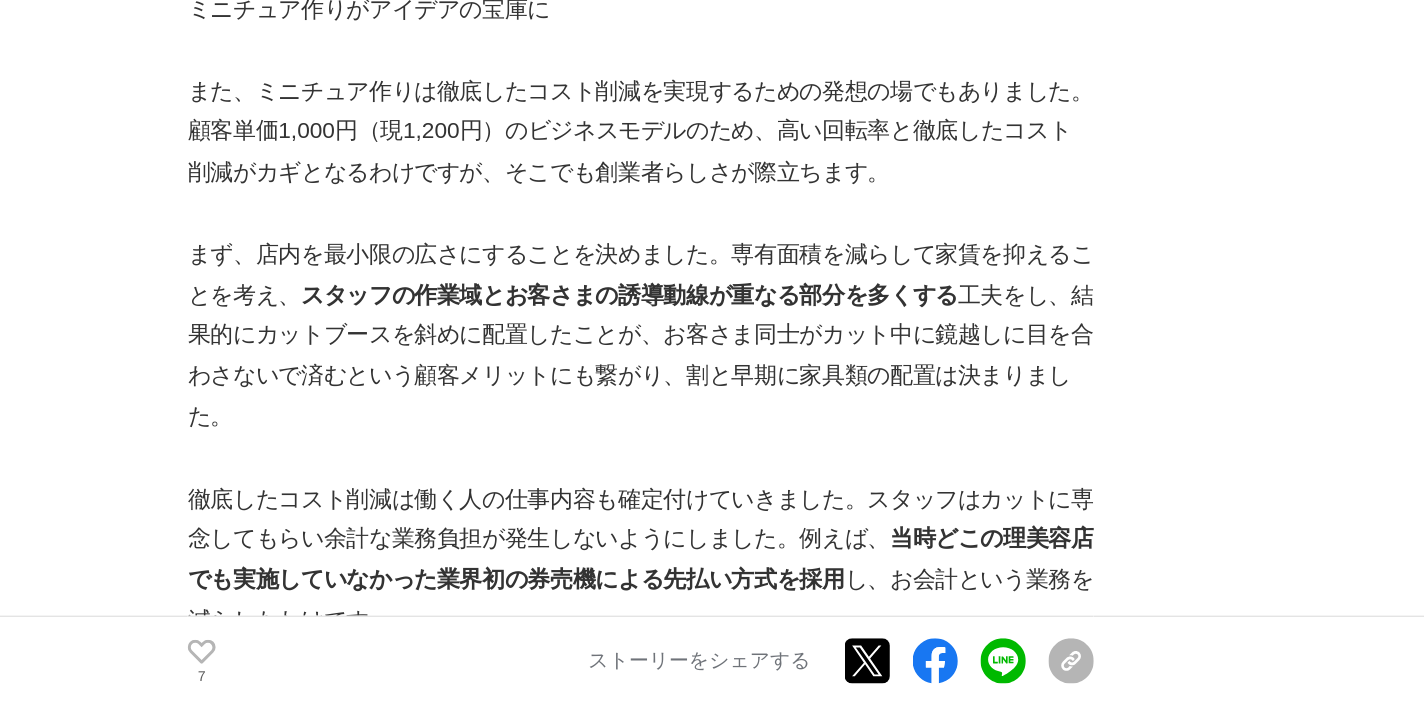 scroll, scrollTop: 2420, scrollLeft: 0, axis: vertical 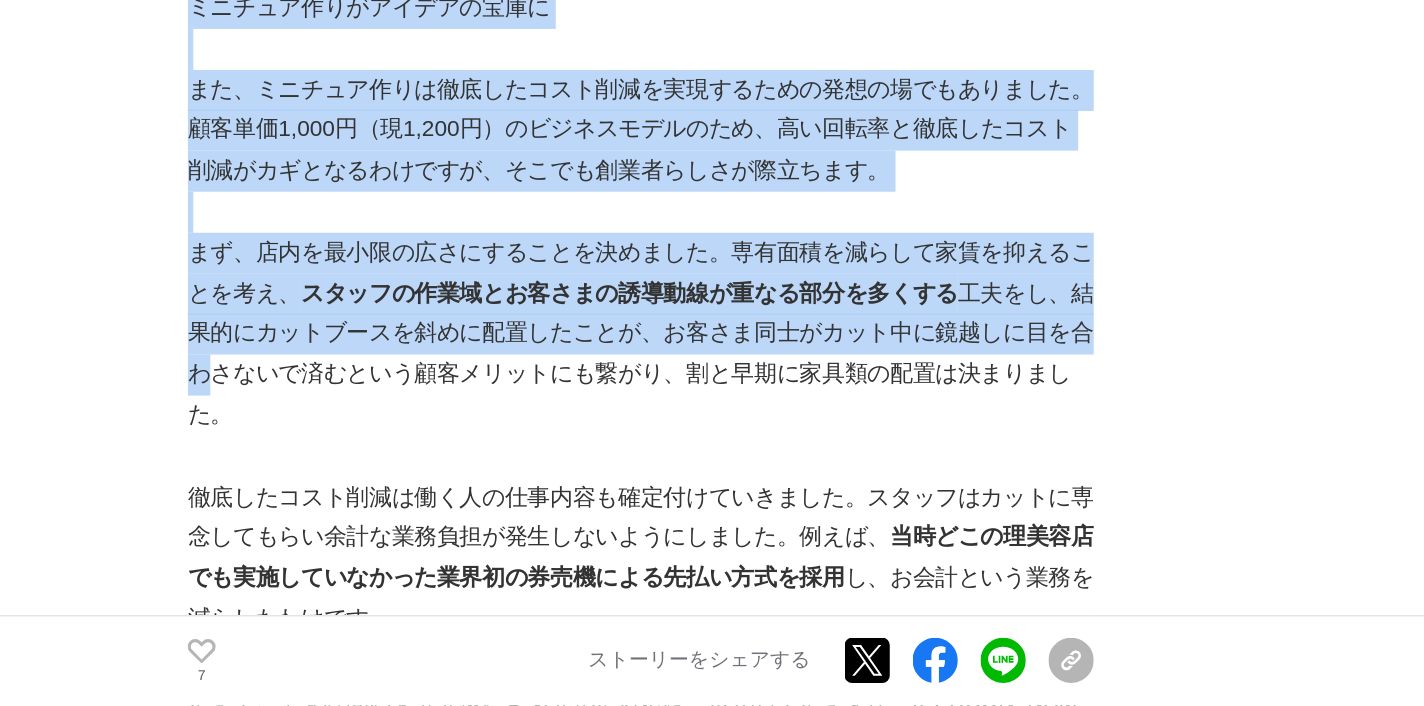 drag, startPoint x: 129, startPoint y: 101, endPoint x: 156, endPoint y: 182, distance: 85.3815 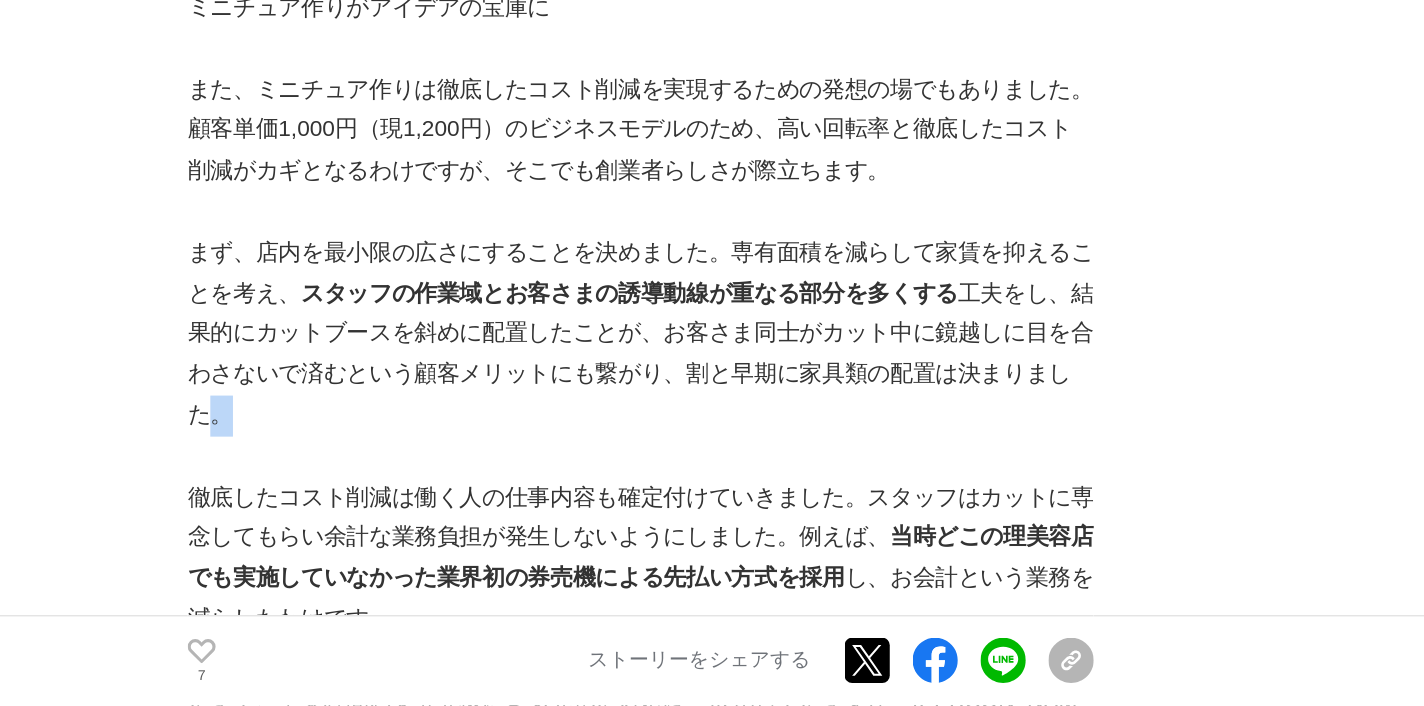click on "まず、店内を最小限の広さにすることを決めました。専有面積を減らして家賃を抑えることを考え、 スタッフの作業域とお客さまの誘導動線が重なる部分を多くする 工夫をし、結果的にカットブースを斜めに配置したことが、お客さま同士がカット中に鏡越しに目を合わさないで済むという顧客メリットにも繋がり、割と早期に家具類の配置は決まりました。" at bounding box center [502, 444] 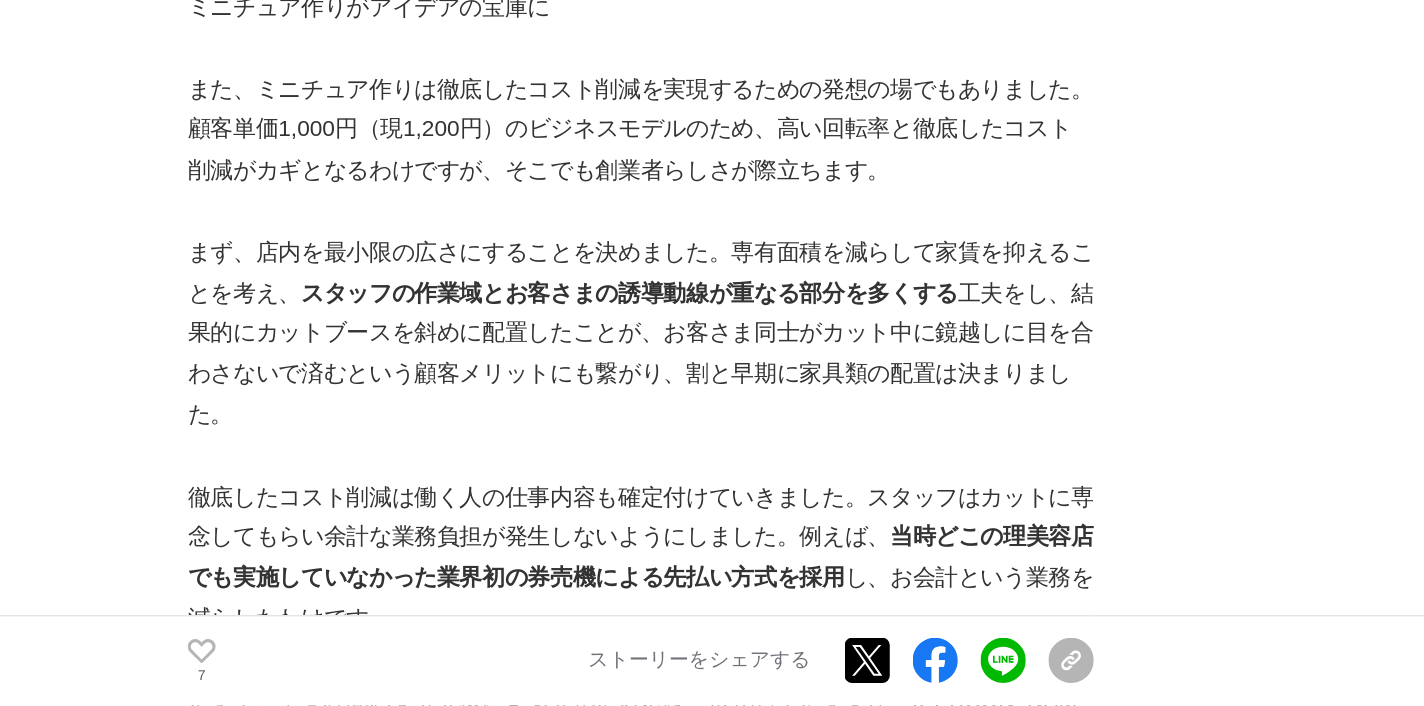 click on "QB HOUSE誕生秘話。「ヘアカット専門店」という新ジャンルを切り開いた創業期の裏側。
創業ストーリー
#創業ストーリー
#ヘアカット専門店
7 × × × 7 7" at bounding box center (712, 3257) 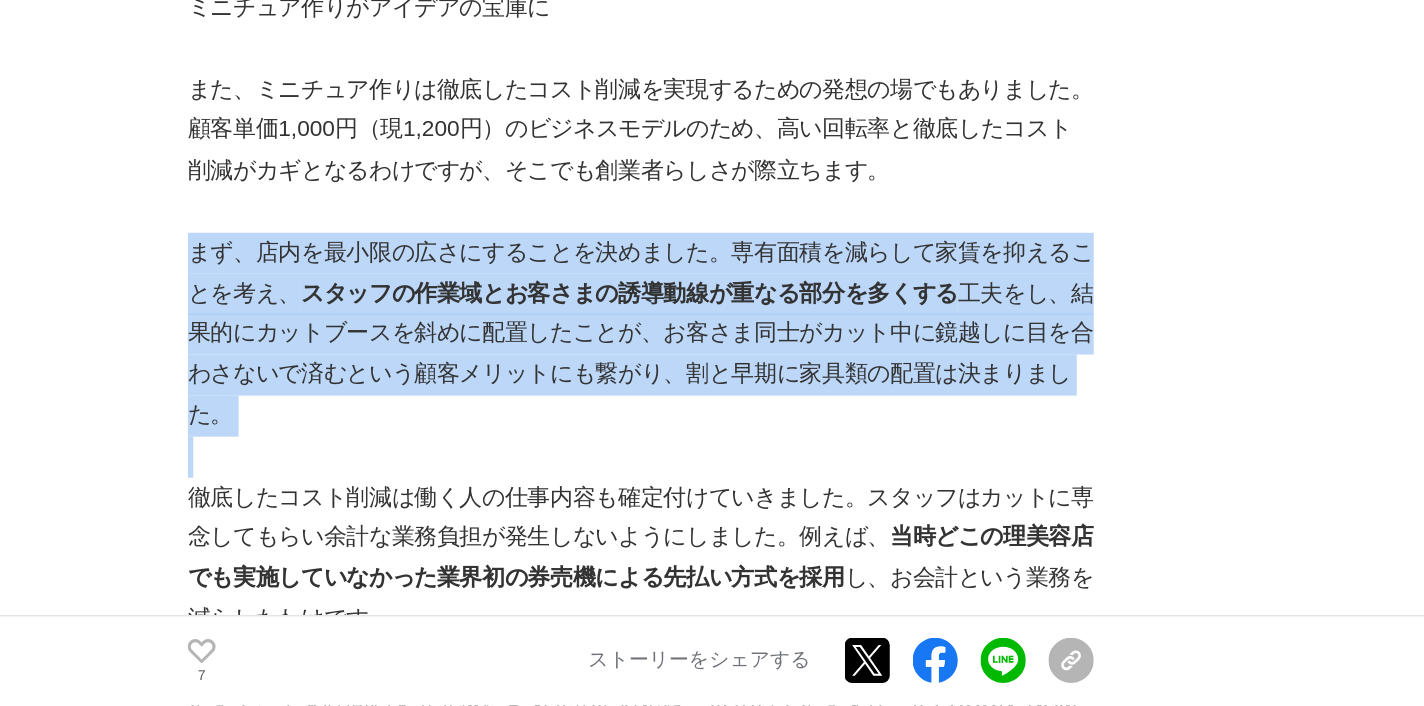 drag, startPoint x: 132, startPoint y: 101, endPoint x: 187, endPoint y: 239, distance: 148.55638 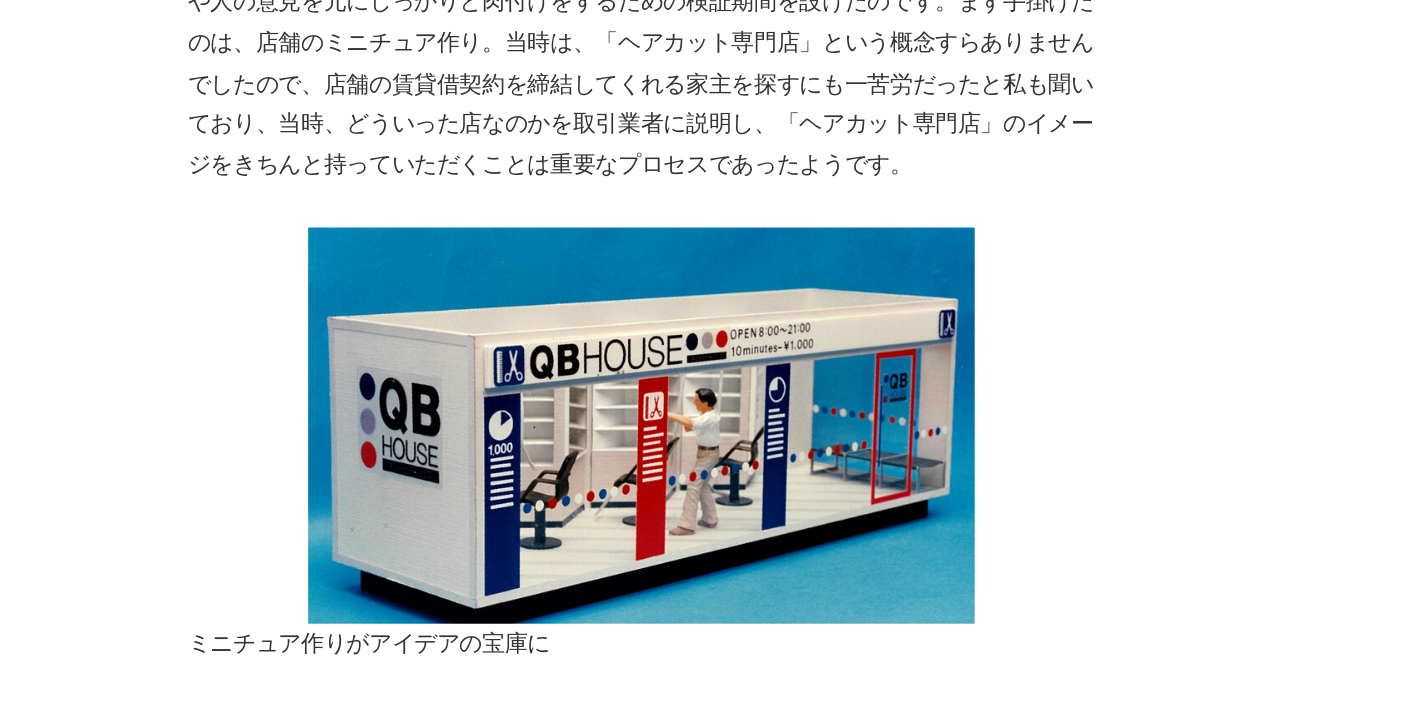 scroll, scrollTop: 2344, scrollLeft: 0, axis: vertical 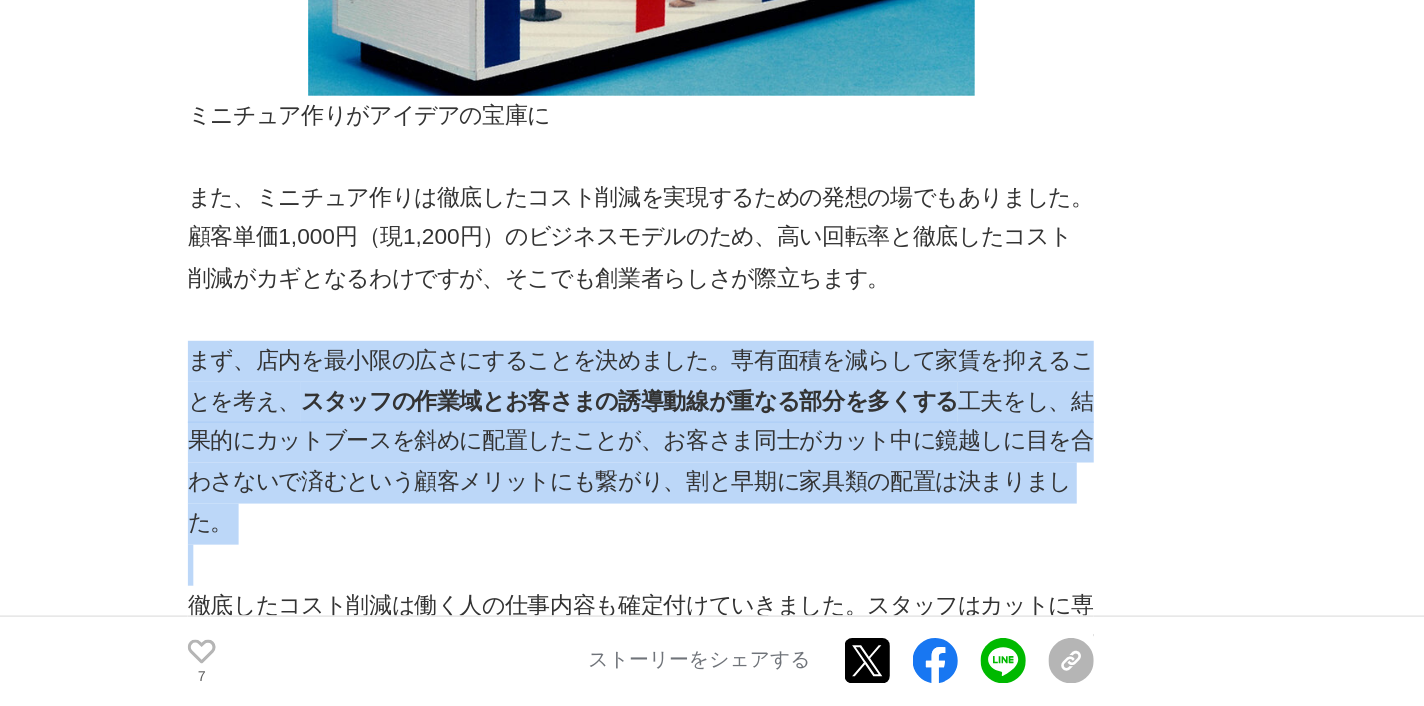 click on "まず、店内を最小限の広さにすることを決めました。専有面積を減らして家賃を抑えることを考え、 スタッフの作業域とお客さまの誘導動線が重なる部分を多くする 工夫をし、結果的にカットブースを斜めに配置したことが、お客さま同士がカット中に鏡越しに目を合わさないで済むという顧客メリットにも繋がり、割と早期に家具類の配置は決まりました。" at bounding box center (502, 520) 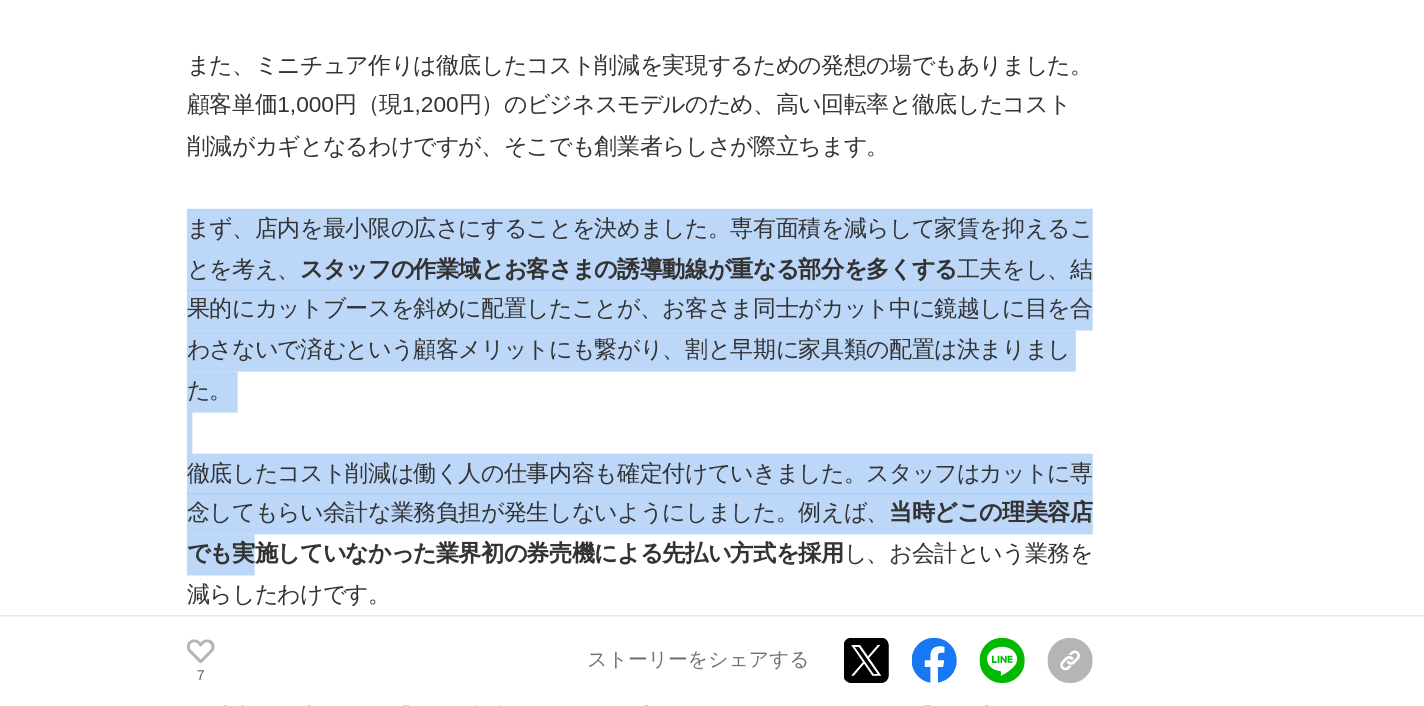 scroll, scrollTop: 2444, scrollLeft: 0, axis: vertical 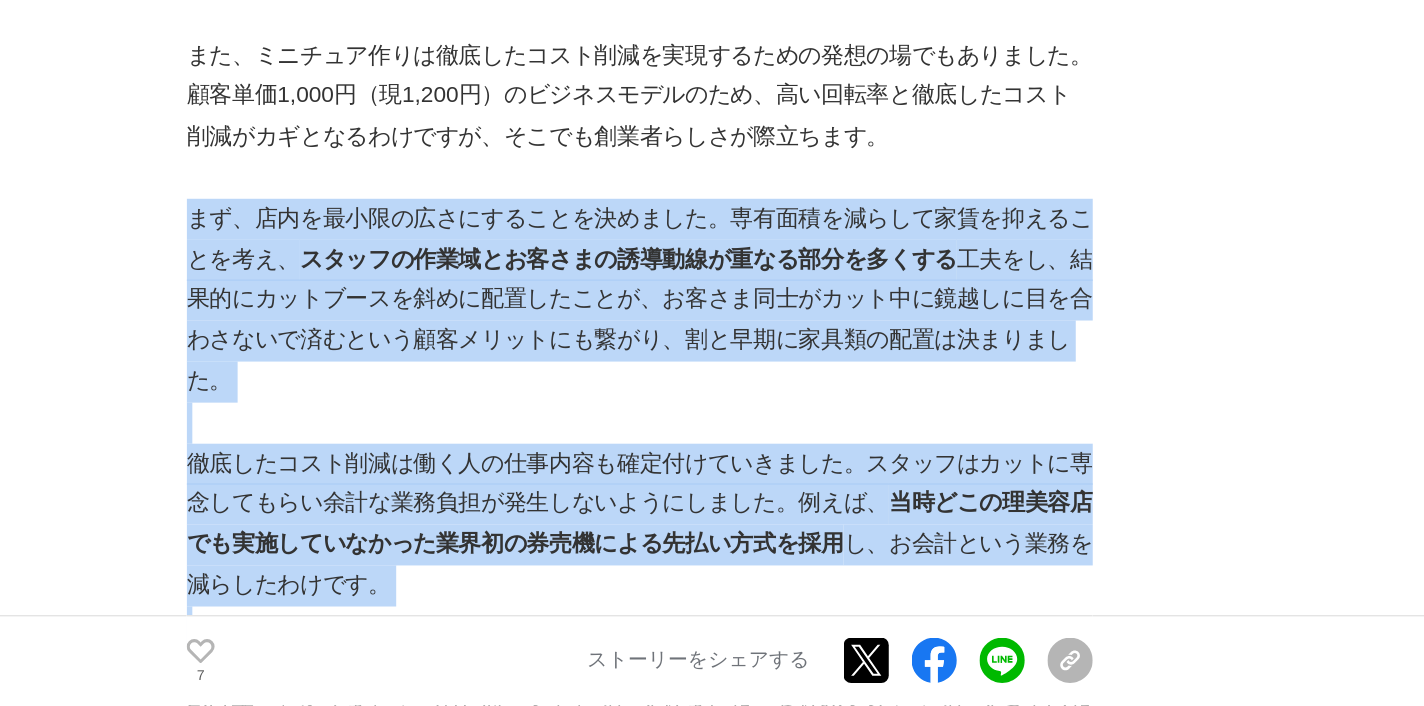 drag, startPoint x: 134, startPoint y: 177, endPoint x: 197, endPoint y: 350, distance: 184.11409 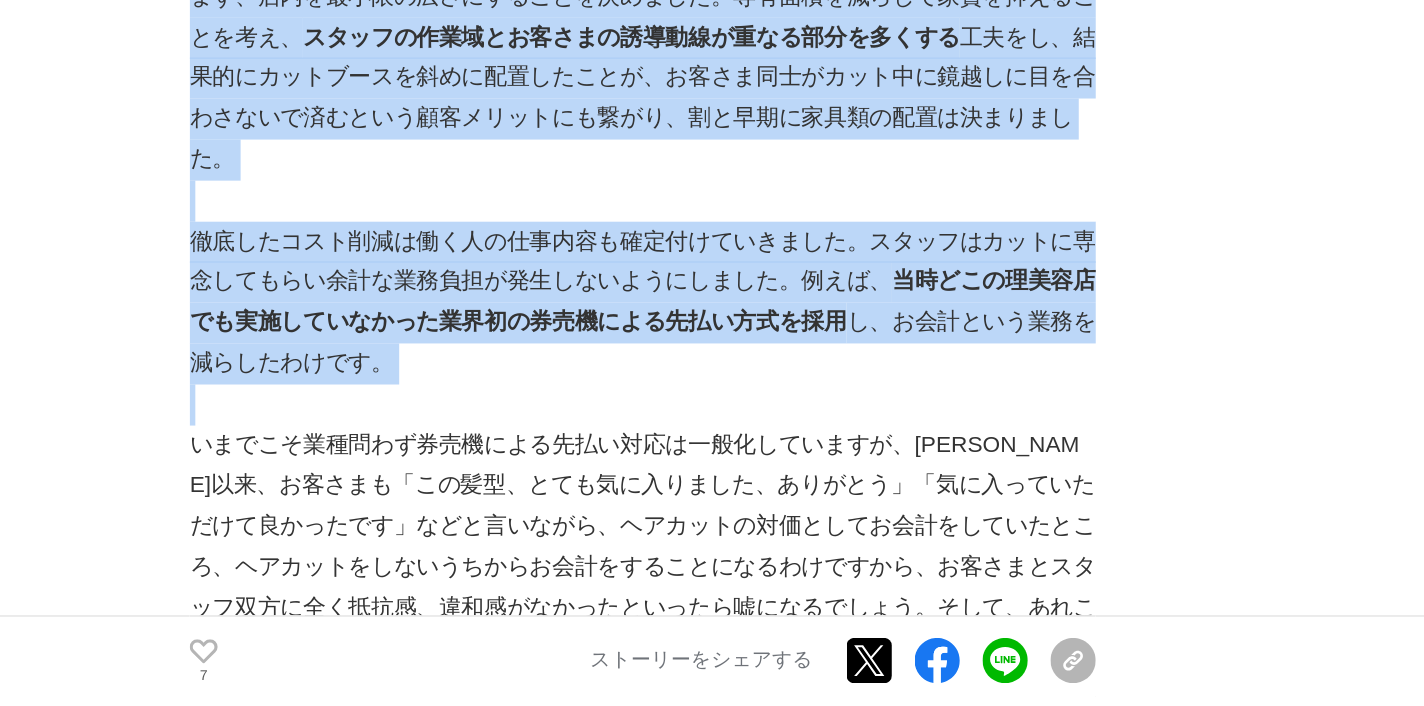 click on "いまでこそ業種問わず券売機による先払い対応は一般化していますが、[PERSON_NAME]以来、お客さまも「この髪型、とても気に入りました、ありがとう」「気に入っていただけて良かったです」などと言いながら、ヘアカットの対価としてお会計をしていたところ、ヘアカットをしないうちからお会計をすることになるわけですから、お客さまとスタッフ双方に全く抵抗感、違和感がなかったといったら嘘になるでしょう。そして、あれこれと検討した結果、 電話も雑誌もテレビも傘立てもないお店 となりました。電話を置かないので予約もとらない、という本当にないない尽くしのお店です。凡人の私には到底、思いつかない発想です。" at bounding box center [502, 623] 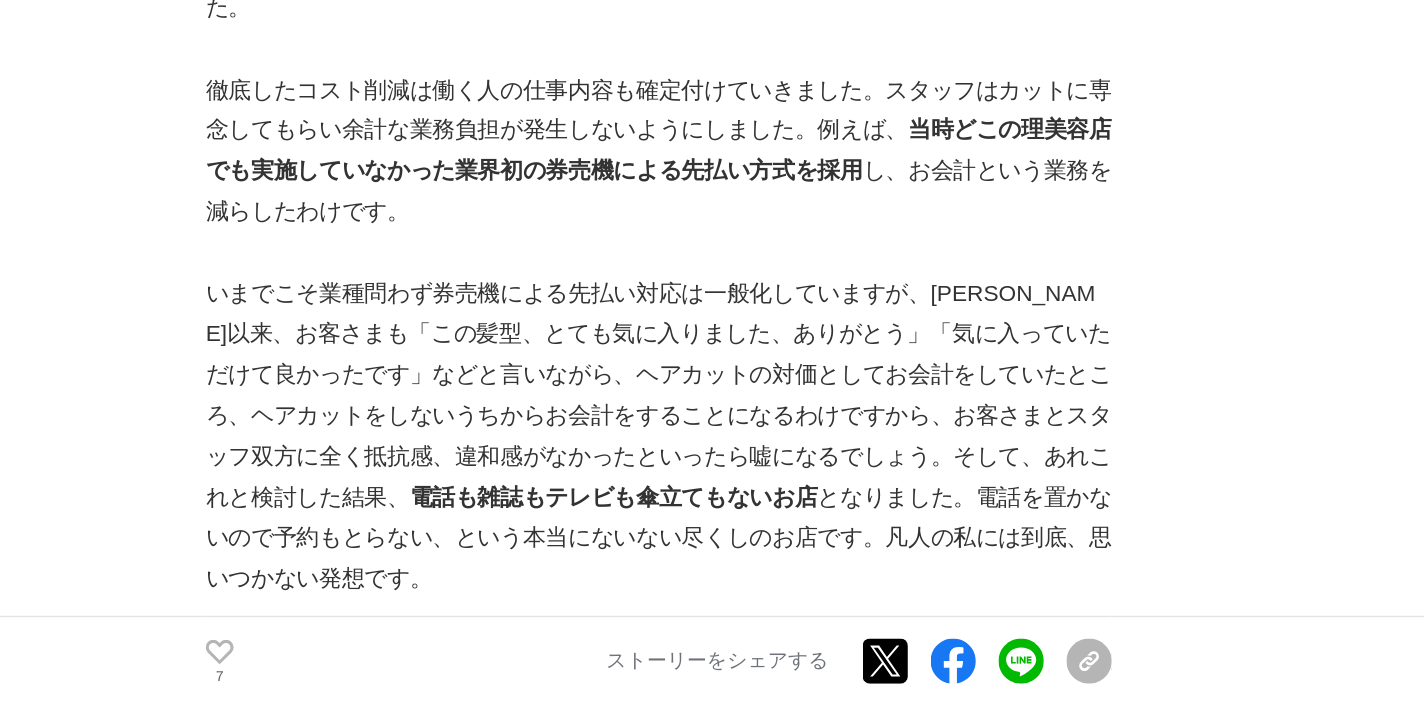 scroll, scrollTop: 2709, scrollLeft: 0, axis: vertical 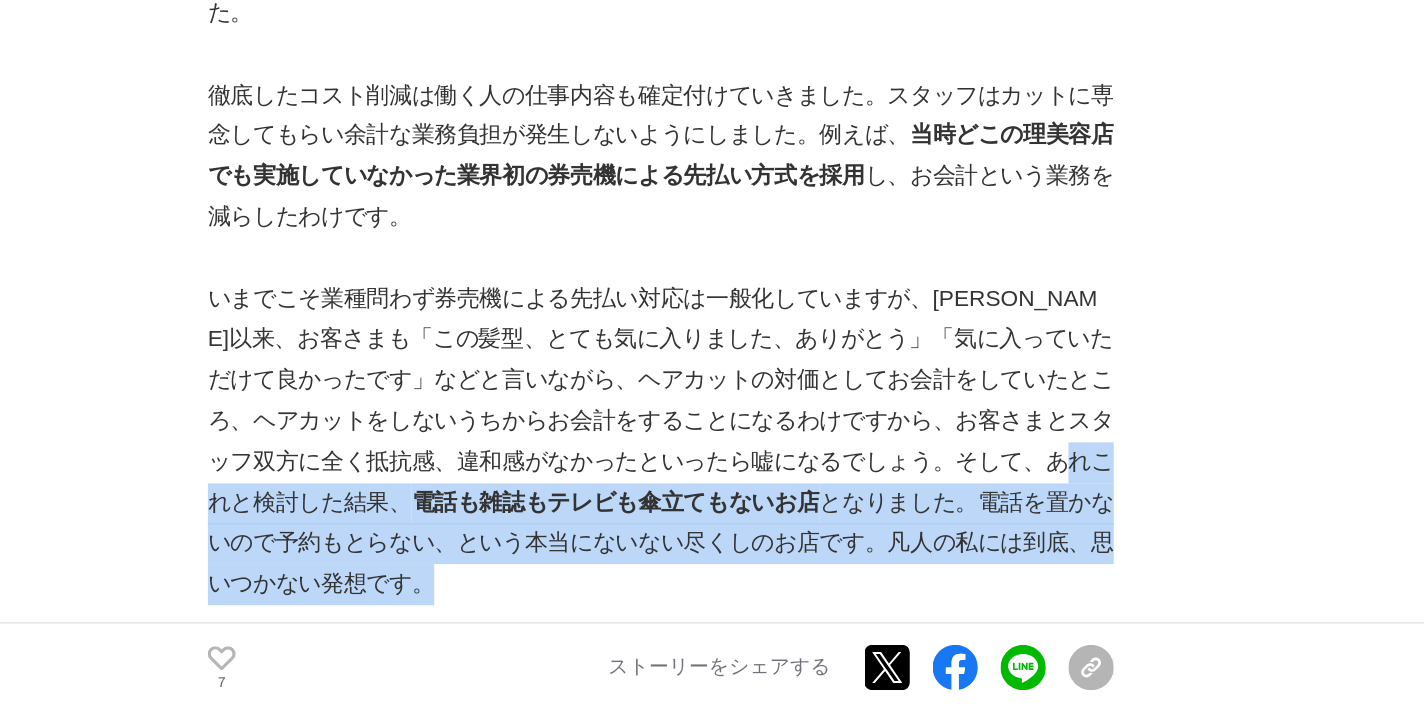 drag, startPoint x: 173, startPoint y: 265, endPoint x: 478, endPoint y: 317, distance: 309.40103 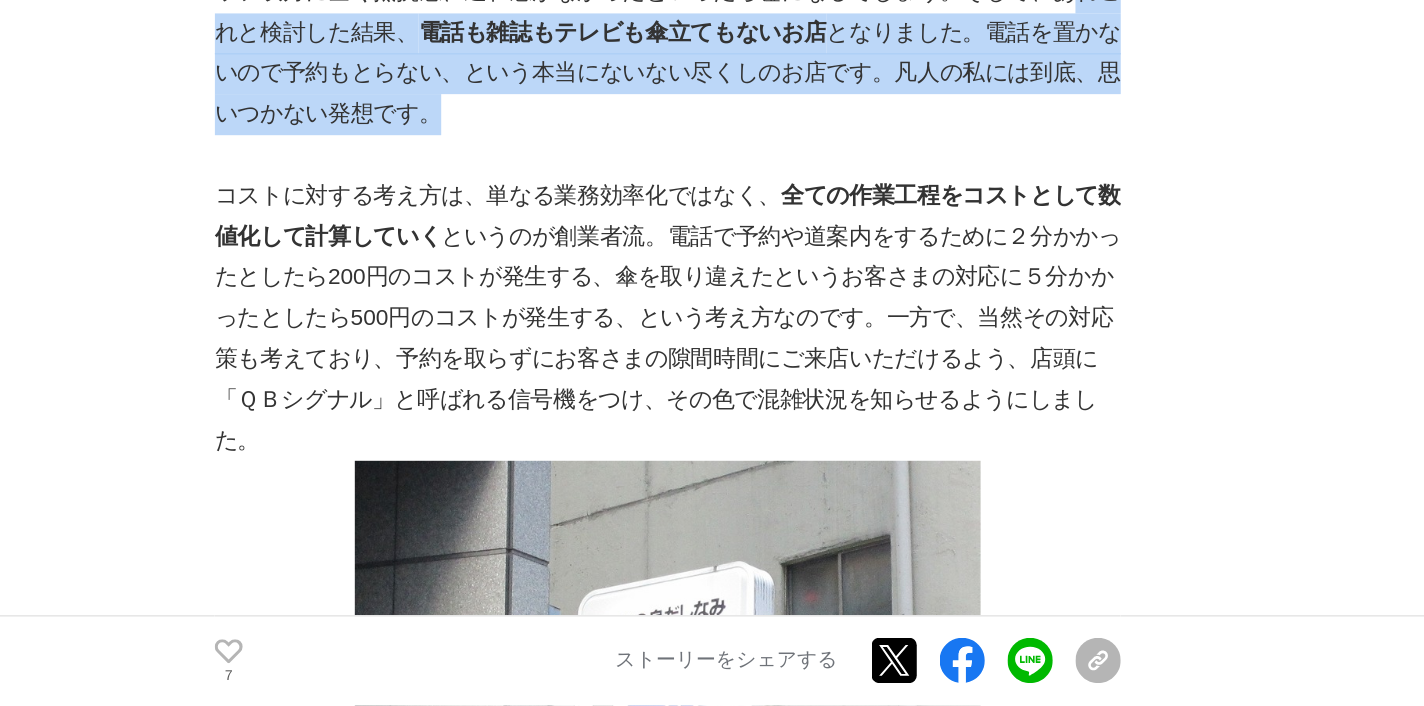 scroll, scrollTop: 3039, scrollLeft: 0, axis: vertical 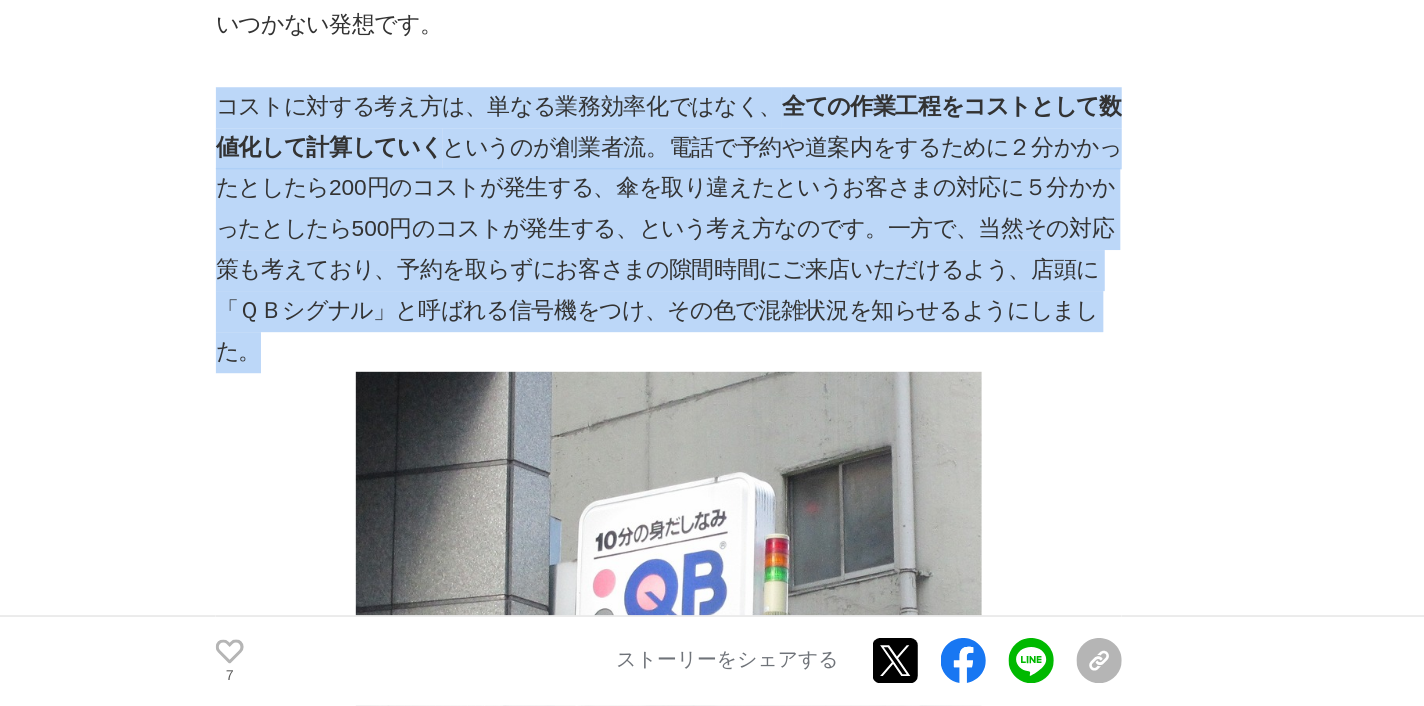 drag, startPoint x: 154, startPoint y: 48, endPoint x: 199, endPoint y: 152, distance: 113.31814 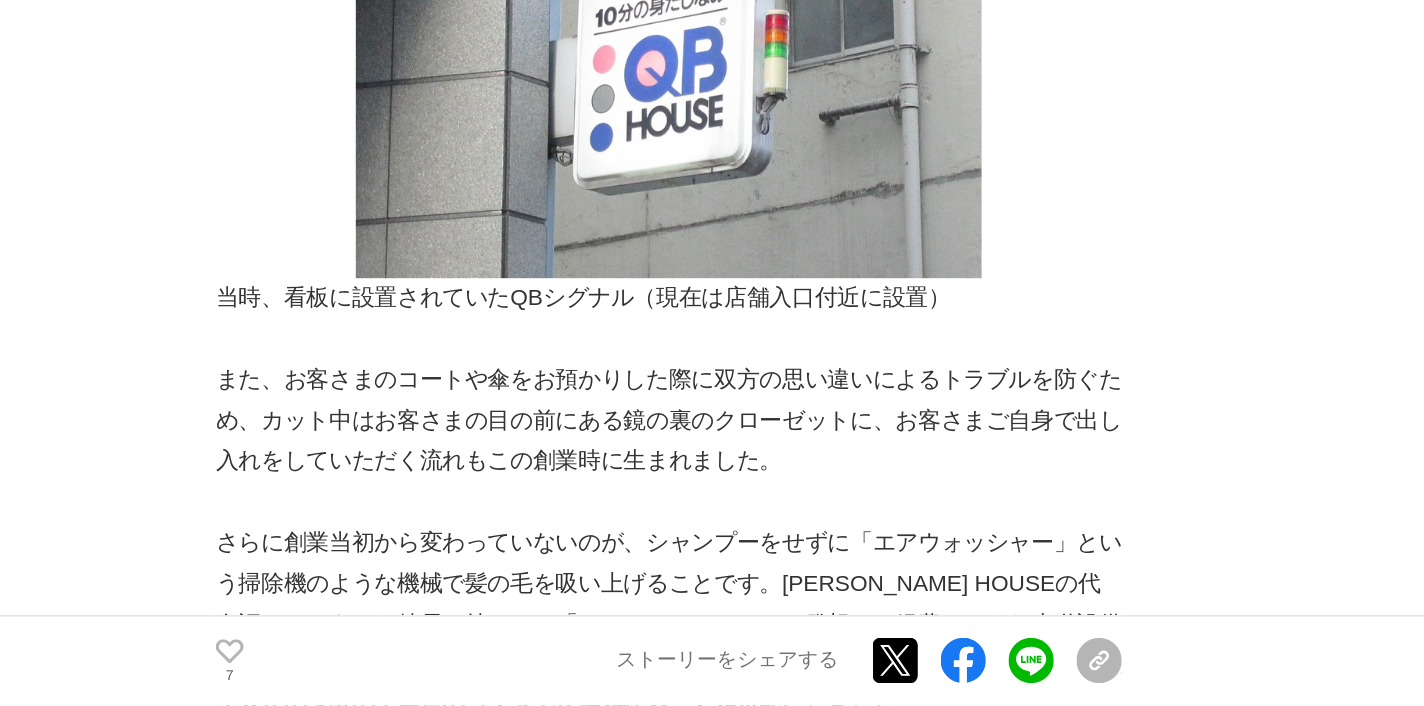 scroll, scrollTop: 3495, scrollLeft: 0, axis: vertical 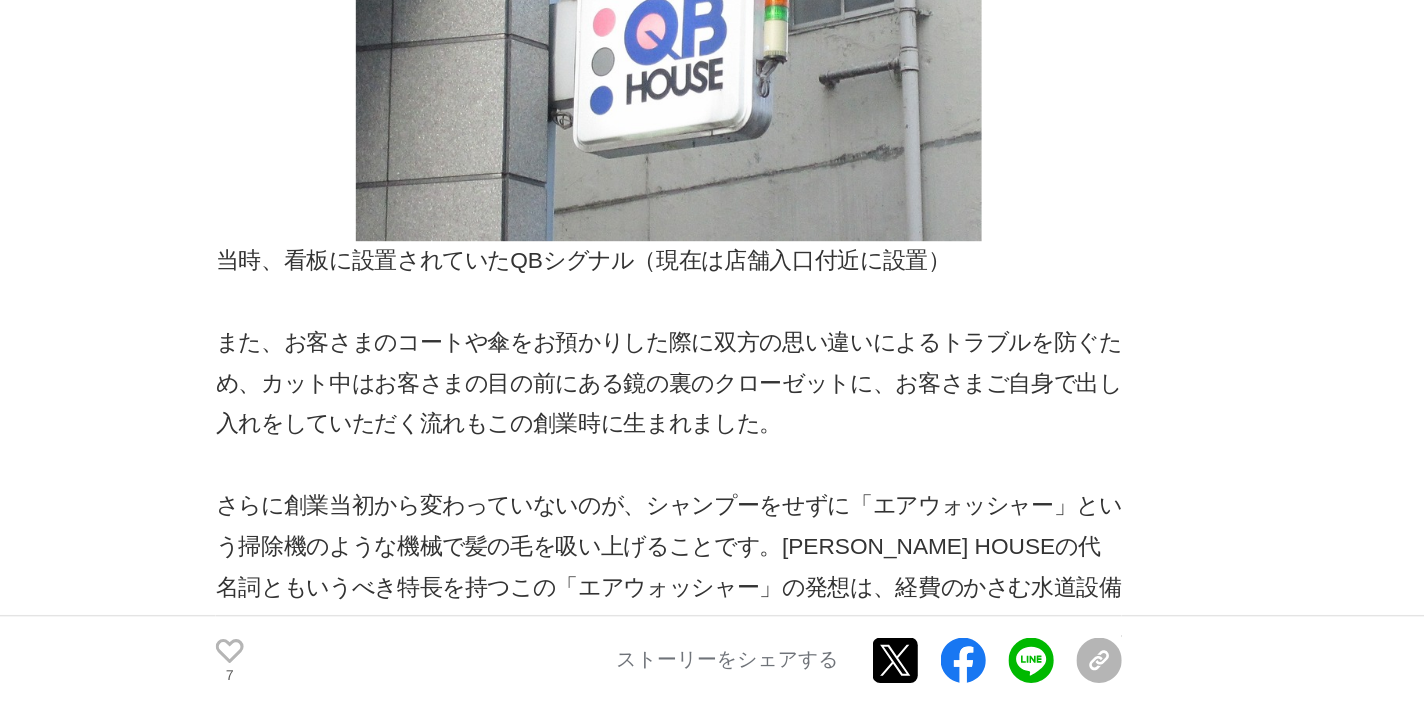 click at bounding box center (502, 536) 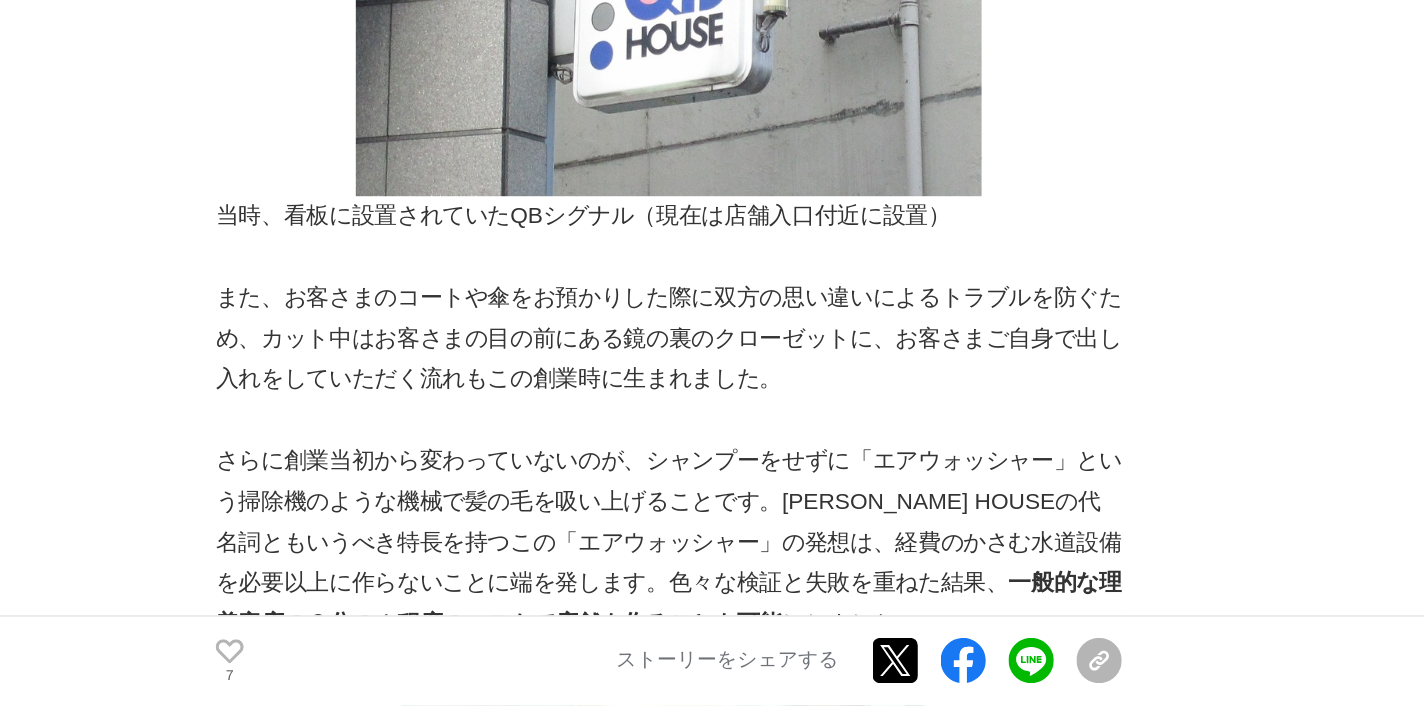 scroll, scrollTop: 3529, scrollLeft: 0, axis: vertical 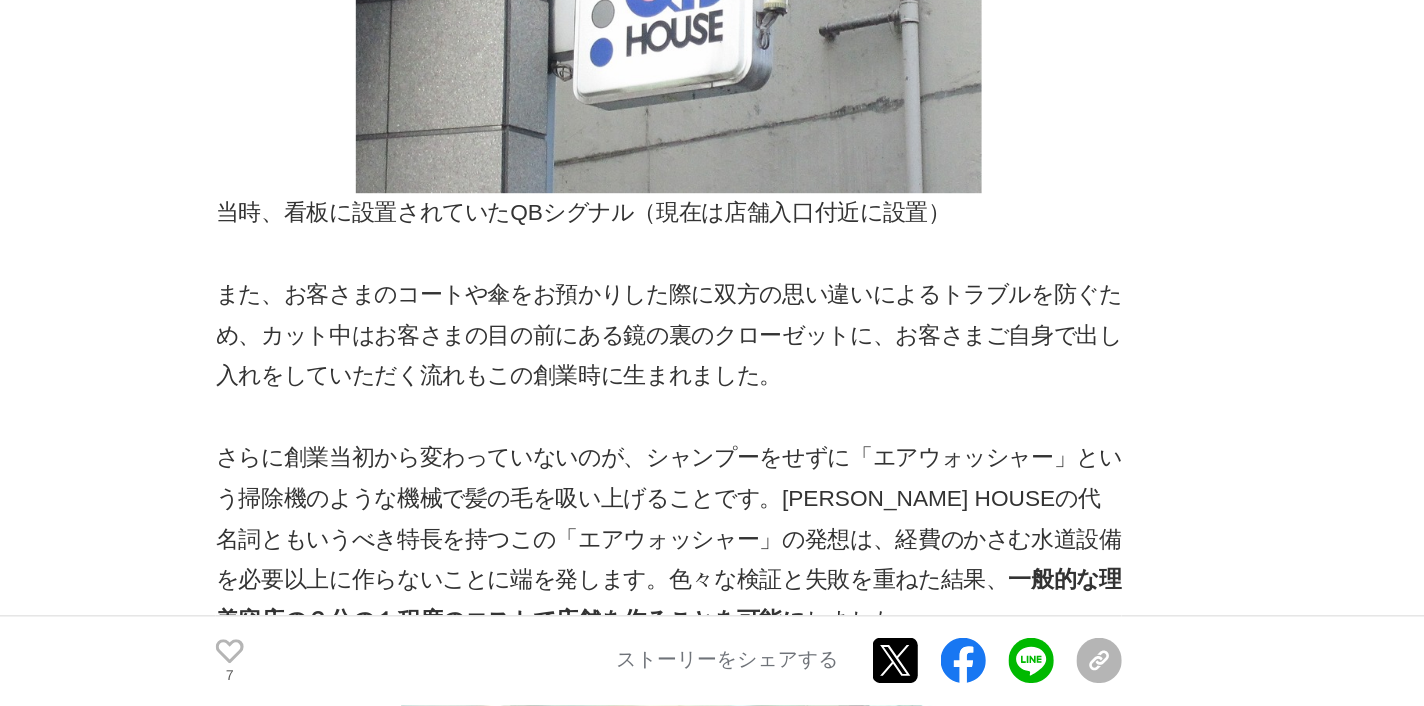 click on "また、お客さまのコートや傘をお預かりした際に双方の思い違いによるトラブルを防ぐため、カット中はお客さまの目の前にある鏡の裏のクローゼットに、お客さまご自身で出し入れをしていただく流れもこの創業時に生まれました。" at bounding box center (502, 445) 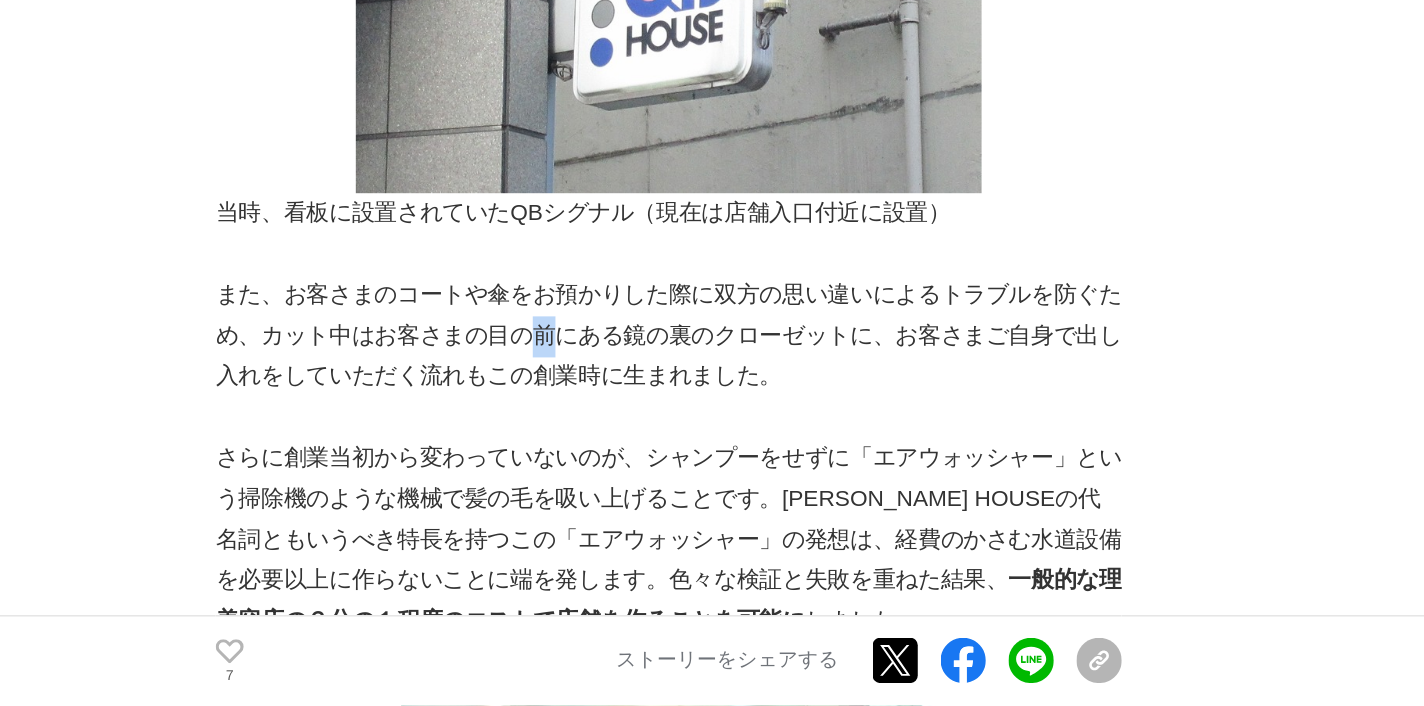 click on "また、お客さまのコートや傘をお預かりした際に双方の思い違いによるトラブルを防ぐため、カット中はお客さまの目の前にある鏡の裏のクローゼットに、お客さまご自身で出し入れをしていただく流れもこの創業時に生まれました。" at bounding box center [502, 445] 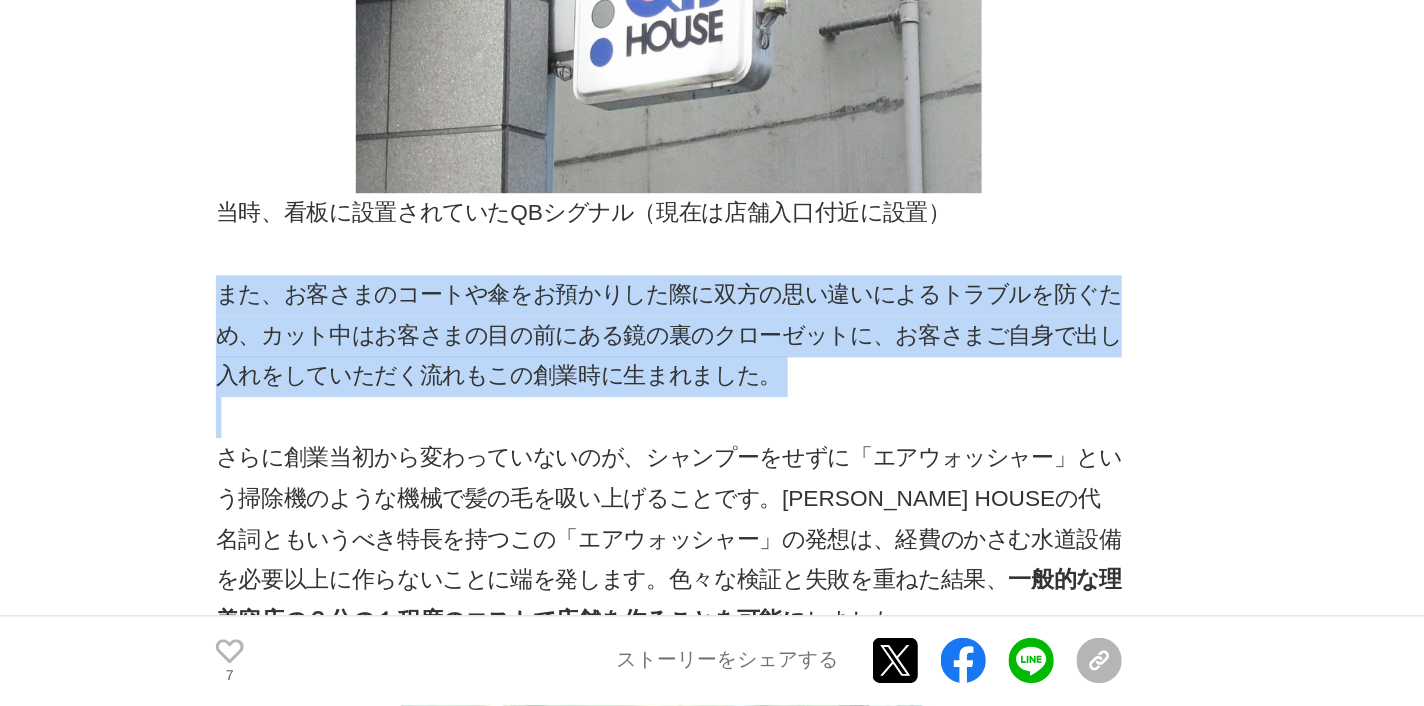 click on "また、お客さまのコートや傘をお預かりした際に双方の思い違いによるトラブルを防ぐため、カット中はお客さまの目の前にある鏡の裏のクローゼットに、お客さまご自身で出し入れをしていただく流れもこの創業時に生まれました。" at bounding box center (502, 445) 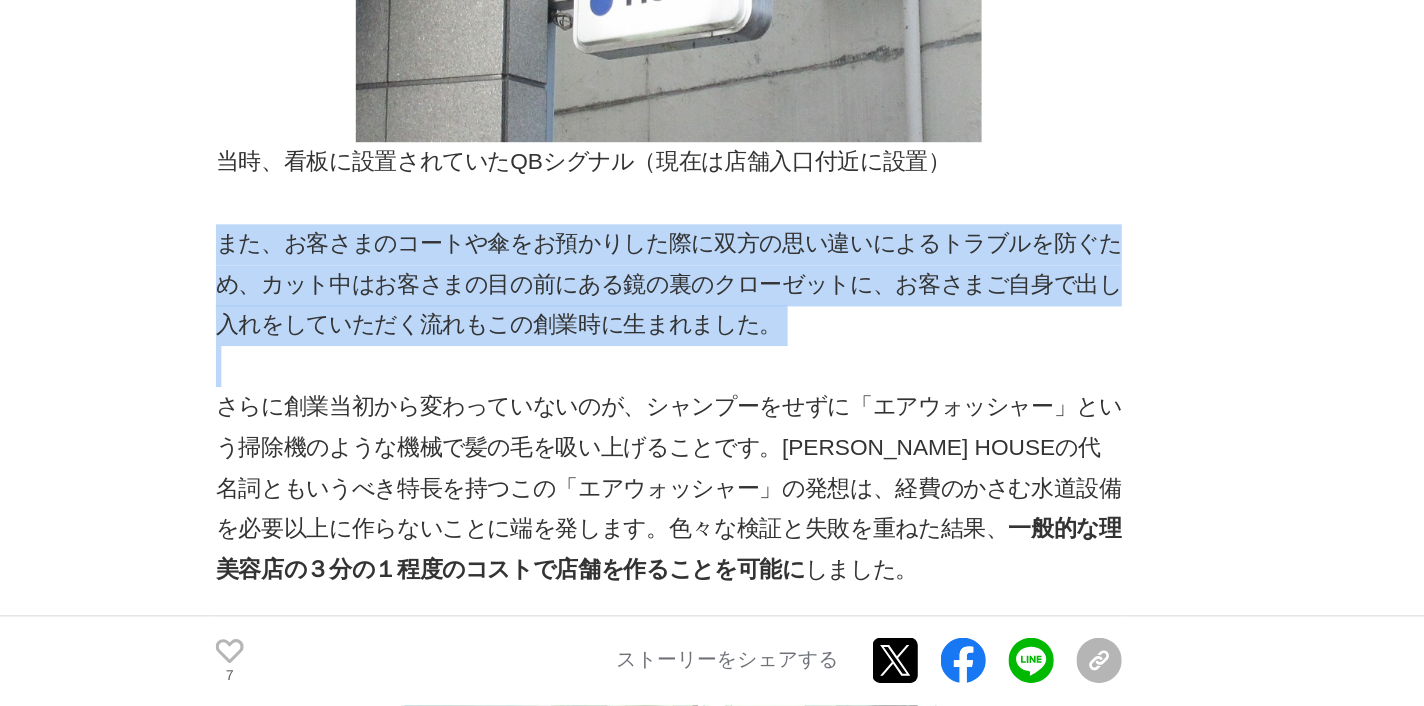 scroll, scrollTop: 3582, scrollLeft: 0, axis: vertical 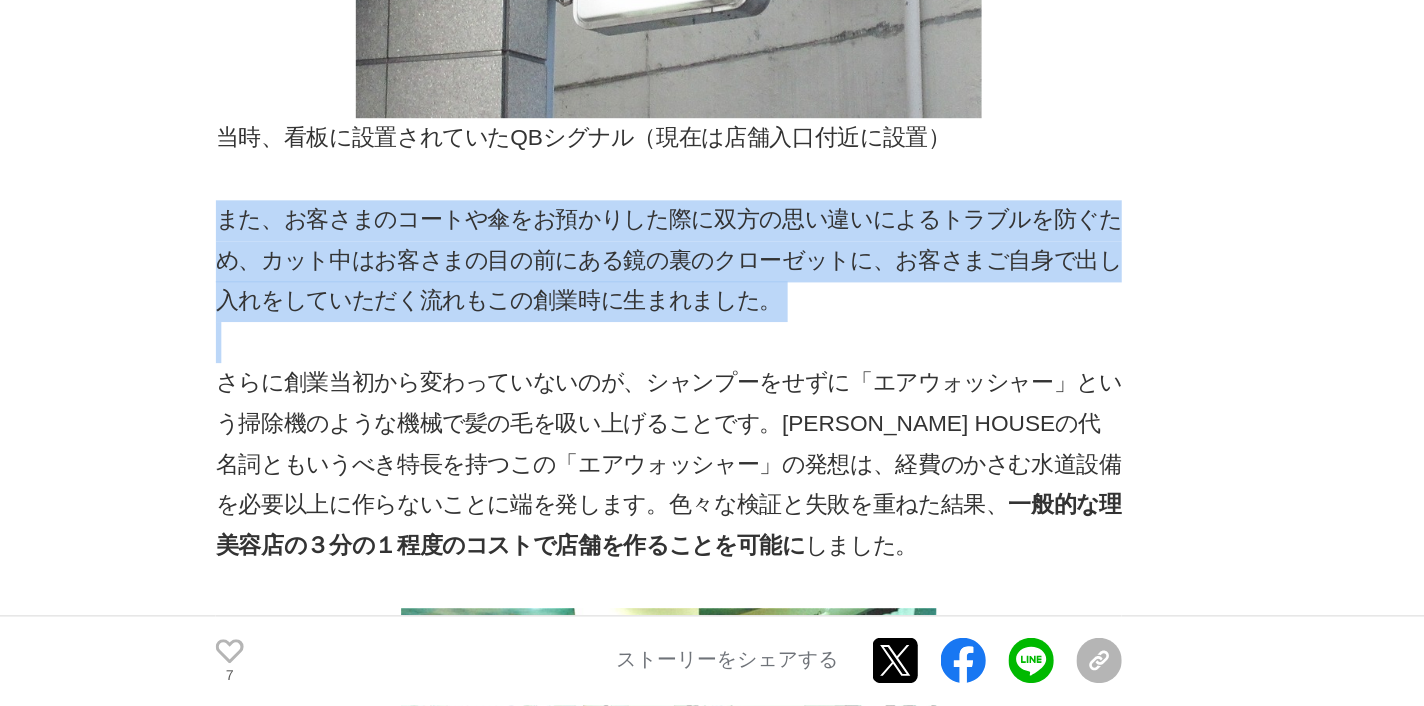 click on "さらに創業当初から変わっていないのが、シャンプーをせずに「エアウォッシャー」という掃除機のような機械で髪の毛を吸い上げることです。[PERSON_NAME] HOUSEの代名詞ともいうべき特長を持つこの「エアウォッシャー」の発想は、経費のかさむ水道設備を必要以上に作らないことに端を発します。色々な検証と失敗を重ねた結果、 一般的な理美容店の３分の１程度のコストで店舗を作ることを可能に しました。" at bounding box center [502, 536] 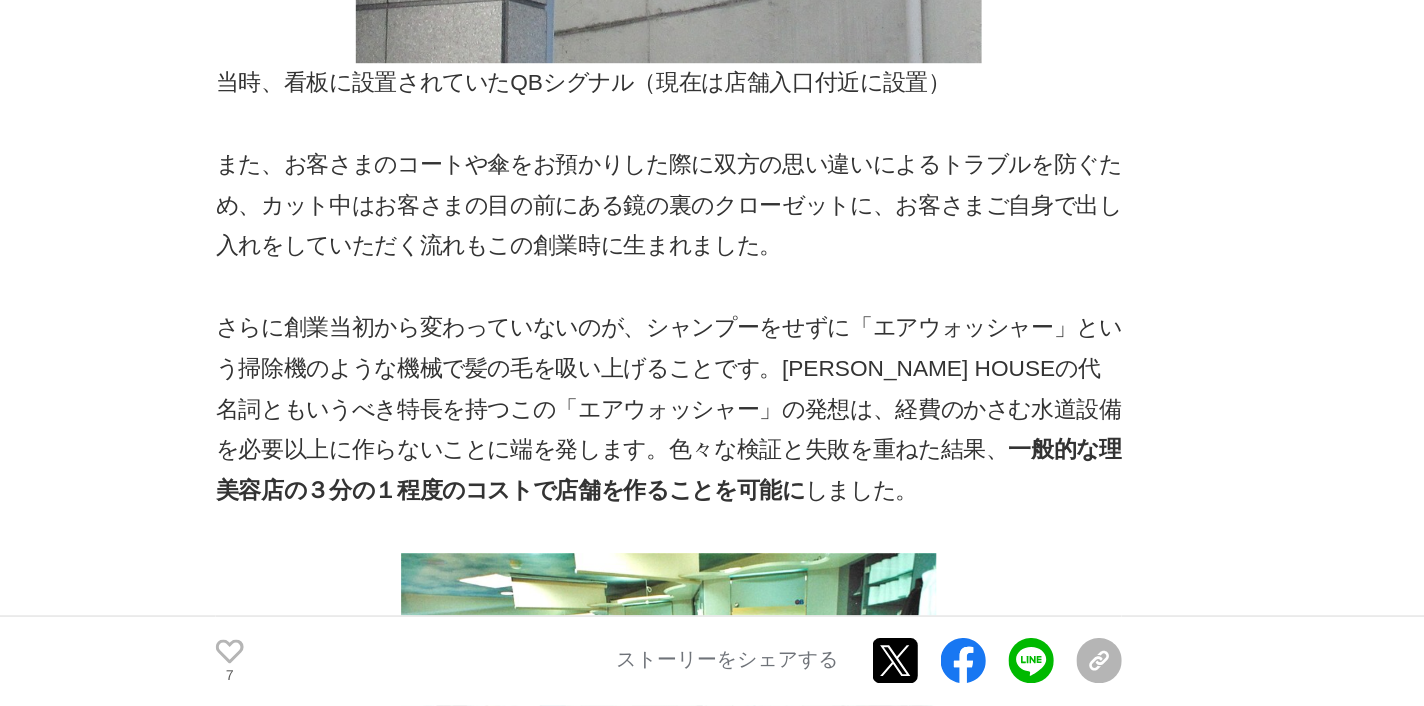 scroll, scrollTop: 3621, scrollLeft: 0, axis: vertical 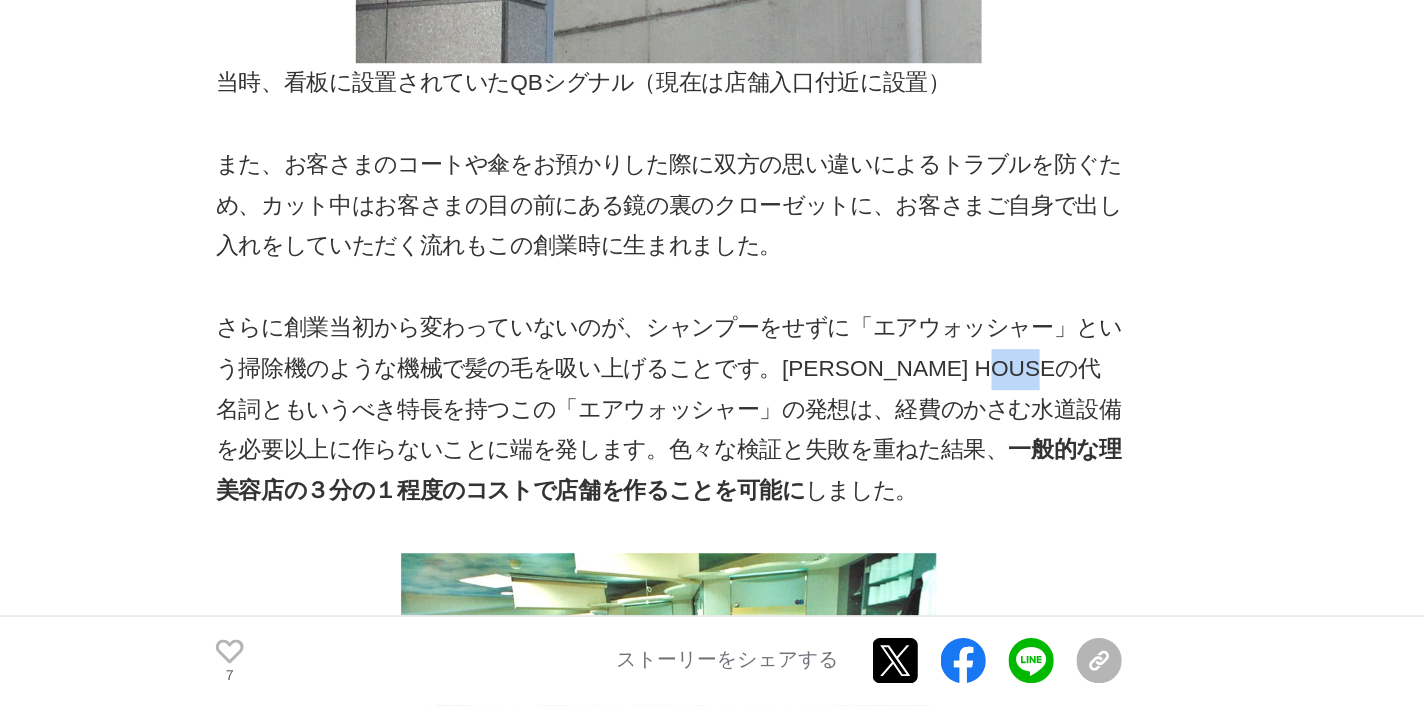click on "さらに創業当初から変わっていないのが、シャンプーをせずに「エアウォッシャー」という掃除機のような機械で髪の毛を吸い上げることです。[PERSON_NAME] HOUSEの代名詞ともいうべき特長を持つこの「エアウォッシャー」の発想は、経費のかさむ水道設備を必要以上に作らないことに端を発します。色々な検証と失敗を重ねた結果、 一般的な理美容店の３分の１程度のコストで店舗を作ることを可能に しました。" at bounding box center [502, 497] 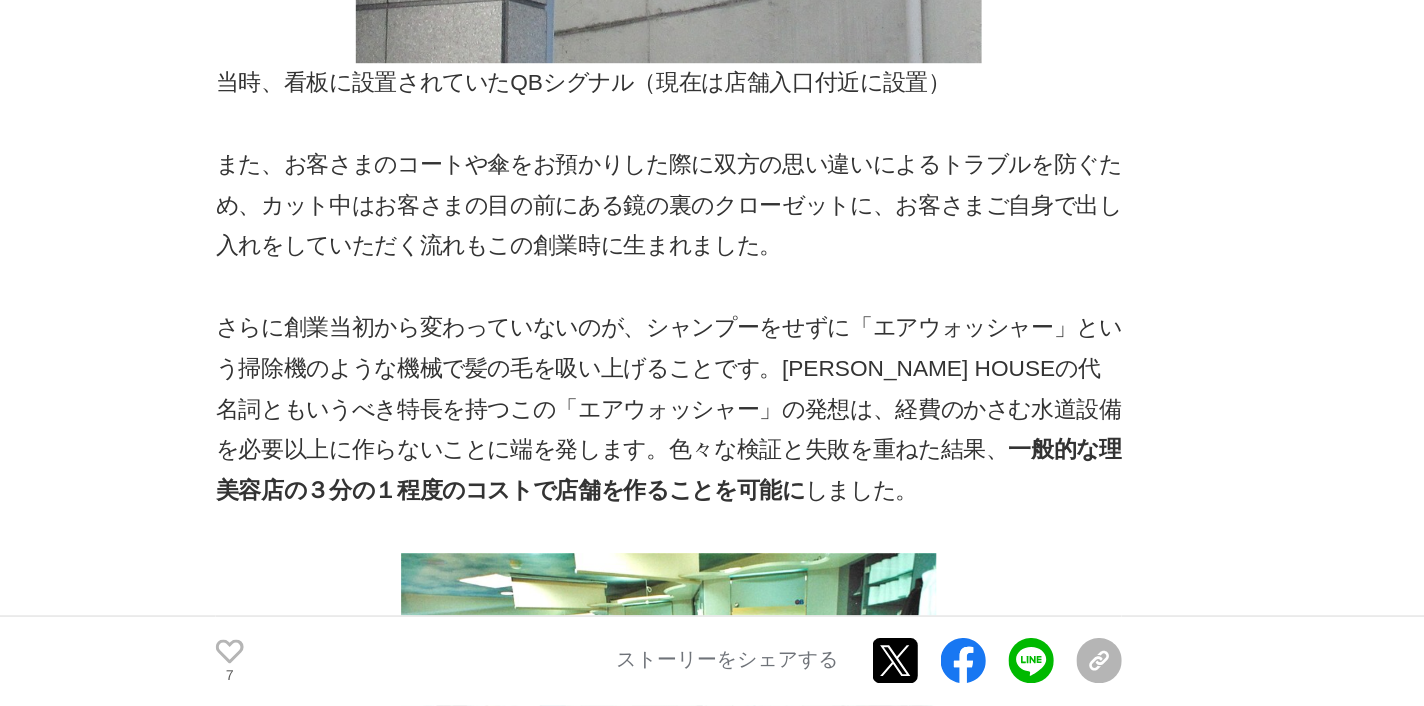 click on "さらに創業当初から変わっていないのが、シャンプーをせずに「エアウォッシャー」という掃除機のような機械で髪の毛を吸い上げることです。[PERSON_NAME] HOUSEの代名詞ともいうべき特長を持つこの「エアウォッシャー」の発想は、経費のかさむ水道設備を必要以上に作らないことに端を発します。色々な検証と失敗を重ねた結果、 一般的な理美容店の３分の１程度のコストで店舗を作ることを可能に しました。" at bounding box center [502, 497] 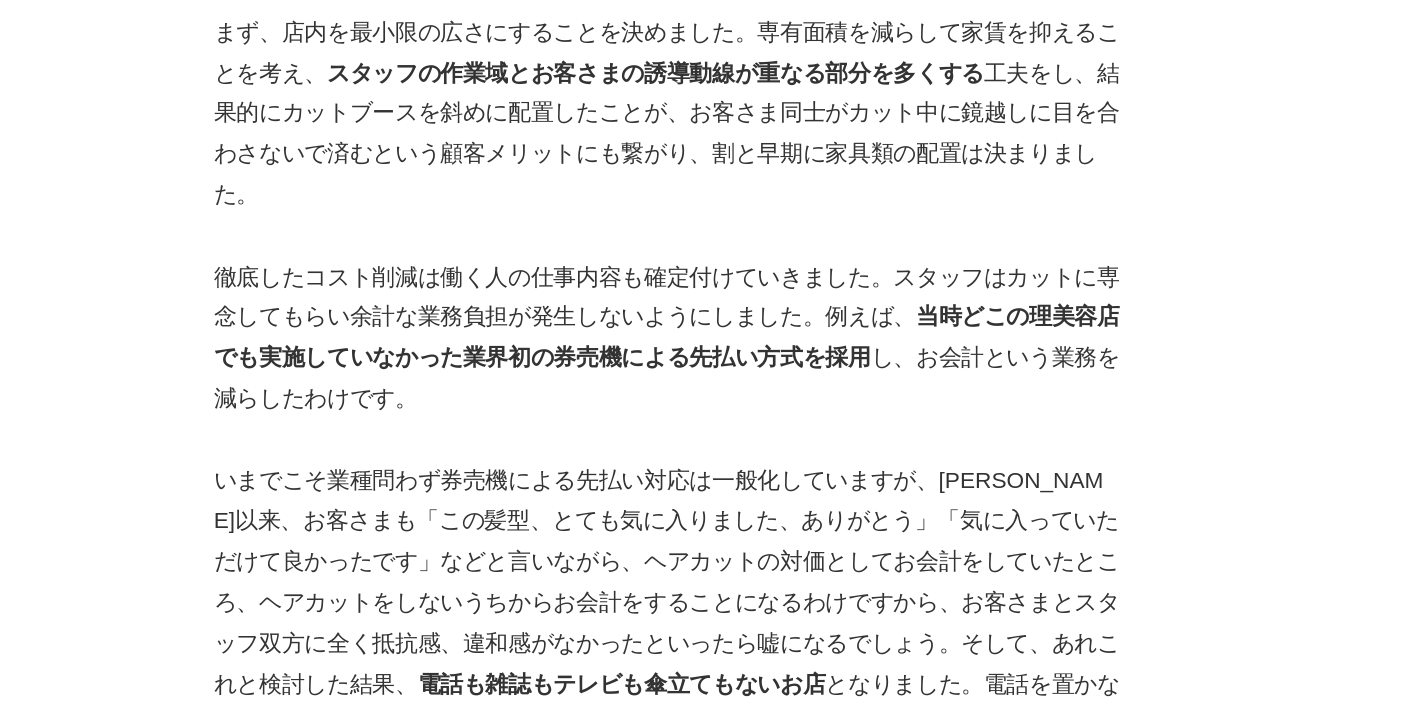 scroll, scrollTop: 2778, scrollLeft: 0, axis: vertical 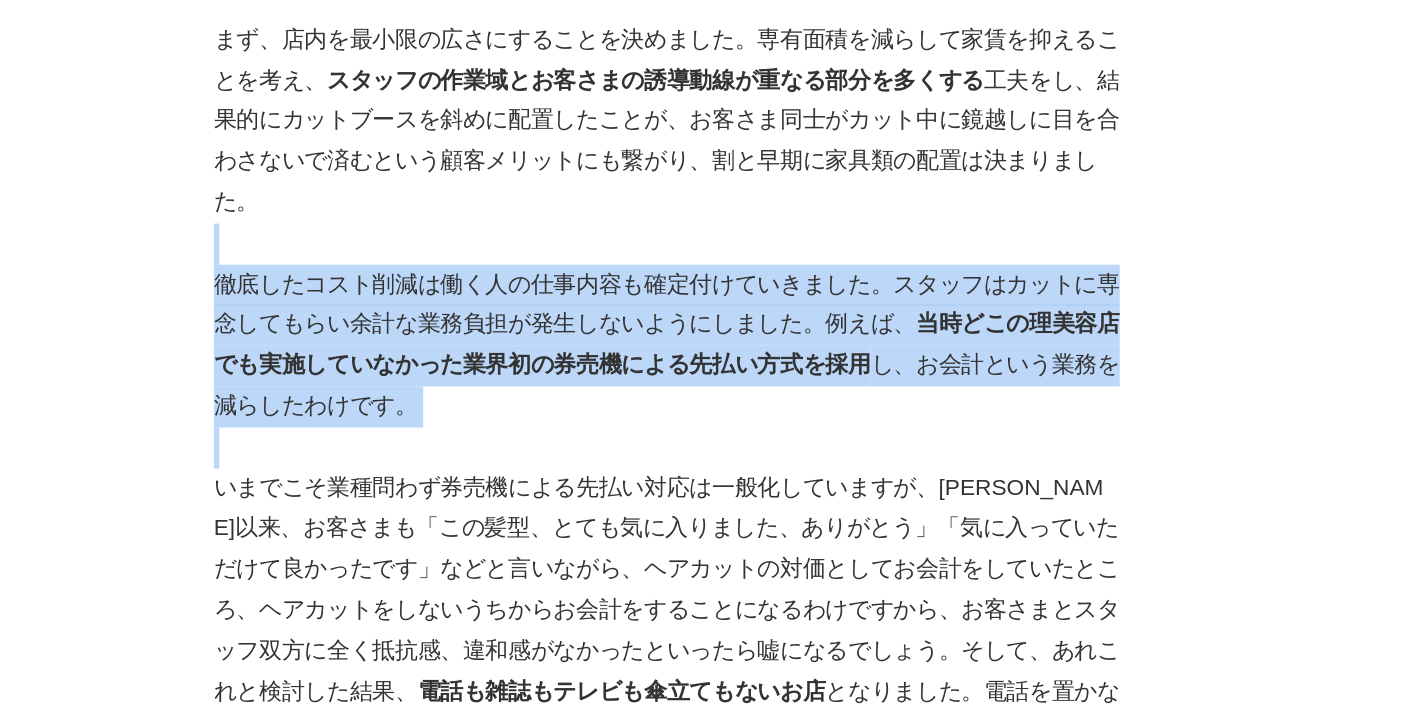 drag, startPoint x: 192, startPoint y: 106, endPoint x: 232, endPoint y: 247, distance: 146.56398 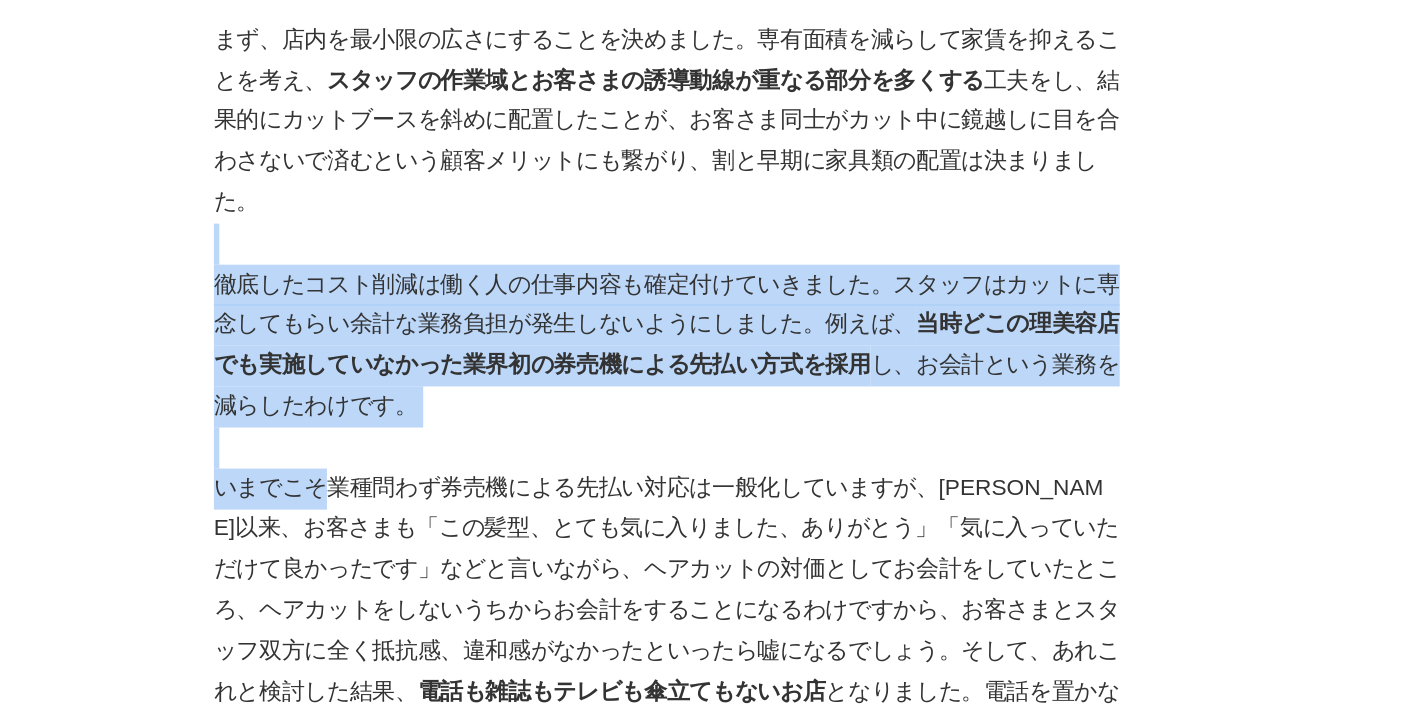 click on "いまでこそ業種問わず券売機による先払い対応は一般化していますが、[PERSON_NAME]以来、お客さまも「この髪型、とても気に入りました、ありがとう」「気に入っていただけて良かったです」などと言いながら、ヘアカットの対価としてお会計をしていたところ、ヘアカットをしないうちからお会計をすることになるわけですから、お客さまとスタッフ双方に全く抵抗感、違和感がなかったといったら嘘になるでしょう。そして、あれこれと検討した結果、 電話も雑誌もテレビも傘立てもないお店 となりました。電話を置かないので予約もとらない、という本当にないない尽くしのお店です。凡人の私には到底、思いつかない発想です。" at bounding box center (502, 446) 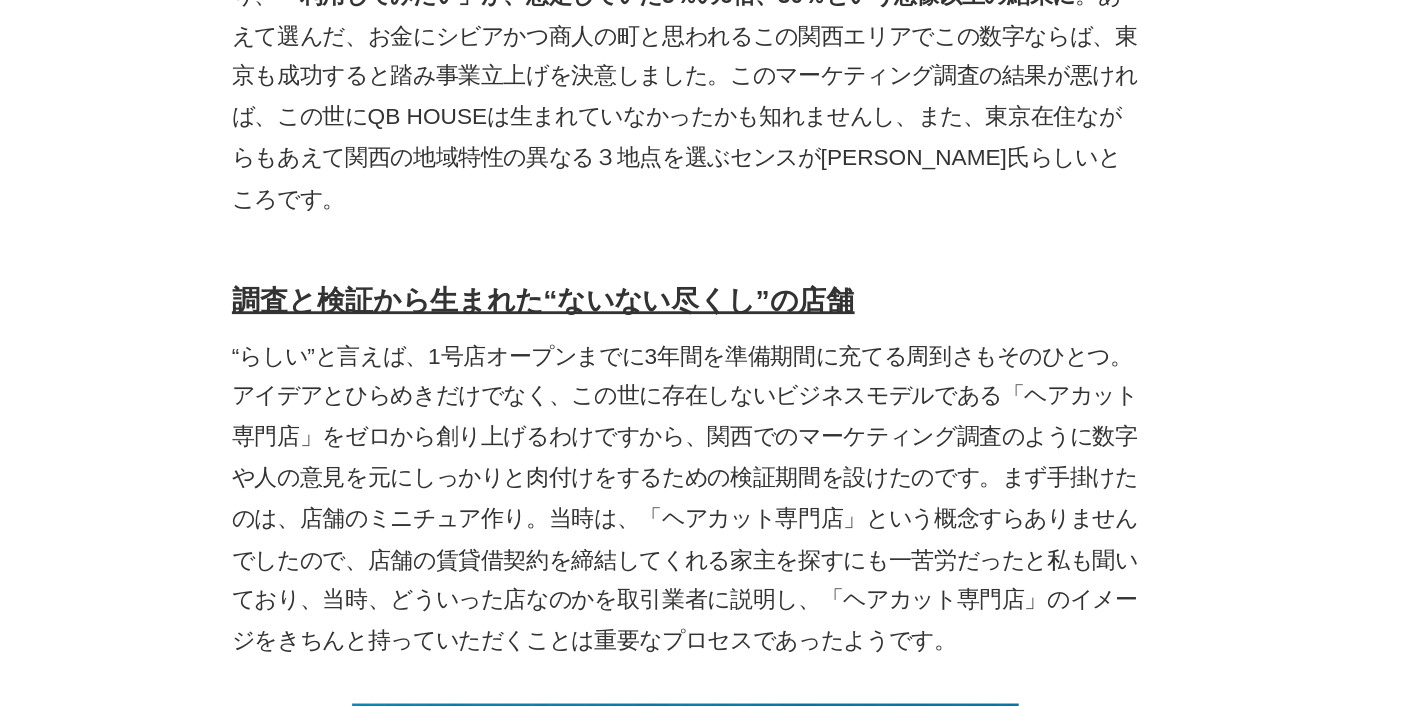 scroll, scrollTop: 1457, scrollLeft: 0, axis: vertical 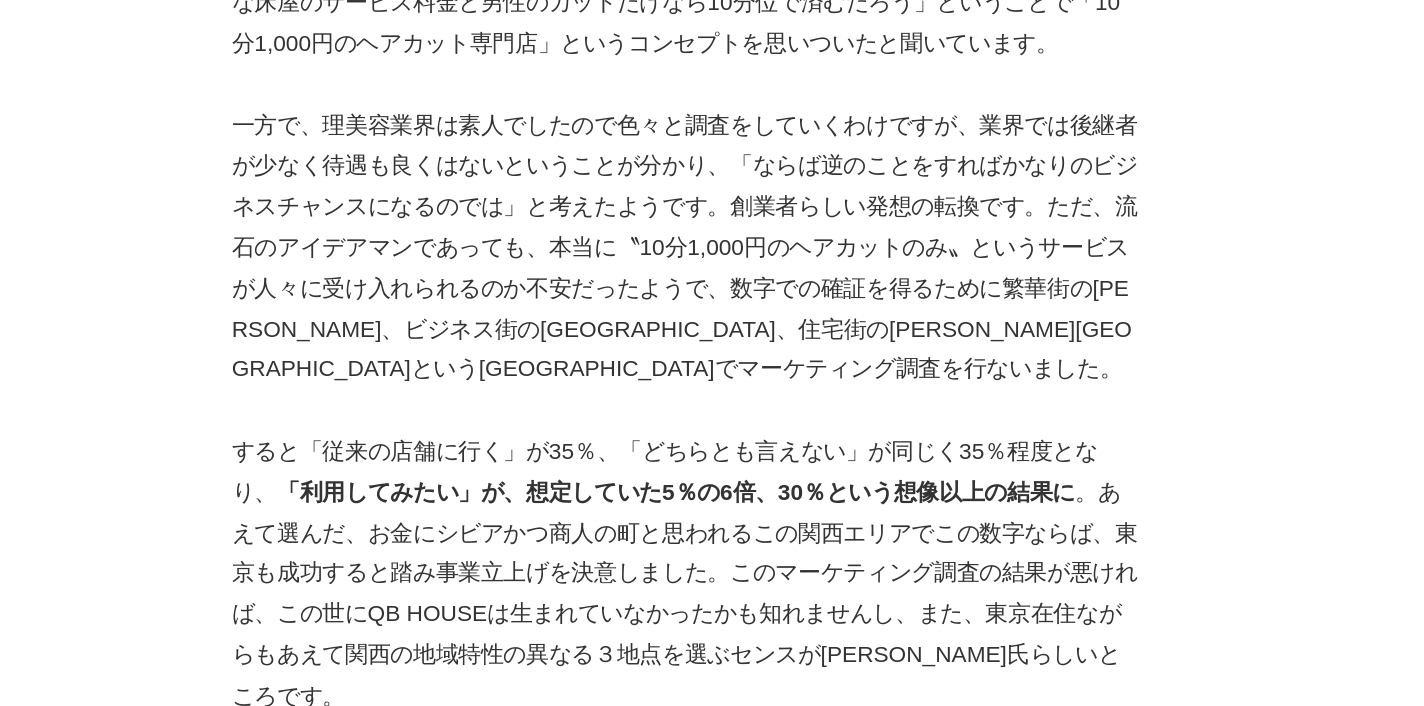 click at bounding box center (502, 324) 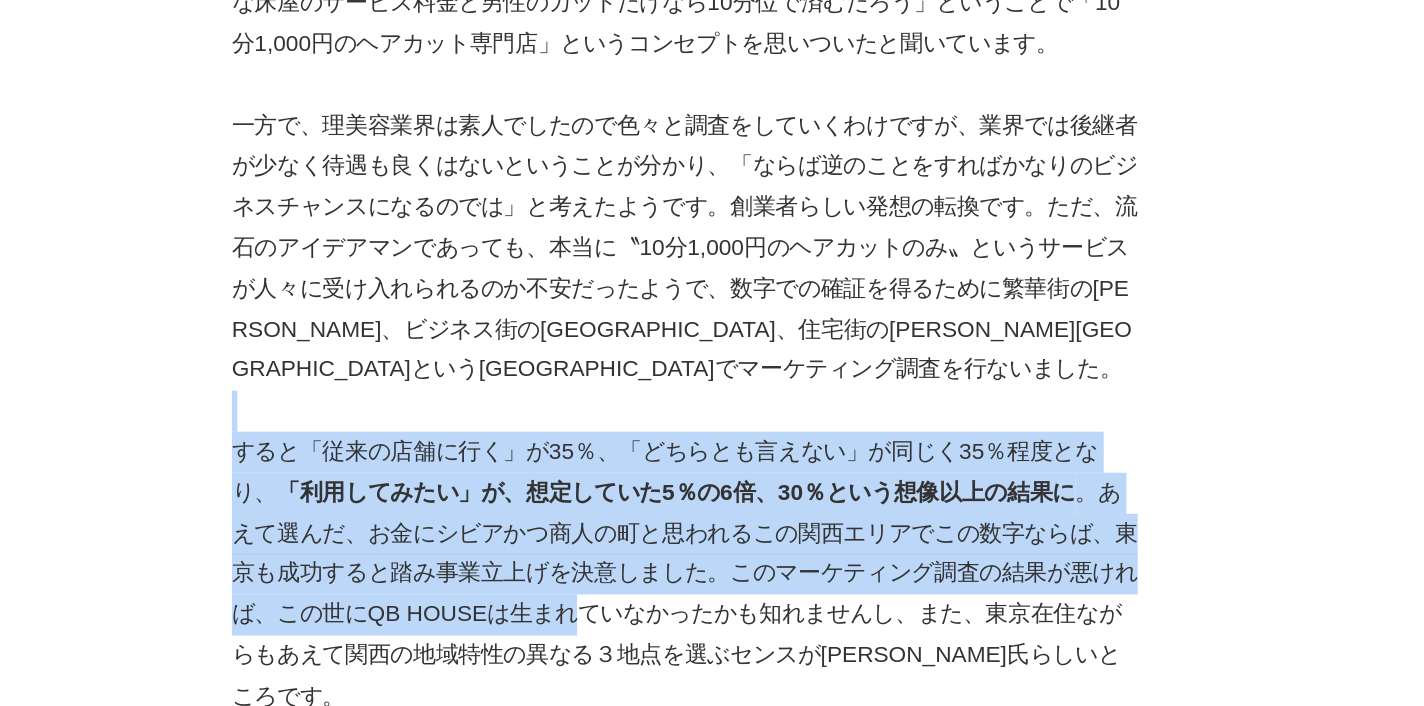 drag, startPoint x: 350, startPoint y: 269, endPoint x: 370, endPoint y: 384, distance: 116.72617 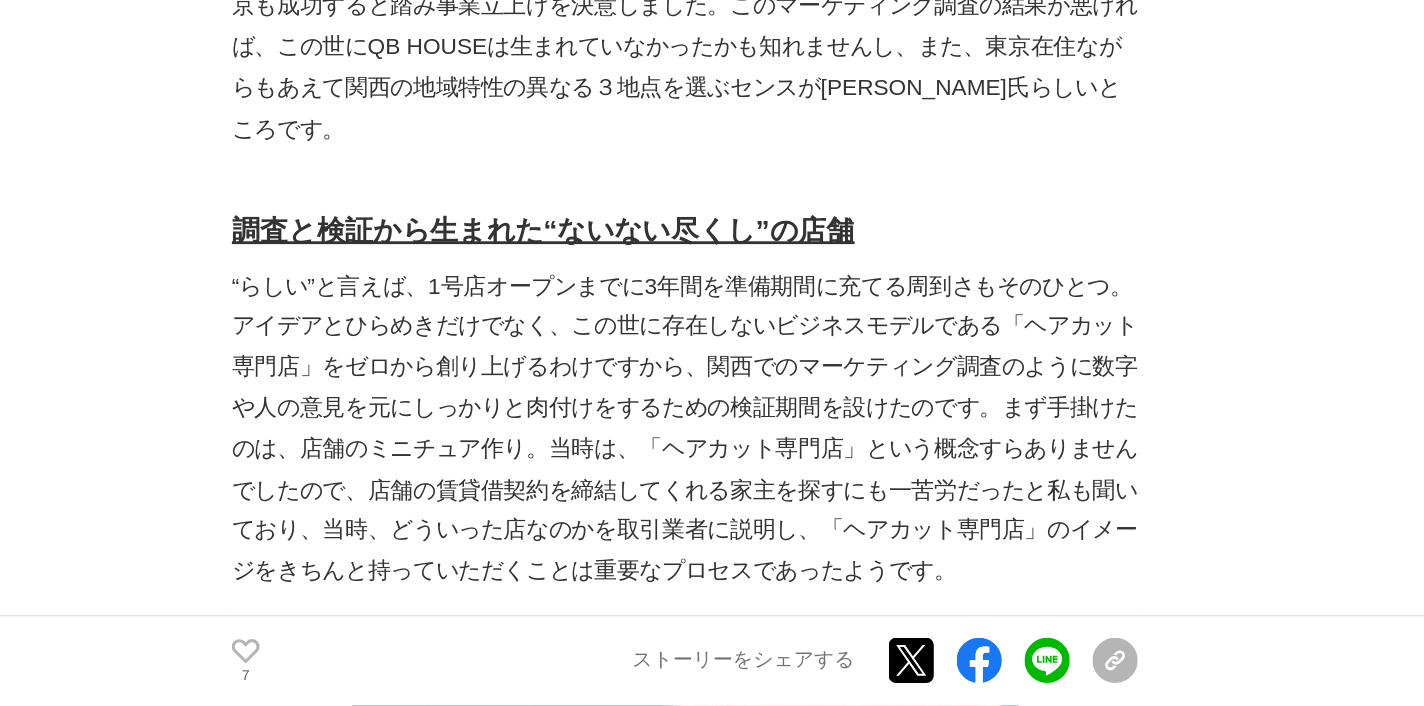 scroll, scrollTop: 1686, scrollLeft: 0, axis: vertical 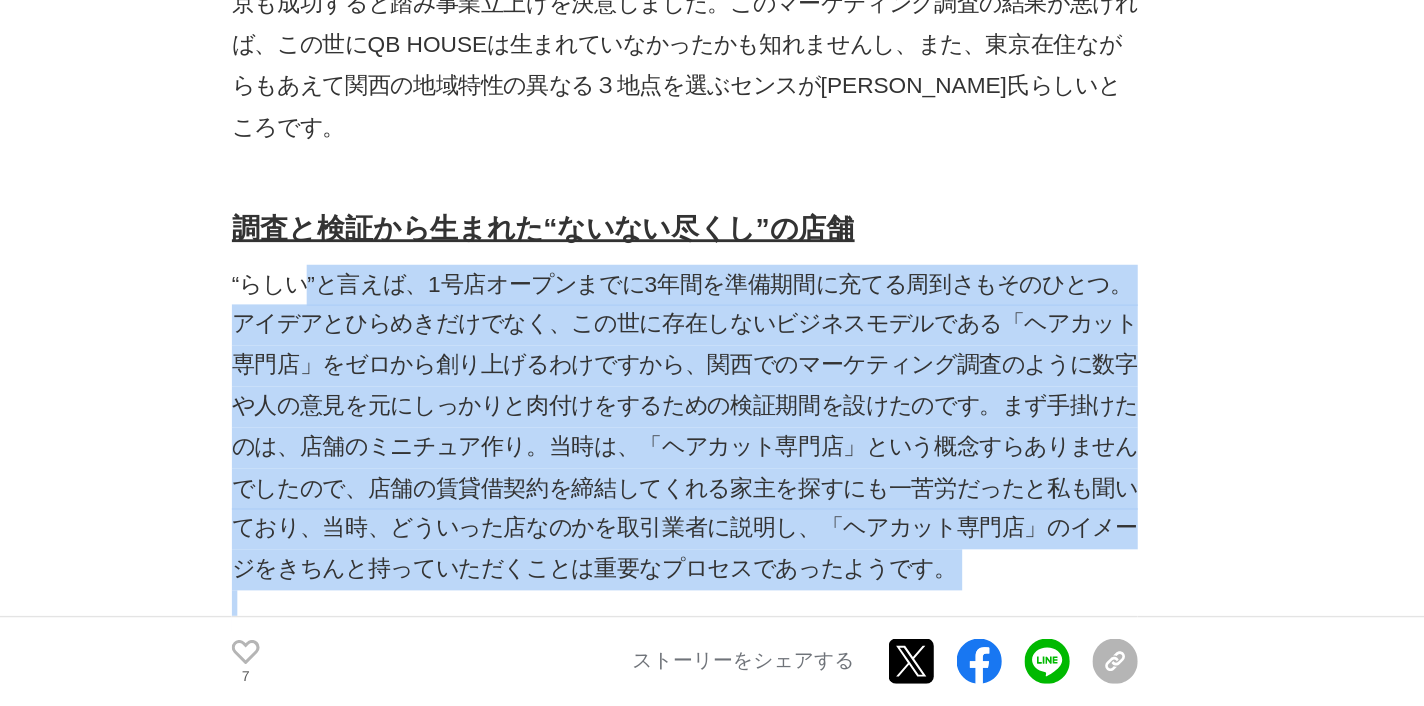 drag, startPoint x: 211, startPoint y: 134, endPoint x: 247, endPoint y: 351, distance: 219.96591 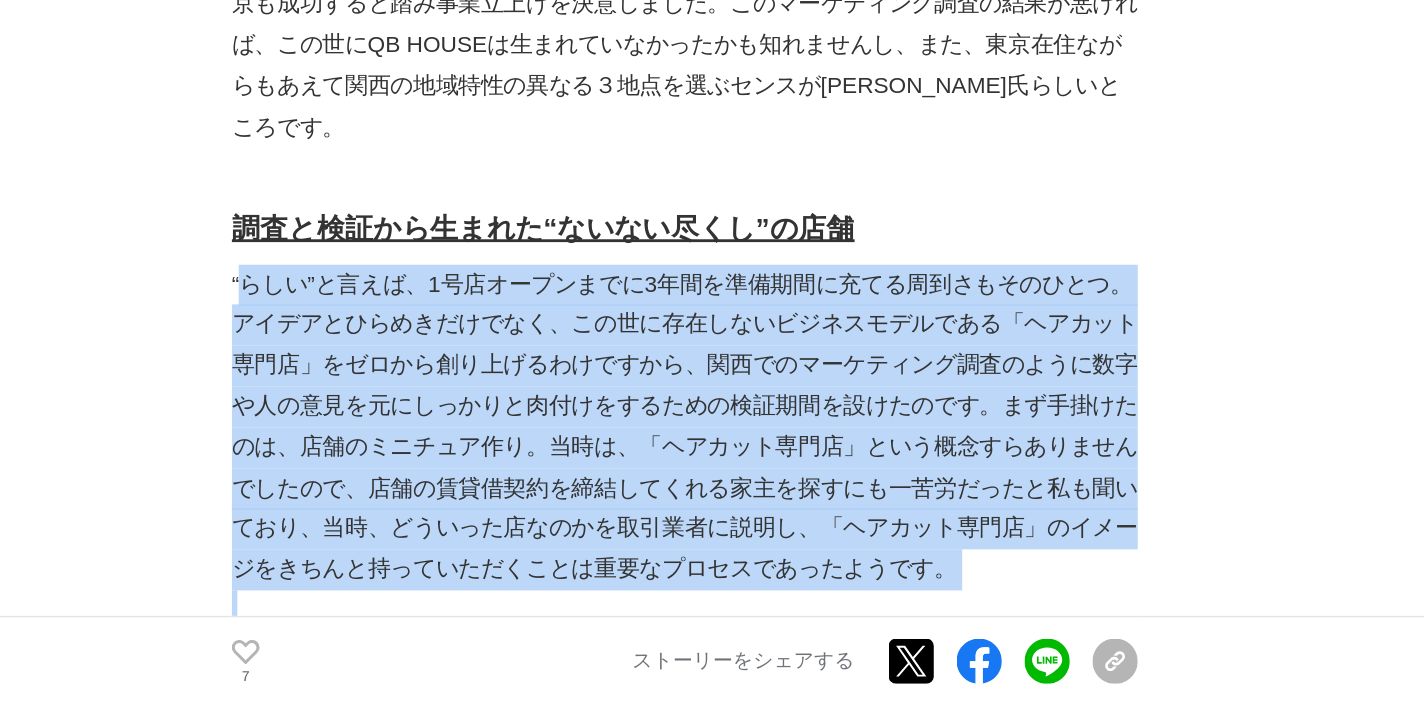 drag, startPoint x: 247, startPoint y: 351, endPoint x: 170, endPoint y: 144, distance: 220.85742 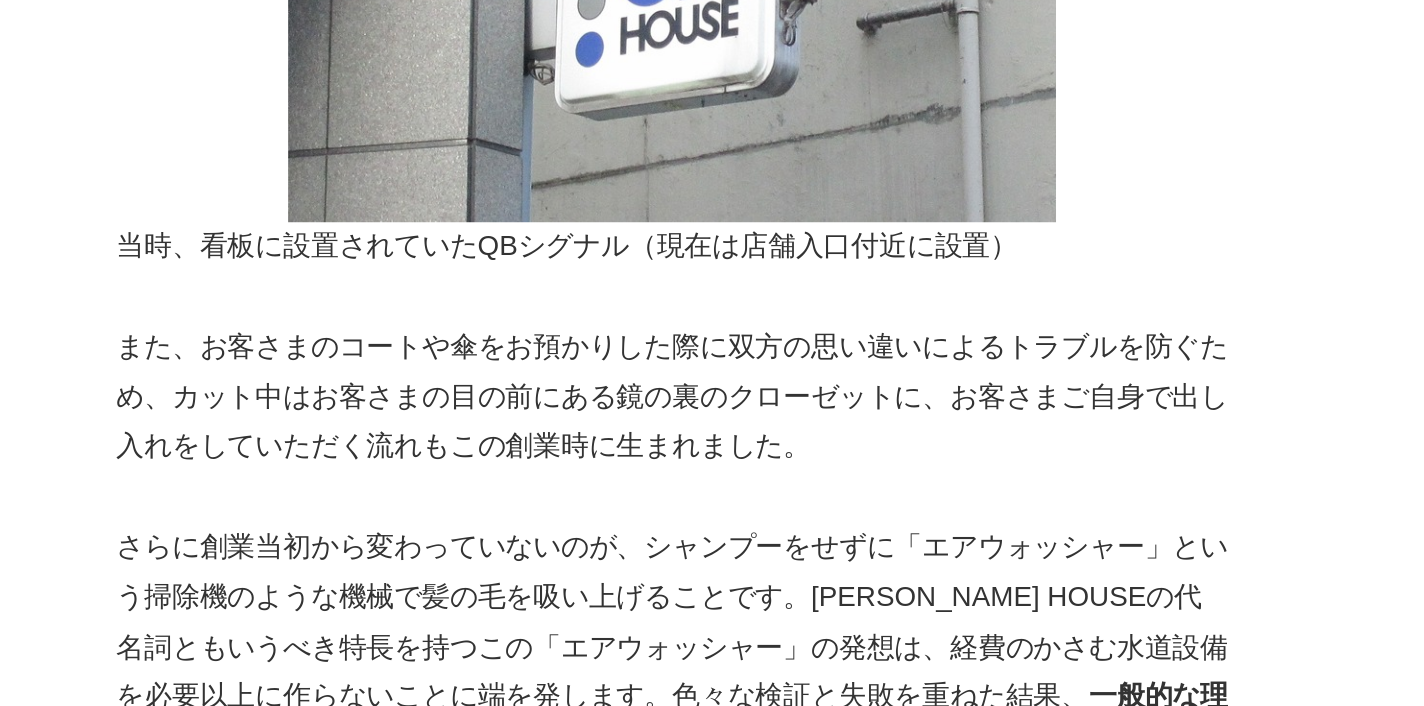 scroll, scrollTop: 3743, scrollLeft: 0, axis: vertical 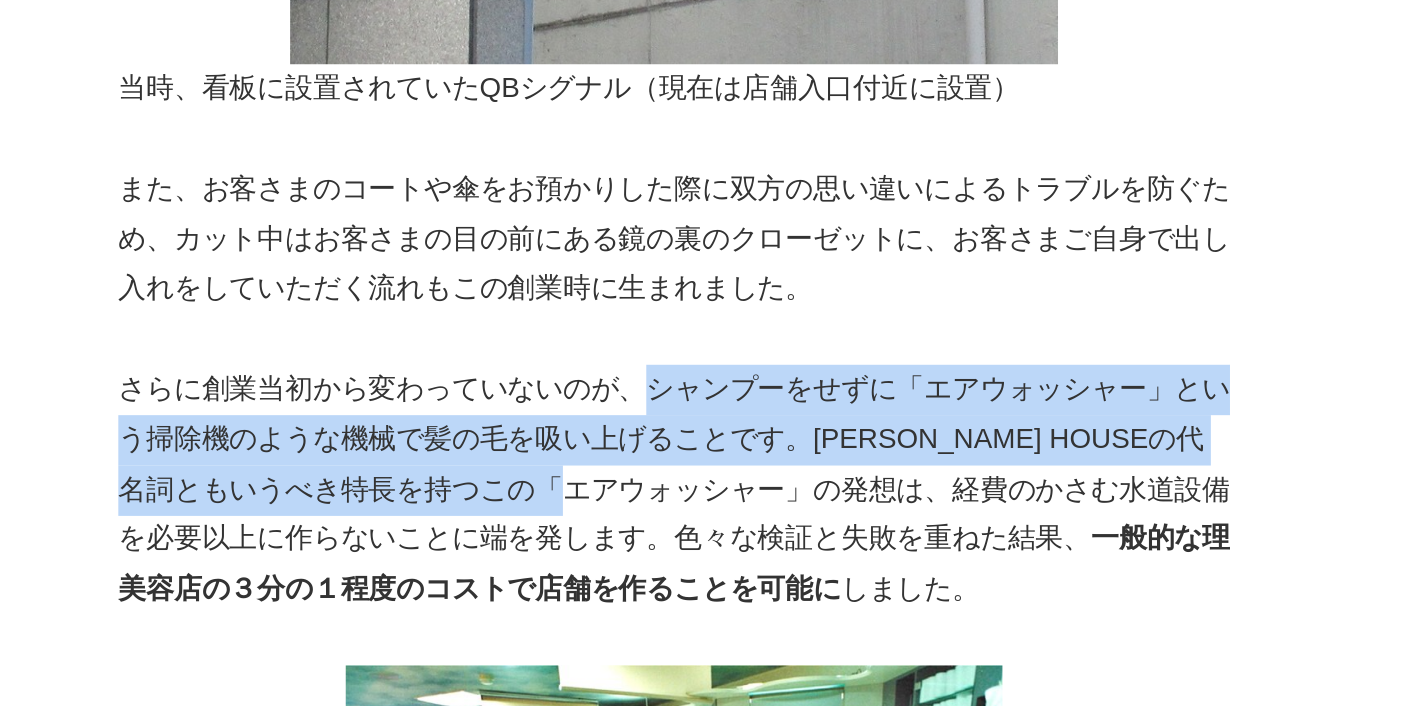 drag, startPoint x: 376, startPoint y: 124, endPoint x: 381, endPoint y: 160, distance: 36.345562 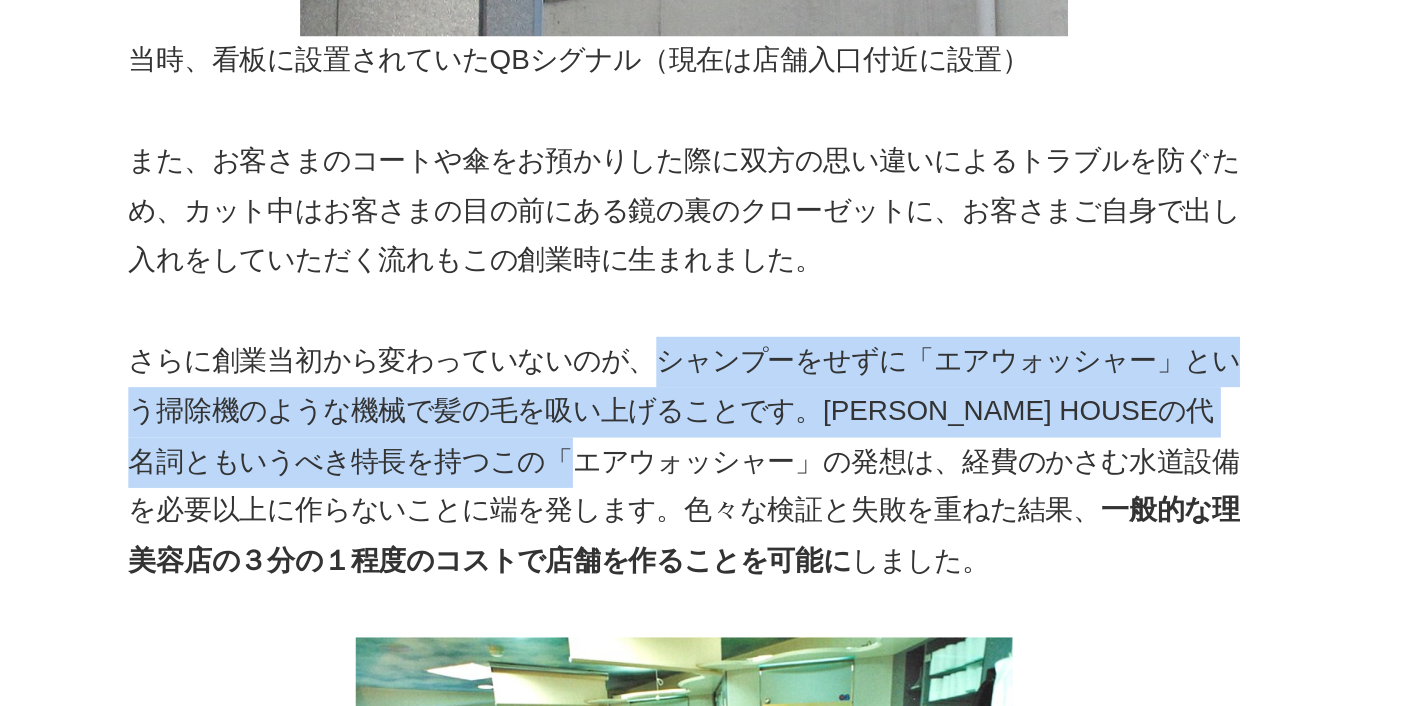 scroll, scrollTop: 3830, scrollLeft: 0, axis: vertical 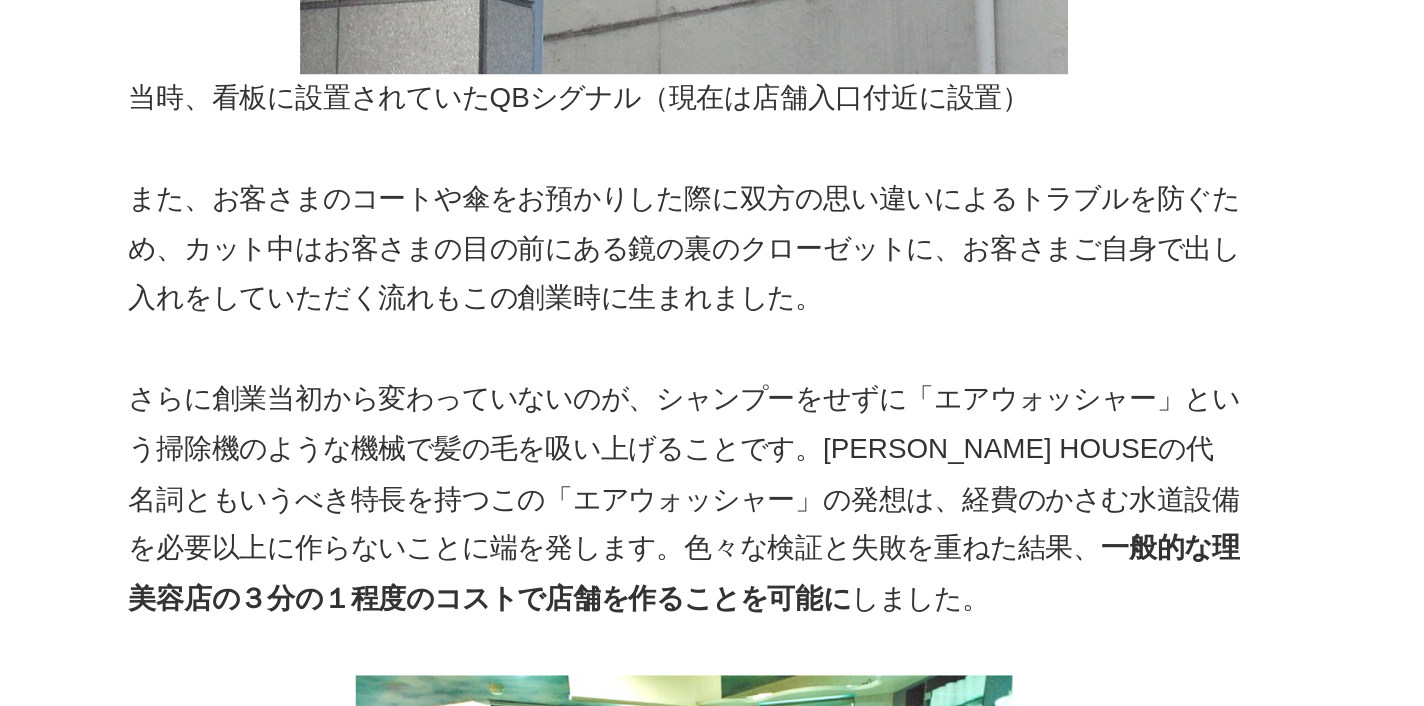 click on "さらに創業当初から変わっていないのが、シャンプーをせずに「エアウォッシャー」という掃除機のような機械で髪の毛を吸い上げることです。[PERSON_NAME] HOUSEの代名詞ともいうべき特長を持つこの「エアウォッシャー」の発想は、経費のかさむ水道設備を必要以上に作らないことに端を発します。色々な検証と失敗を重ねた結果、 一般的な理美容店の３分の１程度のコストで店舗を作ることを可能に しました。" at bounding box center (502, 288) 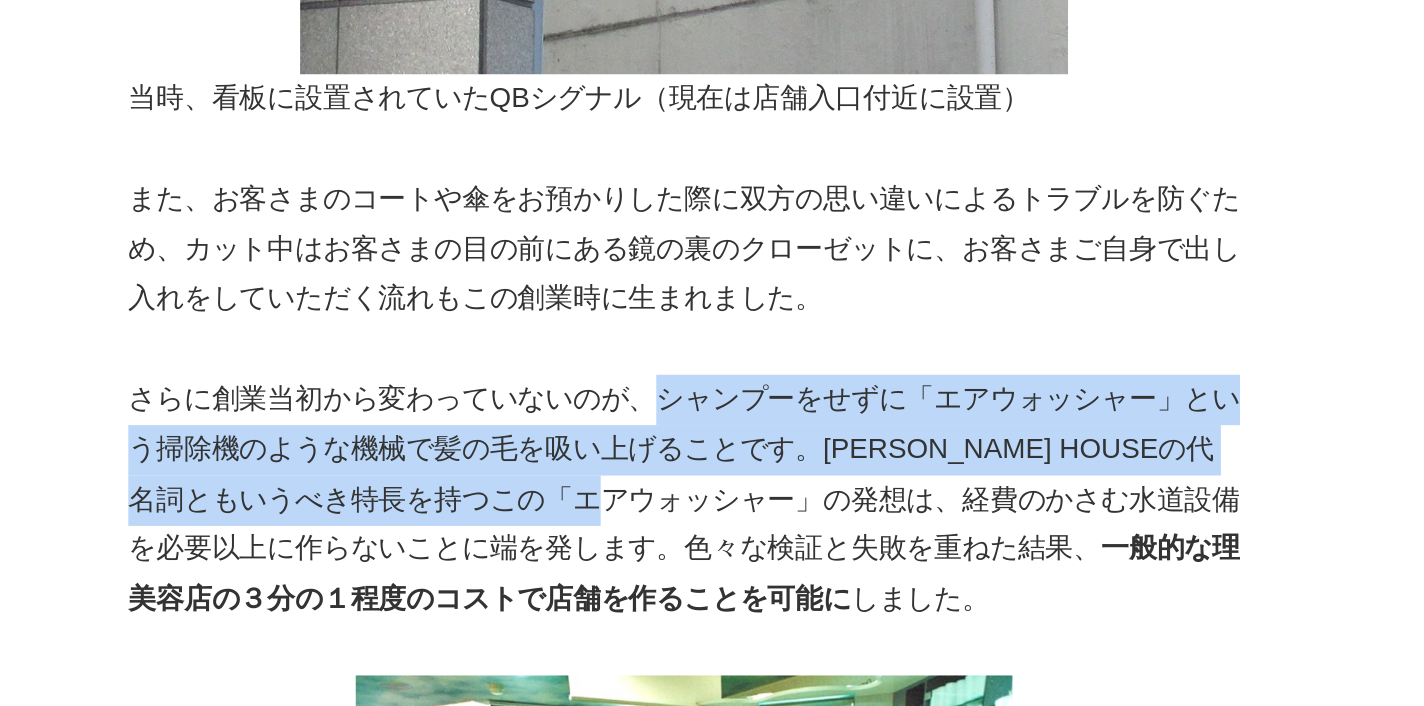 drag, startPoint x: 416, startPoint y: 181, endPoint x: 378, endPoint y: 128, distance: 65.21503 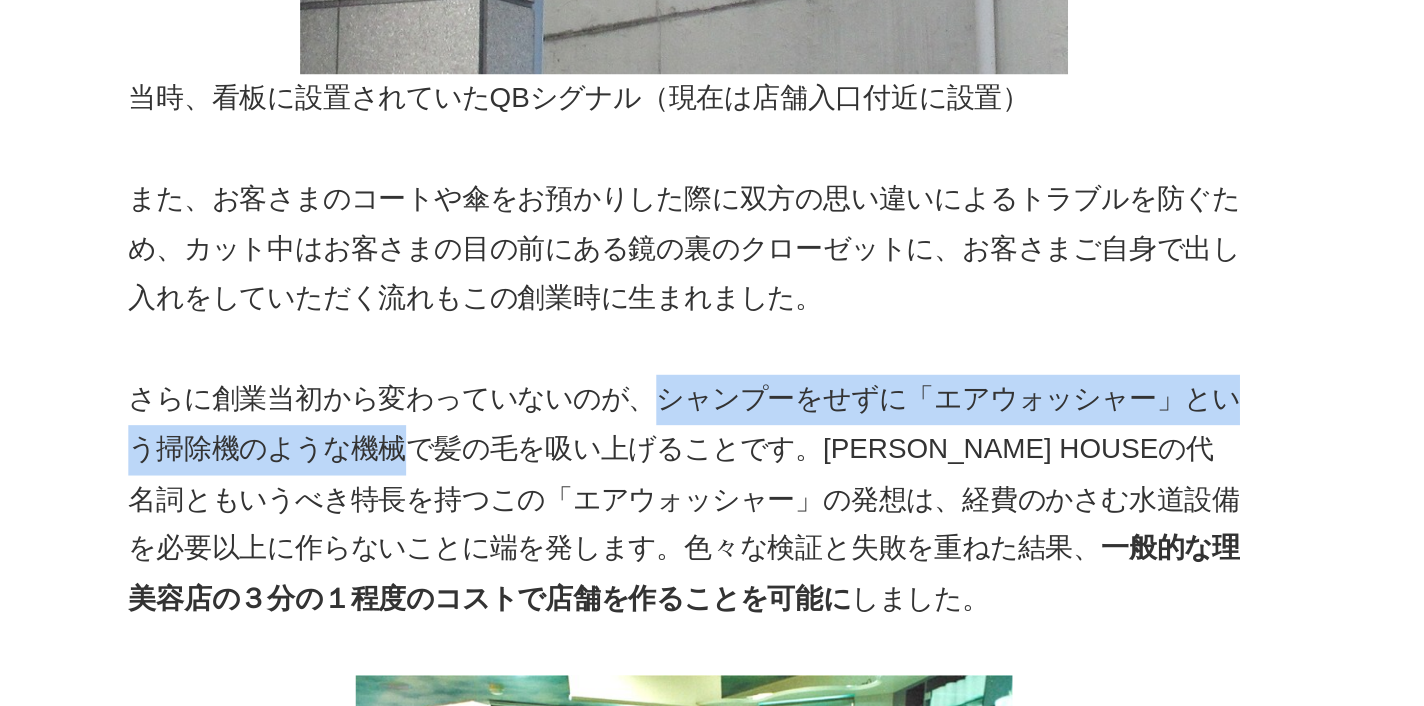 drag, startPoint x: 377, startPoint y: 128, endPoint x: 232, endPoint y: 151, distance: 146.8128 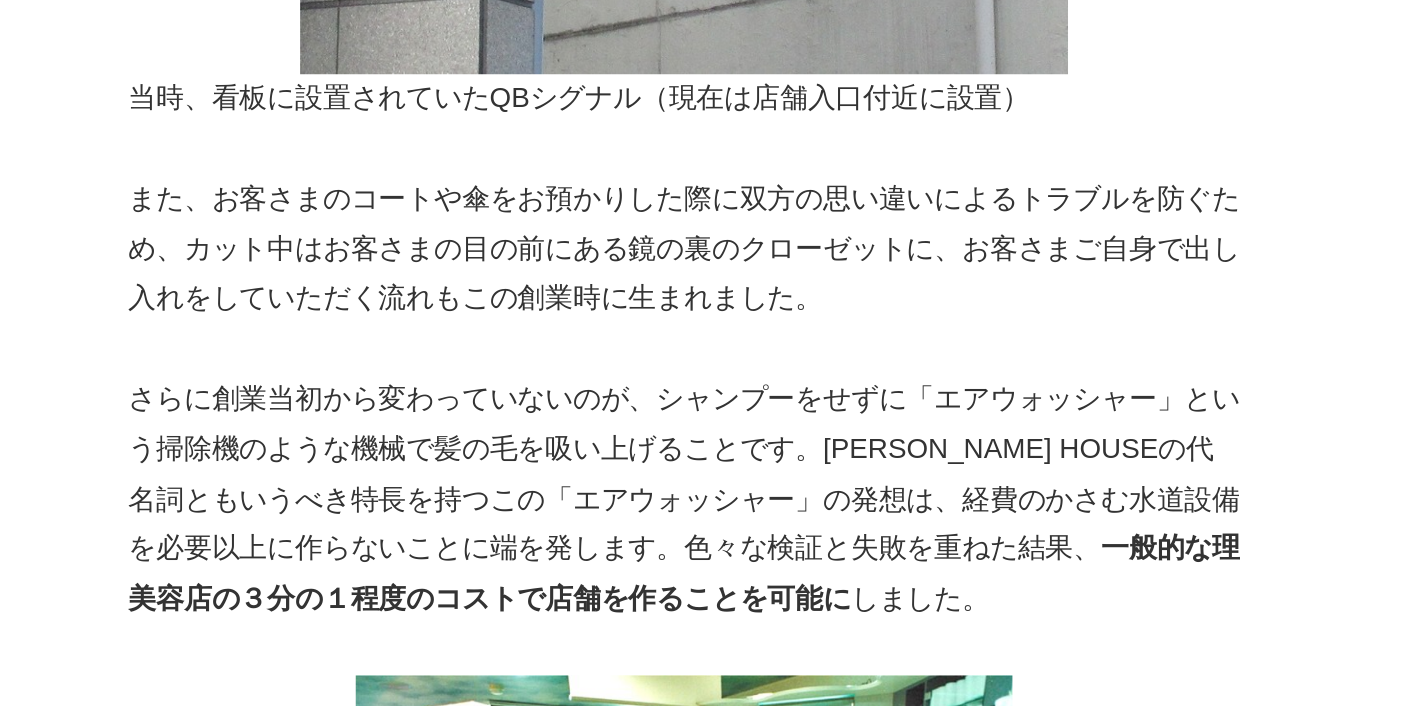 click on "さらに創業当初から変わっていないのが、シャンプーをせずに「エアウォッシャー」という掃除機のような機械で髪の毛を吸い上げることです。[PERSON_NAME] HOUSEの代名詞ともいうべき特長を持つこの「エアウォッシャー」の発想は、経費のかさむ水道設備を必要以上に作らないことに端を発します。色々な検証と失敗を重ねた結果、 一般的な理美容店の３分の１程度のコストで店舗を作ることを可能に しました。" at bounding box center [502, 288] 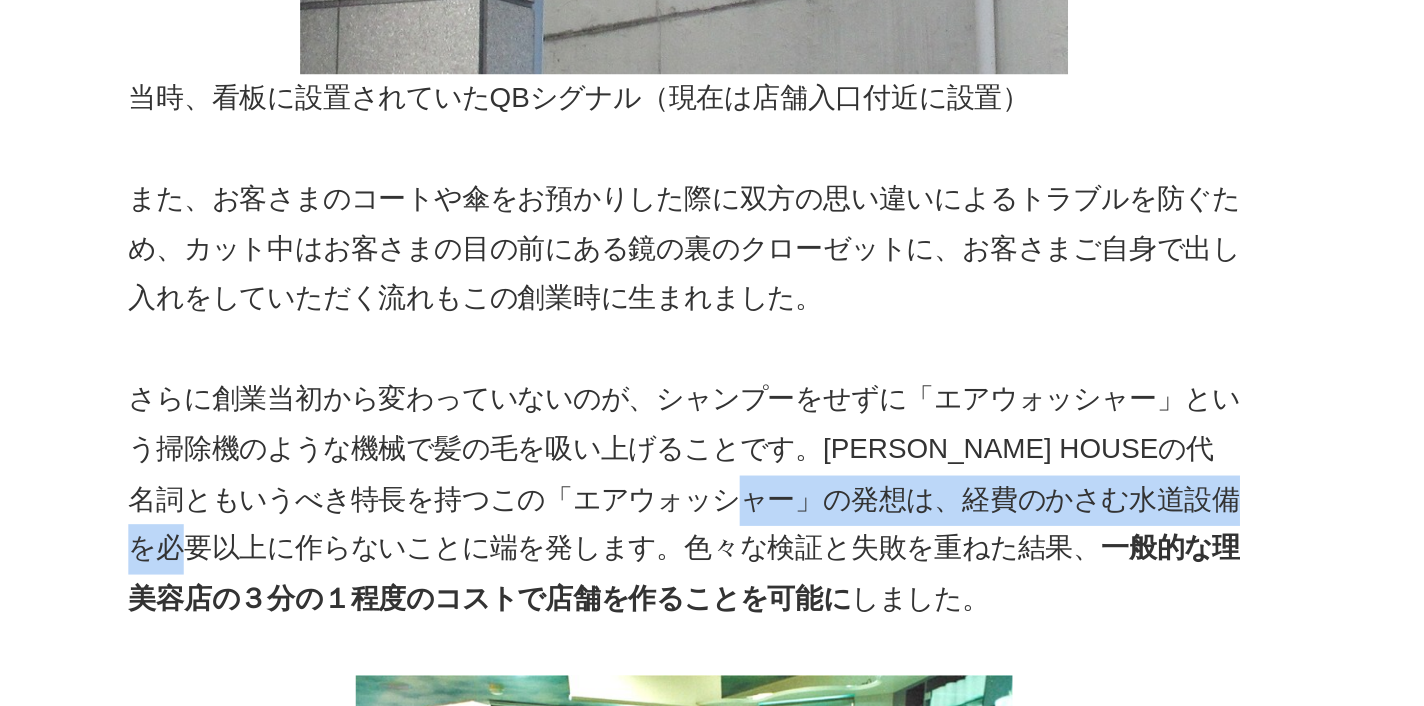drag, startPoint x: 496, startPoint y: 183, endPoint x: 165, endPoint y: 214, distance: 332.4485 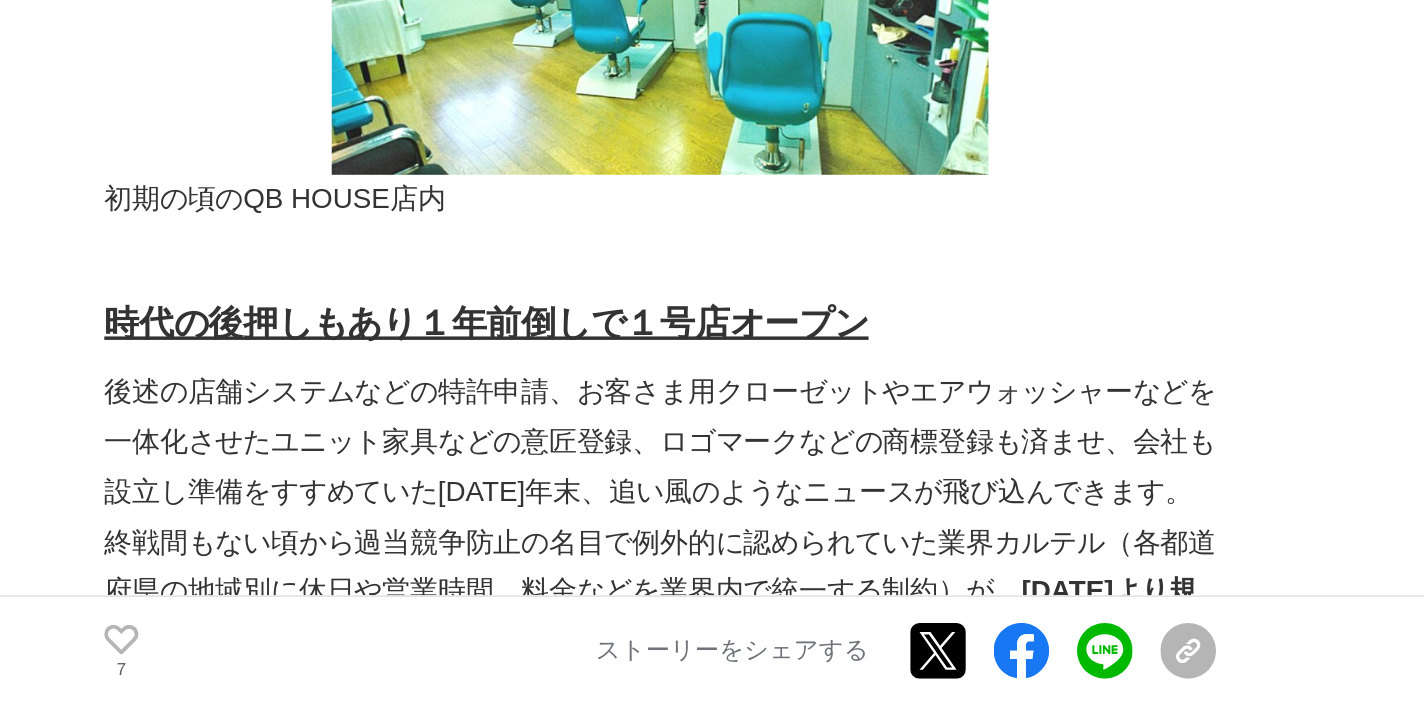 scroll, scrollTop: 4049, scrollLeft: 0, axis: vertical 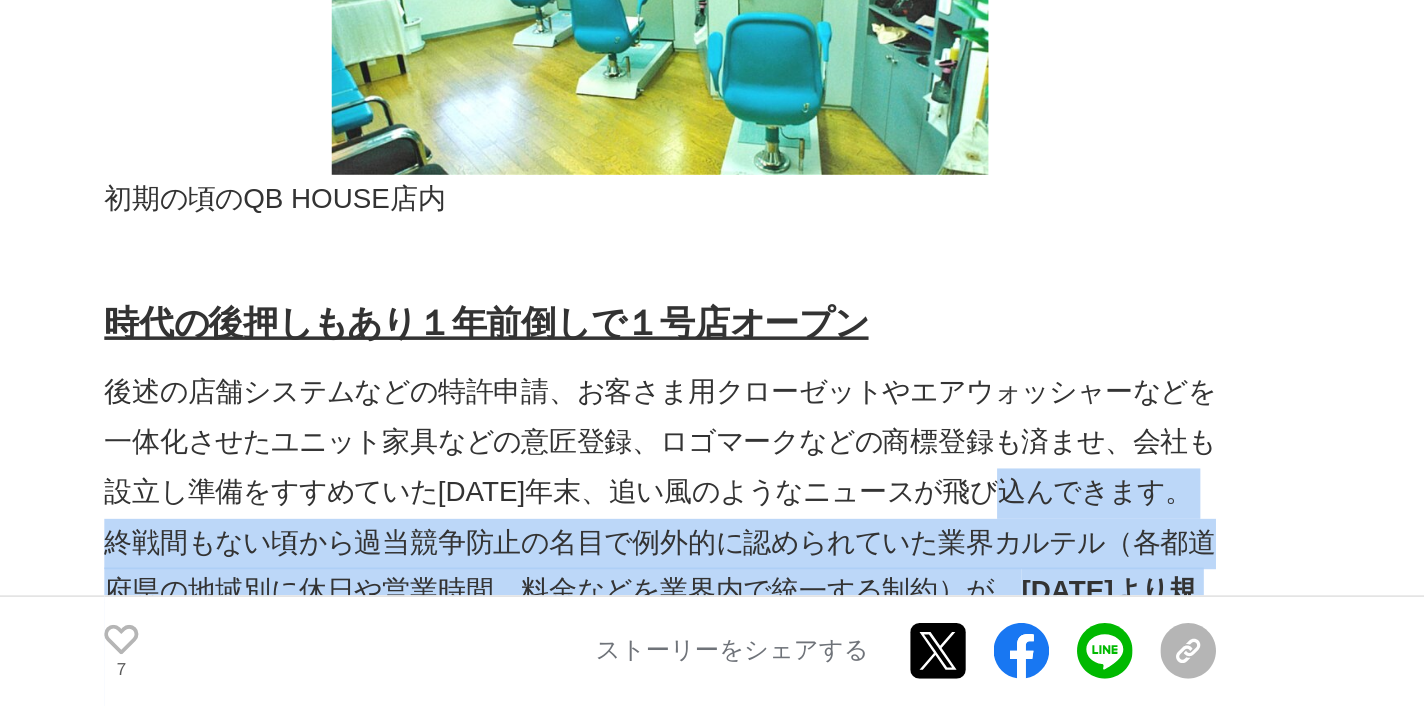 drag, startPoint x: 598, startPoint y: 158, endPoint x: 607, endPoint y: 252, distance: 94.42987 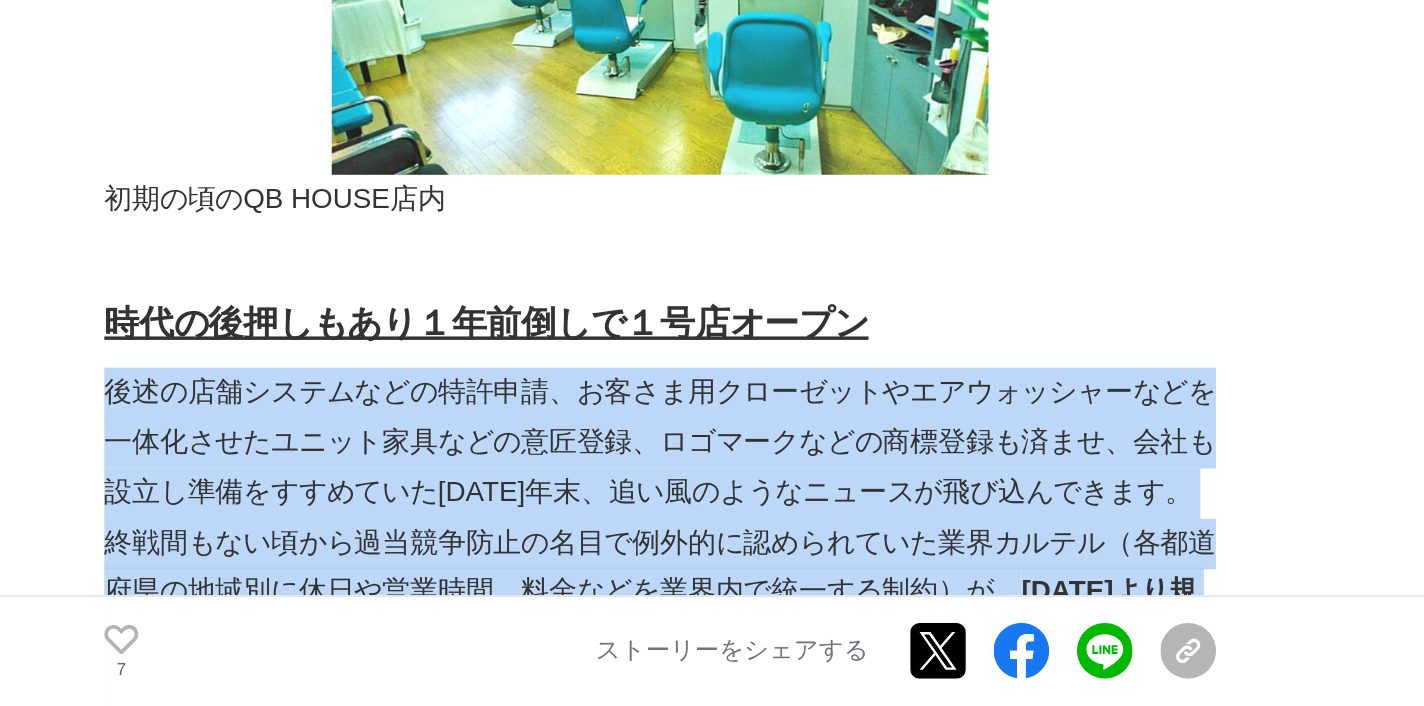 drag, startPoint x: 607, startPoint y: 252, endPoint x: 68, endPoint y: 117, distance: 555.6492 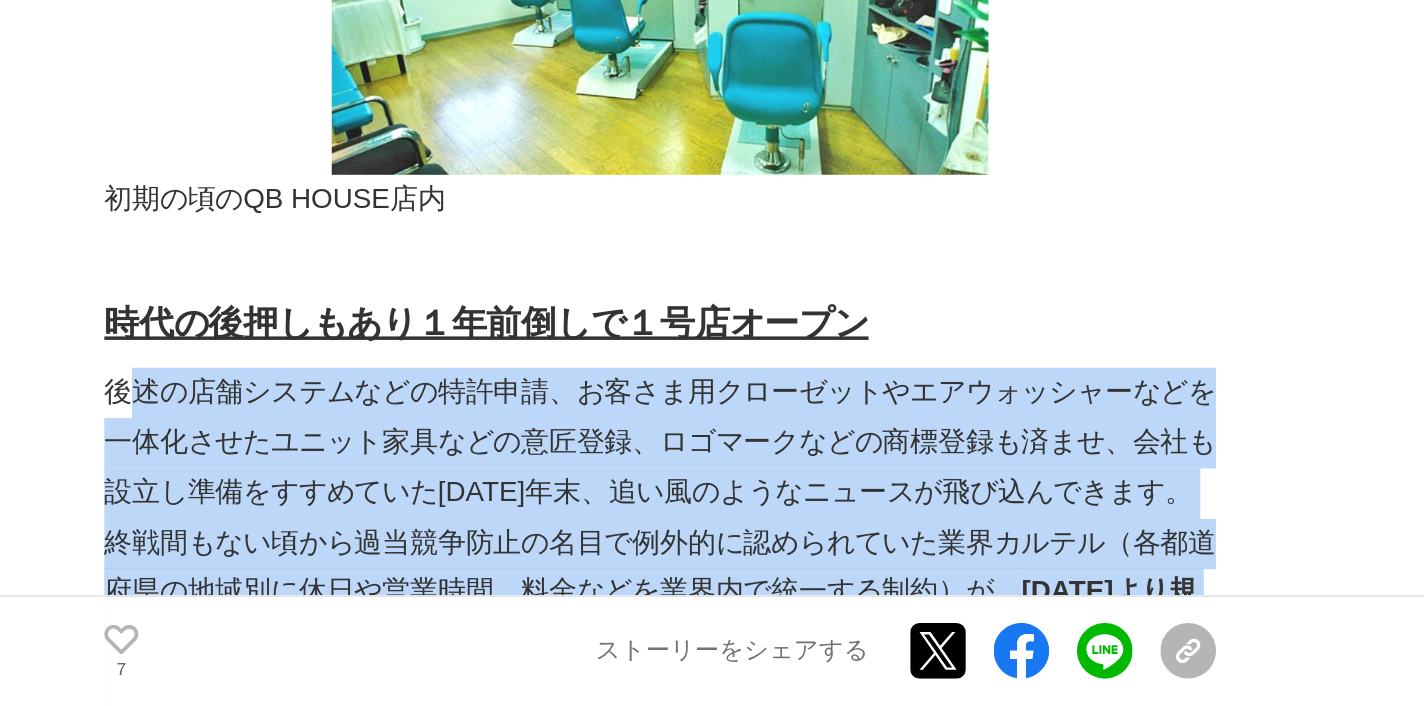 drag, startPoint x: 261, startPoint y: 277, endPoint x: 66, endPoint y: 110, distance: 256.7372 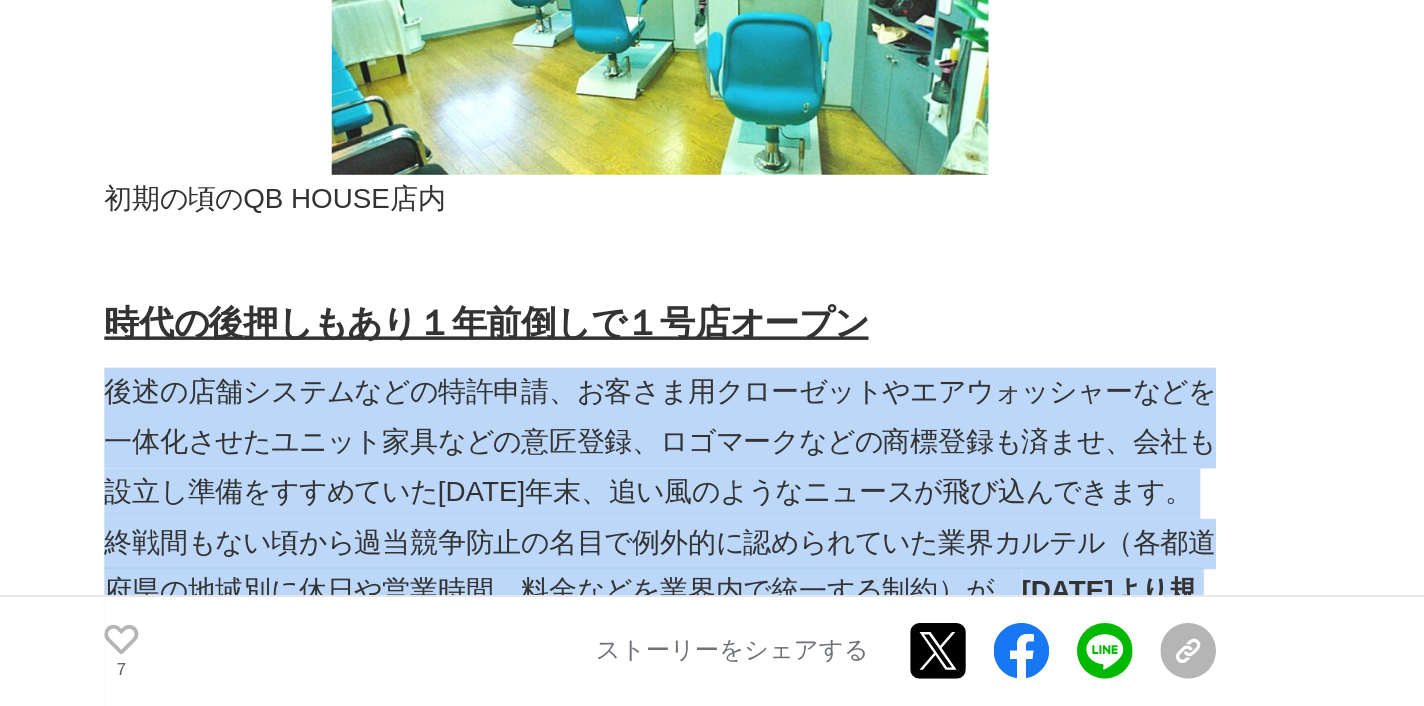 click on "後述の店舗システムなどの特許申請、お客さま用クローゼットやエアウォッシャーなどを一体化させたユニット家具などの意匠登録、ロゴマークなどの商標登録も済ませ、会社も設立し準備をすすめていた[DATE]年末、追い風のようなニュースが飛び込んできます。終戦間もない頃から過当競争防止の名目で例外的に認められていた業界カルテル（各都道府県の地域別に休日や営業時間、料金などを業界内で統一する制約）が、 [DATE]より規制緩和の一環で撤廃される というのです。" at bounding box center (502, 597) 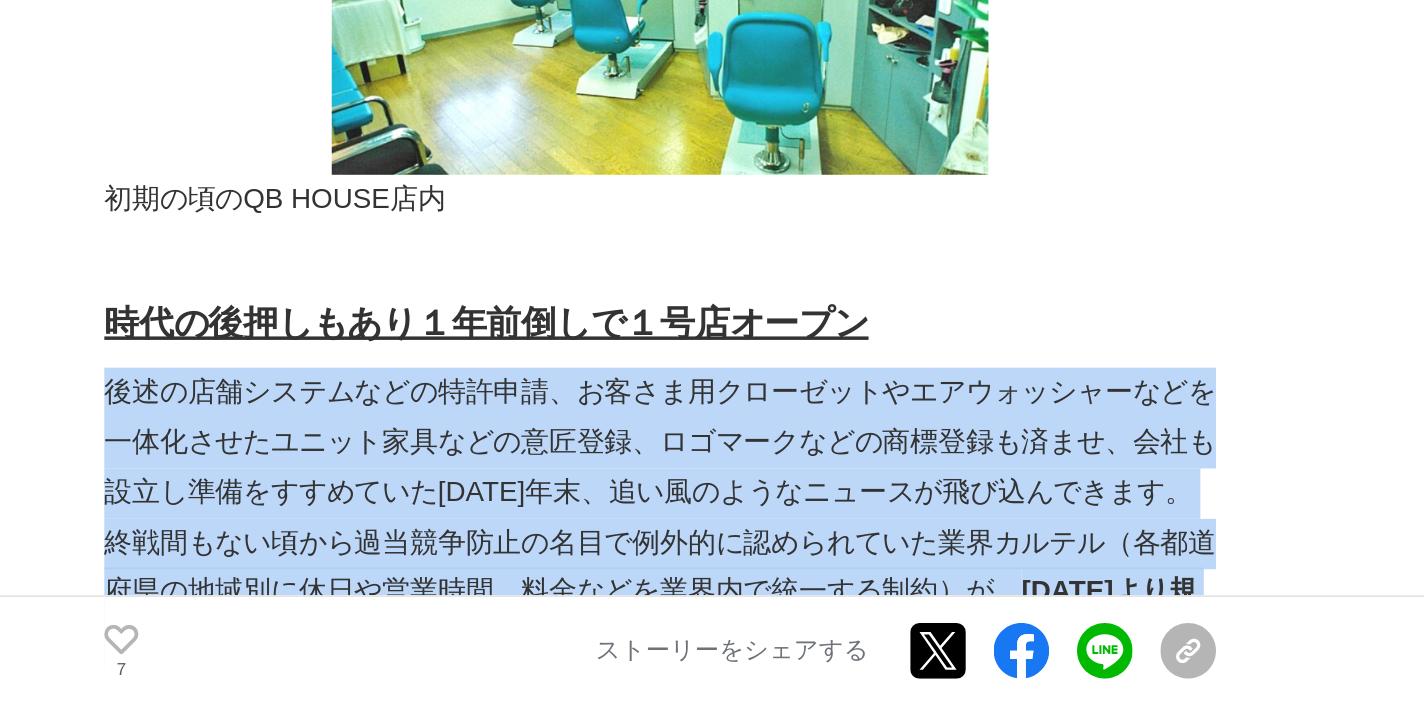 drag, startPoint x: 66, startPoint y: 110, endPoint x: 131, endPoint y: 267, distance: 169.92351 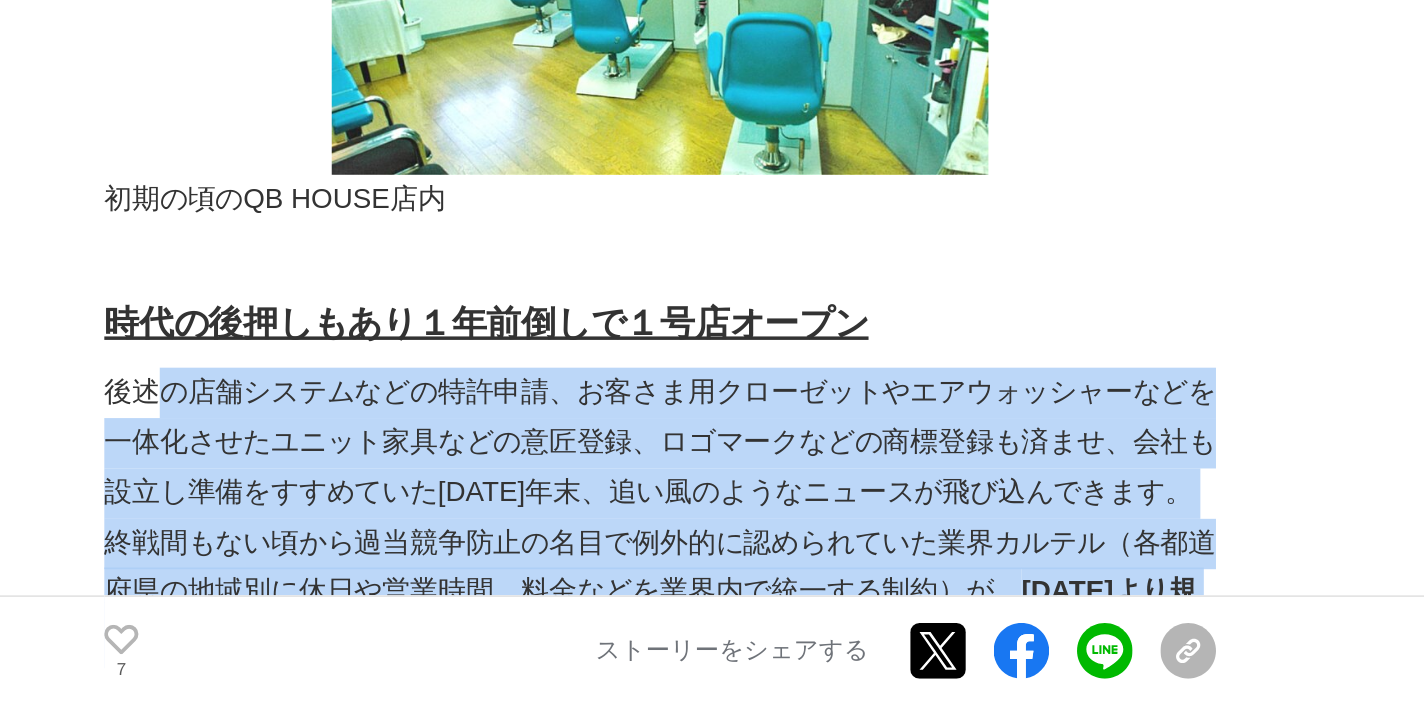 drag, startPoint x: 131, startPoint y: 267, endPoint x: 95, endPoint y: 109, distance: 162.04938 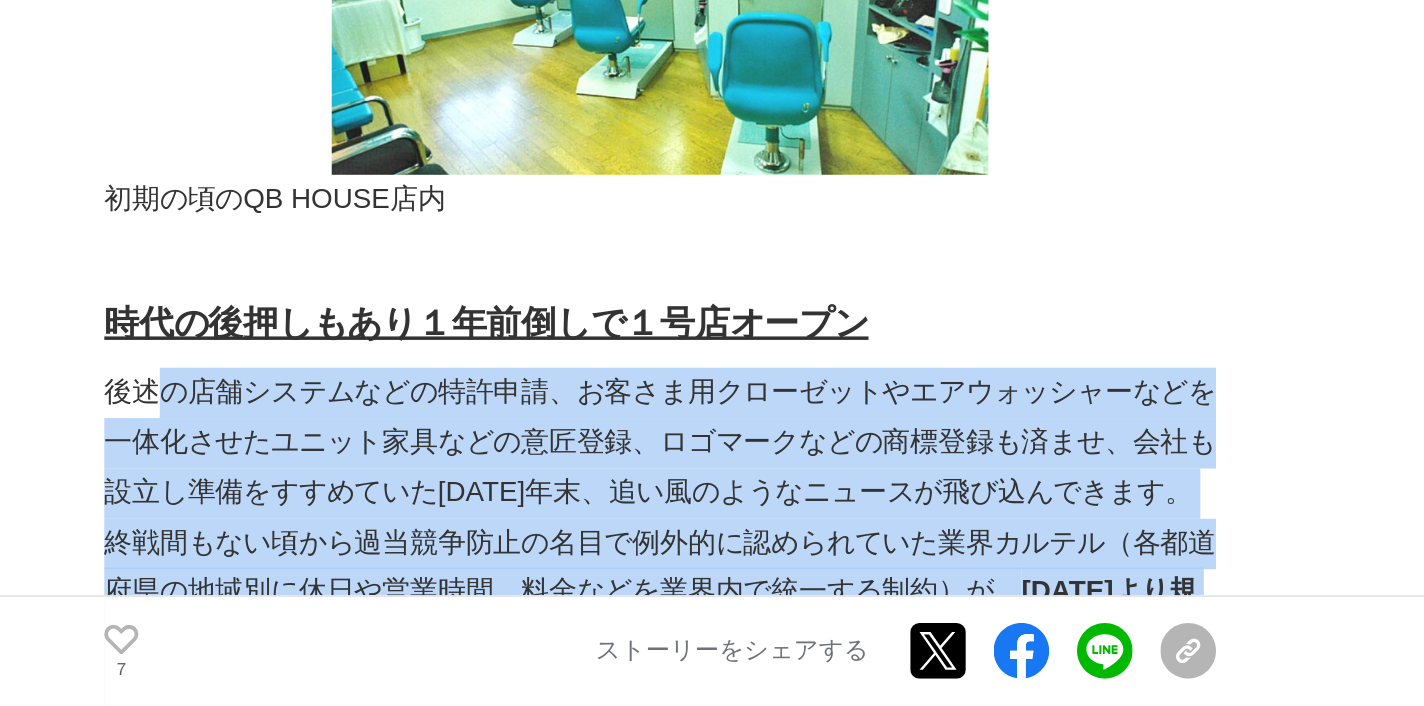 drag, startPoint x: 95, startPoint y: 109, endPoint x: 134, endPoint y: 278, distance: 173.44164 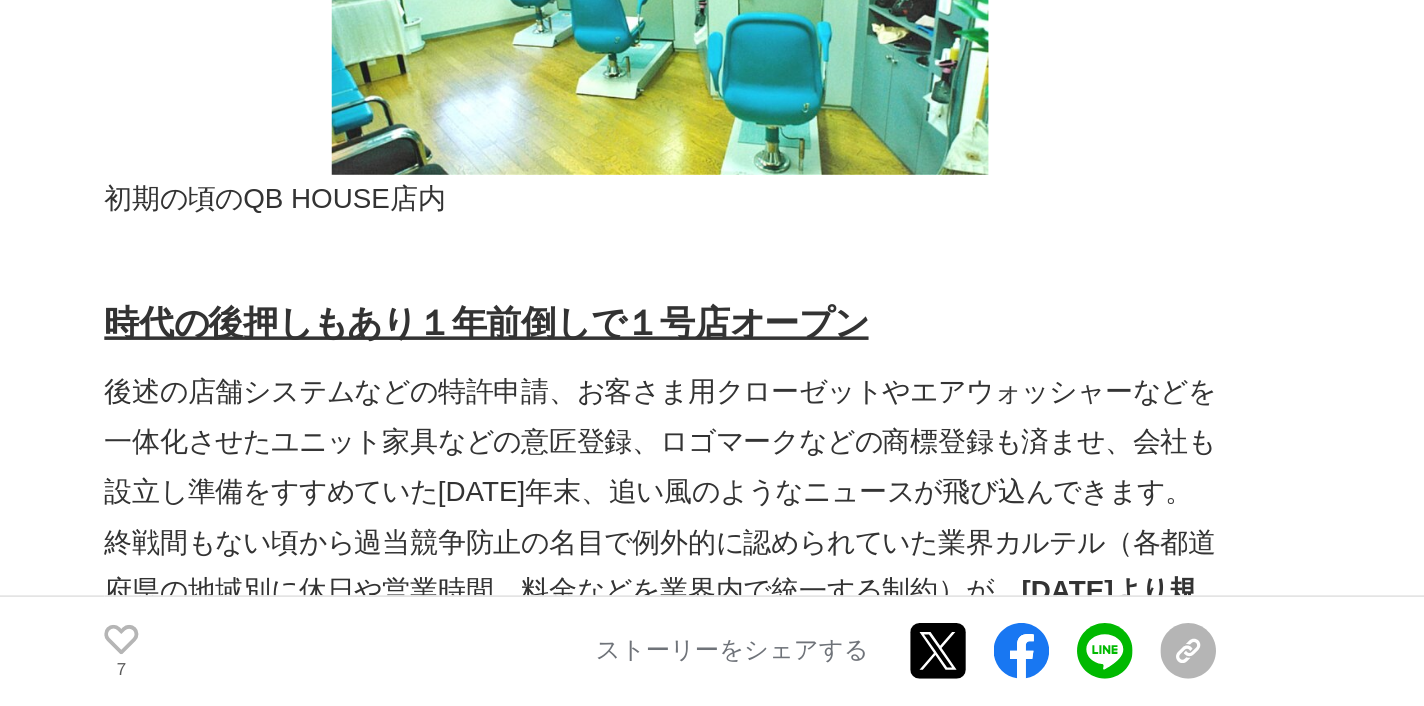 click on "後述の店舗システムなどの特許申請、お客さま用クローゼットやエアウォッシャーなどを一体化させたユニット家具などの意匠登録、ロゴマークなどの商標登録も済ませ、会社も設立し準備をすすめていた[DATE]年末、追い風のようなニュースが飛び込んできます。終戦間もない頃から過当競争防止の名目で例外的に認められていた業界カルテル（各都道府県の地域別に休日や営業時間、料金などを業界内で統一する制約）が、 [DATE]より規制緩和の一環で撤廃される というのです。" at bounding box center (502, 597) 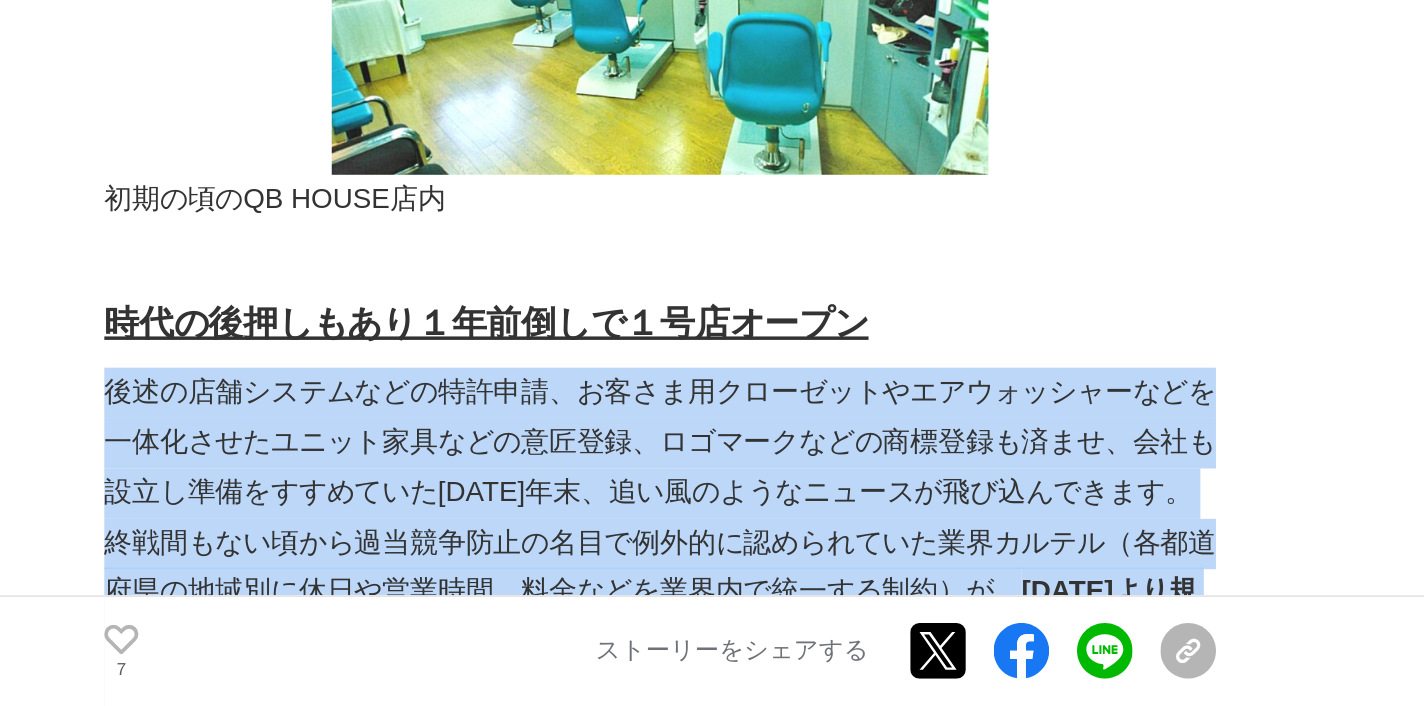 click on "後述の店舗システムなどの特許申請、お客さま用クローゼットやエアウォッシャーなどを一体化させたユニット家具などの意匠登録、ロゴマークなどの商標登録も済ませ、会社も設立し準備をすすめていた[DATE]年末、追い風のようなニュースが飛び込んできます。終戦間もない頃から過当競争防止の名目で例外的に認められていた業界カルテル（各都道府県の地域別に休日や営業時間、料金などを業界内で統一する制約）が、 [DATE]より規制緩和の一環で撤廃される というのです。" at bounding box center [502, 597] 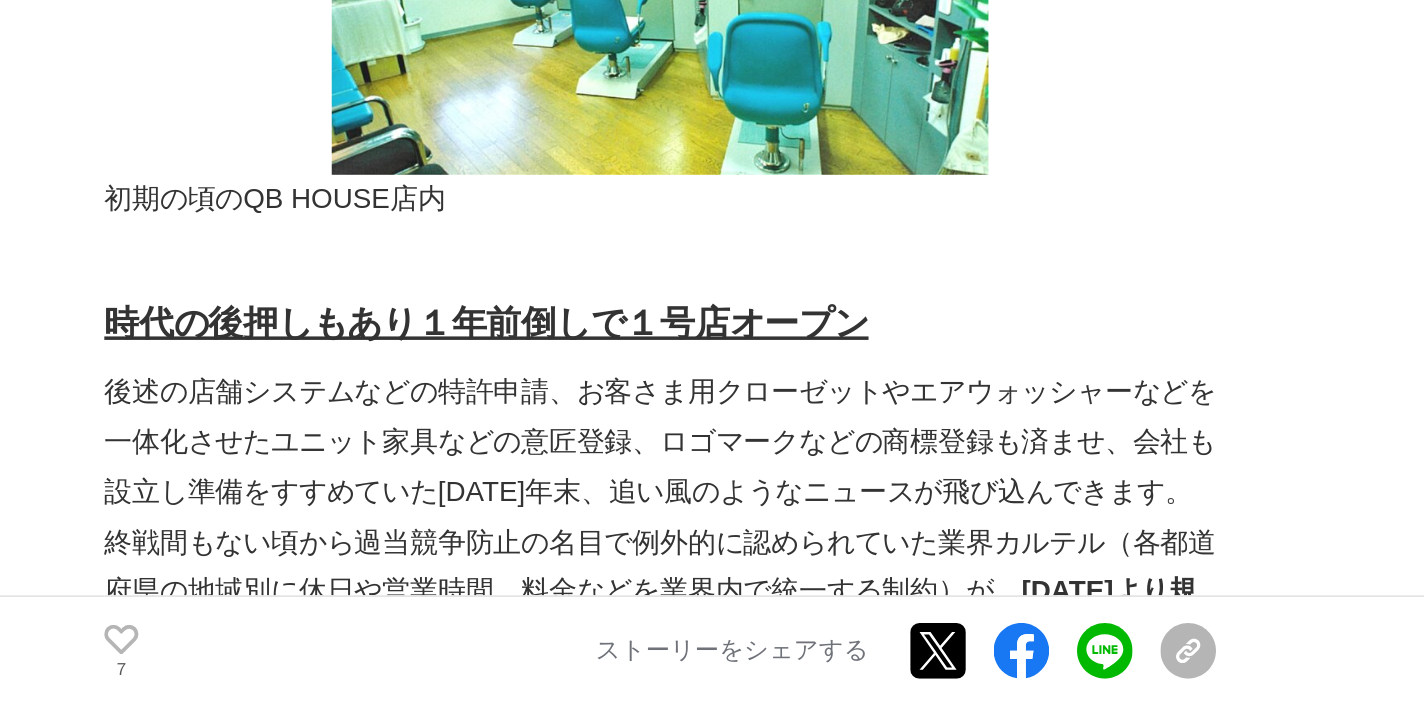 click on "後述の店舗システムなどの特許申請、お客さま用クローゼットやエアウォッシャーなどを一体化させたユニット家具などの意匠登録、ロゴマークなどの商標登録も済ませ、会社も設立し準備をすすめていた[DATE]年末、追い風のようなニュースが飛び込んできます。終戦間もない頃から過当競争防止の名目で例外的に認められていた業界カルテル（各都道府県の地域別に休日や営業時間、料金などを業界内で統一する制約）が、 [DATE]より規制緩和の一環で撤廃される というのです。" at bounding box center [502, 597] 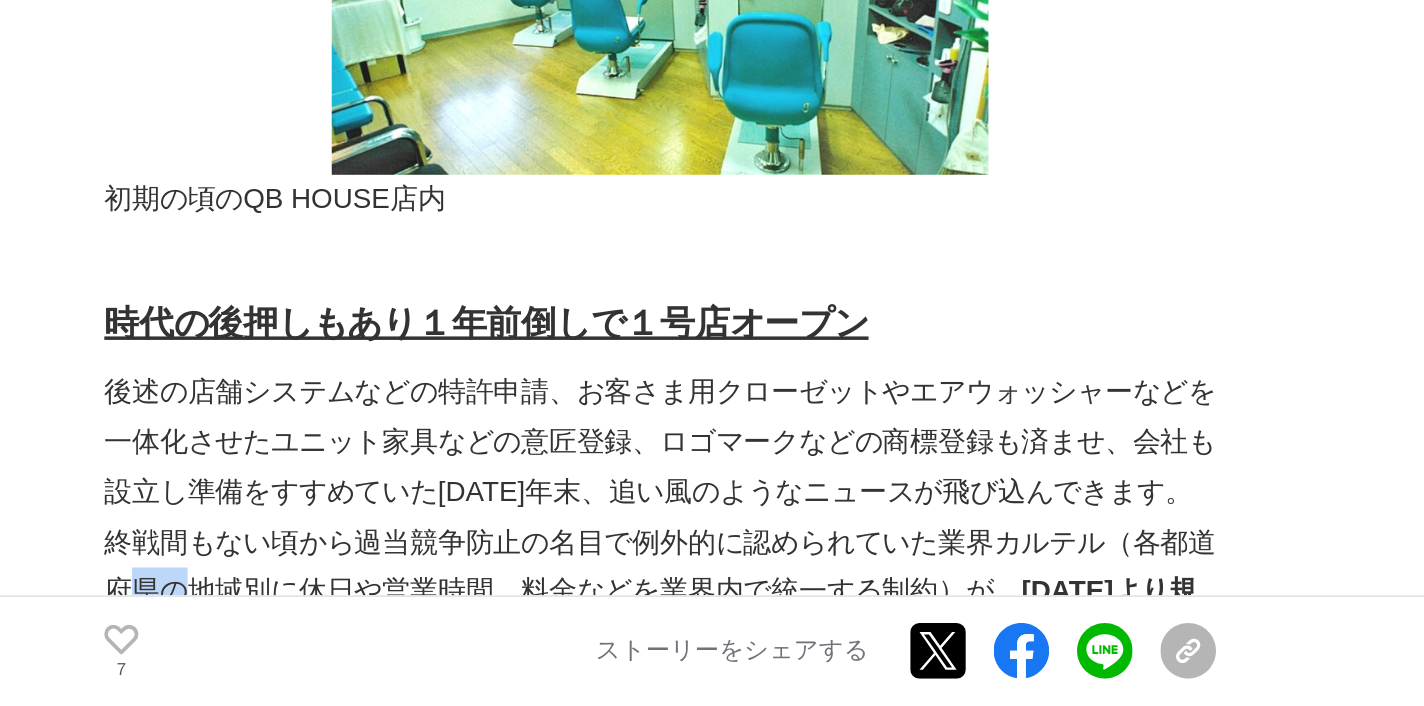 click on "後述の店舗システムなどの特許申請、お客さま用クローゼットやエアウォッシャーなどを一体化させたユニット家具などの意匠登録、ロゴマークなどの商標登録も済ませ、会社も設立し準備をすすめていた[DATE]年末、追い風のようなニュースが飛び込んできます。終戦間もない頃から過当競争防止の名目で例外的に認められていた業界カルテル（各都道府県の地域別に休日や営業時間、料金などを業界内で統一する制約）が、 [DATE]より規制緩和の一環で撤廃される というのです。" at bounding box center [502, 597] 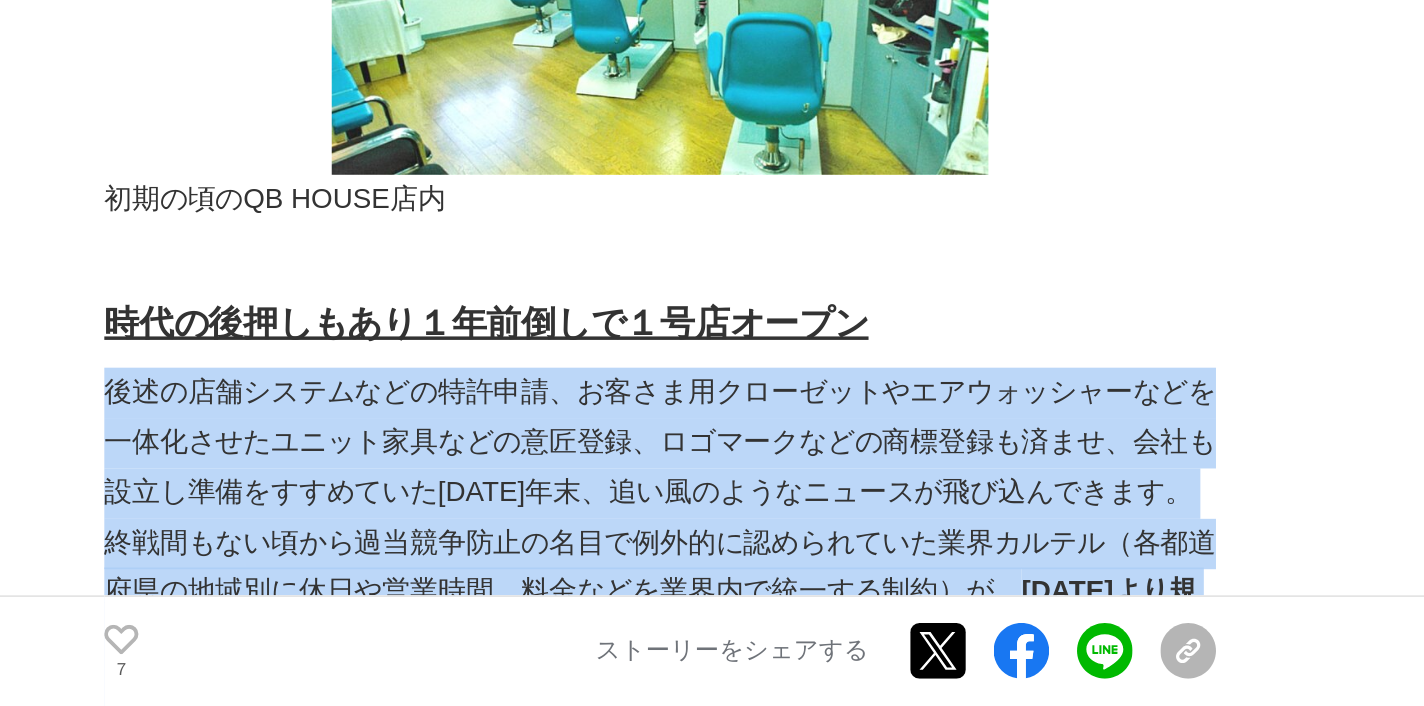 click on "後述の店舗システムなどの特許申請、お客さま用クローゼットやエアウォッシャーなどを一体化させたユニット家具などの意匠登録、ロゴマークなどの商標登録も済ませ、会社も設立し準備をすすめていた[DATE]年末、追い風のようなニュースが飛び込んできます。終戦間もない頃から過当競争防止の名目で例外的に認められていた業界カルテル（各都道府県の地域別に休日や営業時間、料金などを業界内で統一する制約）が、 [DATE]より規制緩和の一環で撤廃される というのです。" at bounding box center [502, 597] 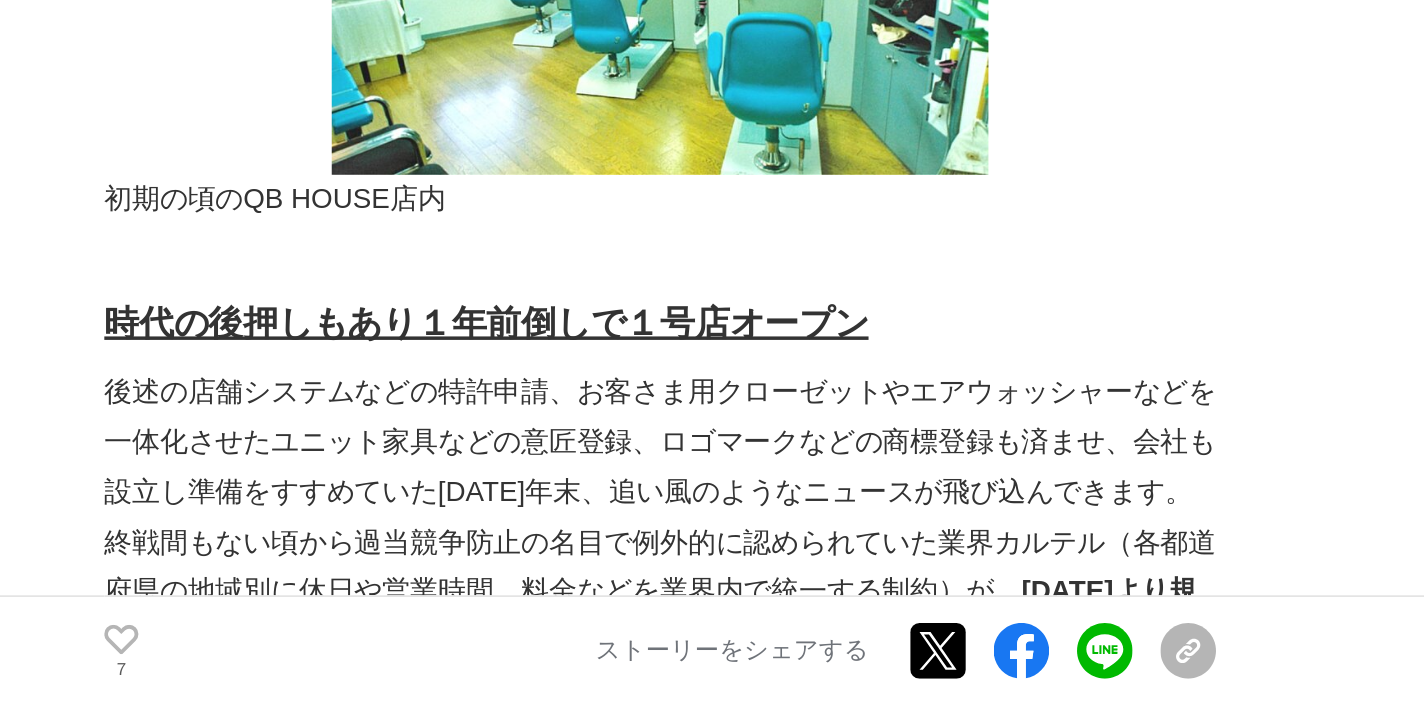 click on "後述の店舗システムなどの特許申請、お客さま用クローゼットやエアウォッシャーなどを一体化させたユニット家具などの意匠登録、ロゴマークなどの商標登録も済ませ、会社も設立し準備をすすめていた[DATE]年末、追い風のようなニュースが飛び込んできます。終戦間もない頃から過当競争防止の名目で例外的に認められていた業界カルテル（各都道府県の地域別に休日や営業時間、料金などを業界内で統一する制約）が、 [DATE]より規制緩和の一環で撤廃される というのです。" at bounding box center (502, 597) 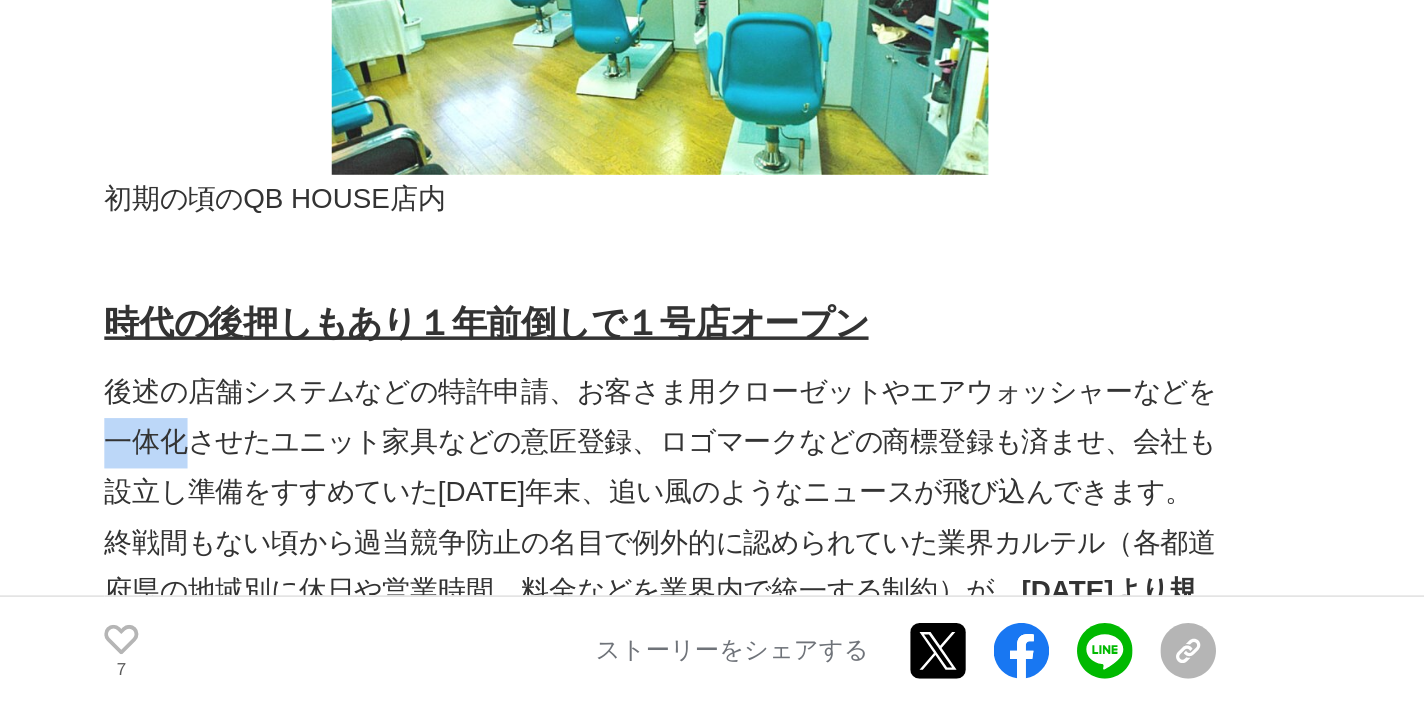 click on "後述の店舗システムなどの特許申請、お客さま用クローゼットやエアウォッシャーなどを一体化させたユニット家具などの意匠登録、ロゴマークなどの商標登録も済ませ、会社も設立し準備をすすめていた[DATE]年末、追い風のようなニュースが飛び込んできます。終戦間もない頃から過当競争防止の名目で例外的に認められていた業界カルテル（各都道府県の地域別に休日や営業時間、料金などを業界内で統一する制約）が、 [DATE]より規制緩和の一環で撤廃される というのです。" at bounding box center [502, 597] 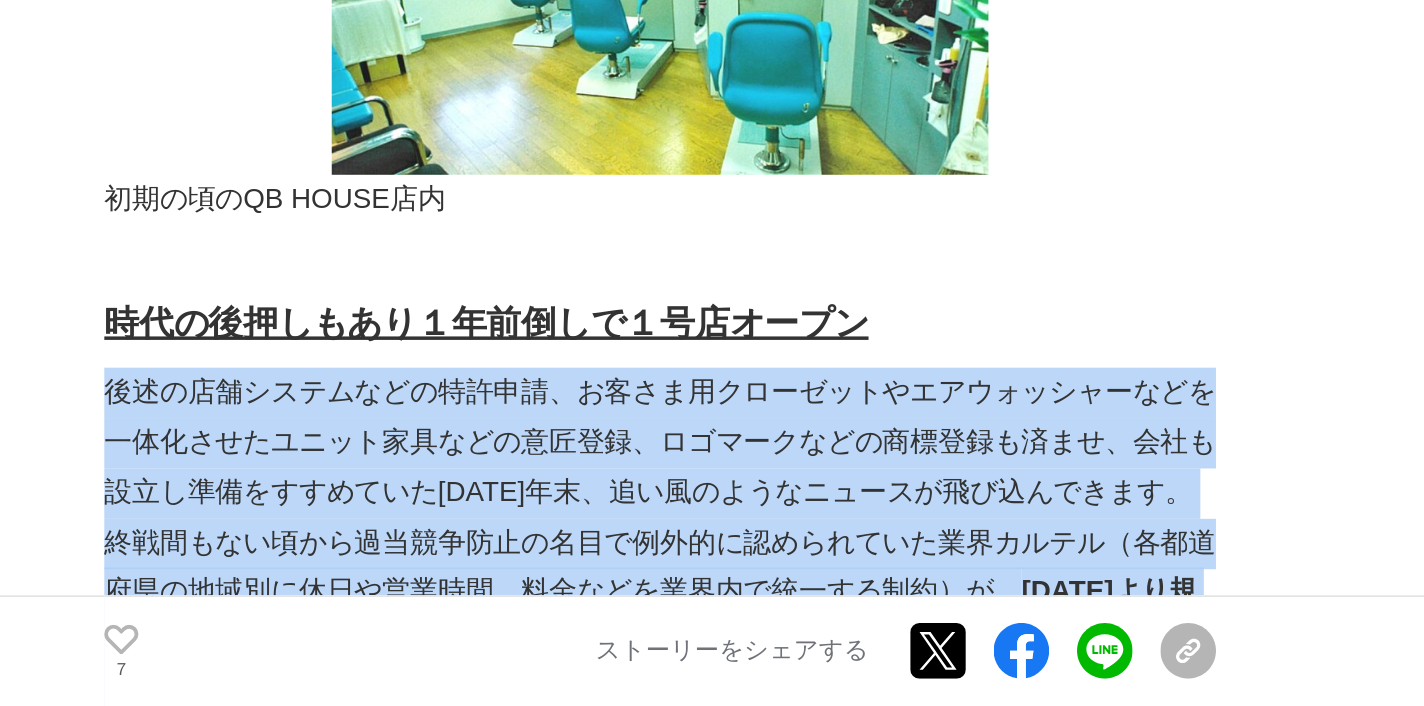 click on "後述の店舗システムなどの特許申請、お客さま用クローゼットやエアウォッシャーなどを一体化させたユニット家具などの意匠登録、ロゴマークなどの商標登録も済ませ、会社も設立し準備をすすめていた[DATE]年末、追い風のようなニュースが飛び込んできます。終戦間もない頃から過当競争防止の名目で例外的に認められていた業界カルテル（各都道府県の地域別に休日や営業時間、料金などを業界内で統一する制約）が、 [DATE]より規制緩和の一環で撤廃される というのです。" at bounding box center [502, 597] 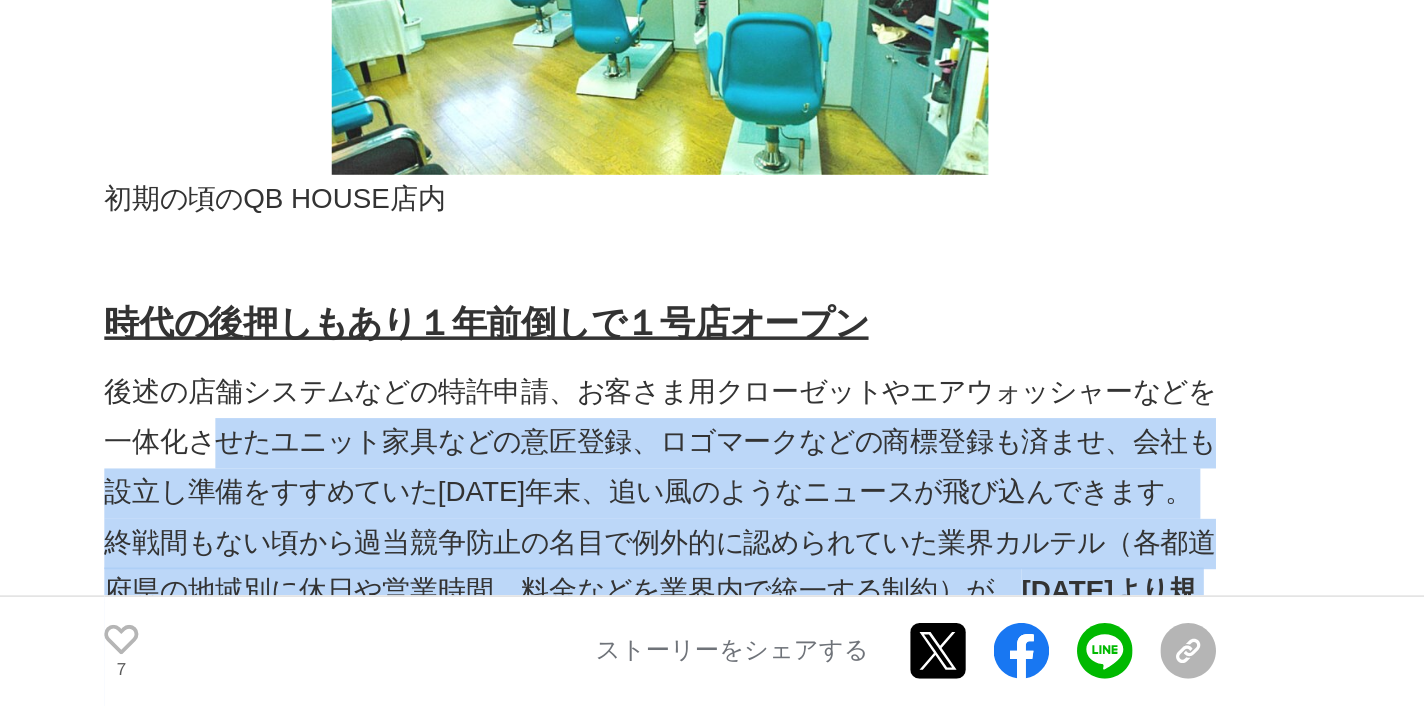 drag, startPoint x: 118, startPoint y: 131, endPoint x: 160, endPoint y: 276, distance: 150.96027 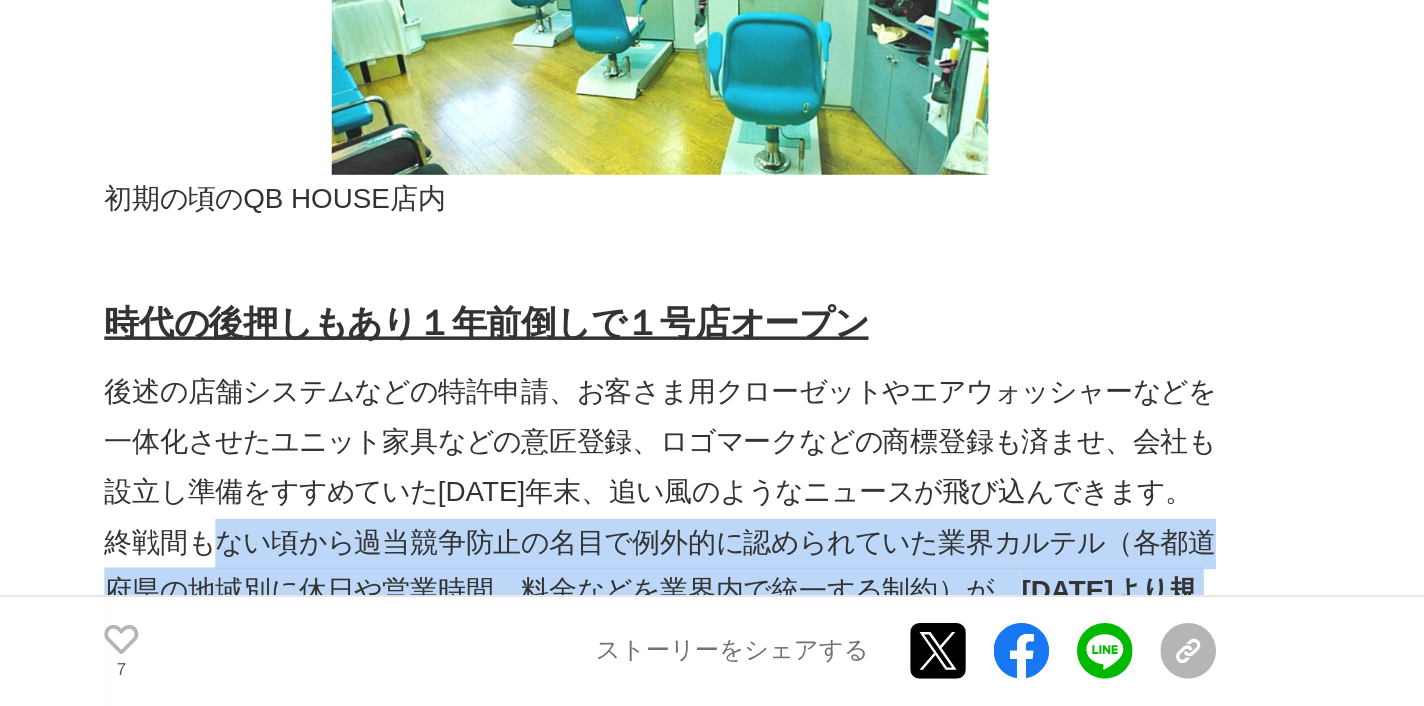 drag, startPoint x: 160, startPoint y: 276, endPoint x: 138, endPoint y: 199, distance: 80.08121 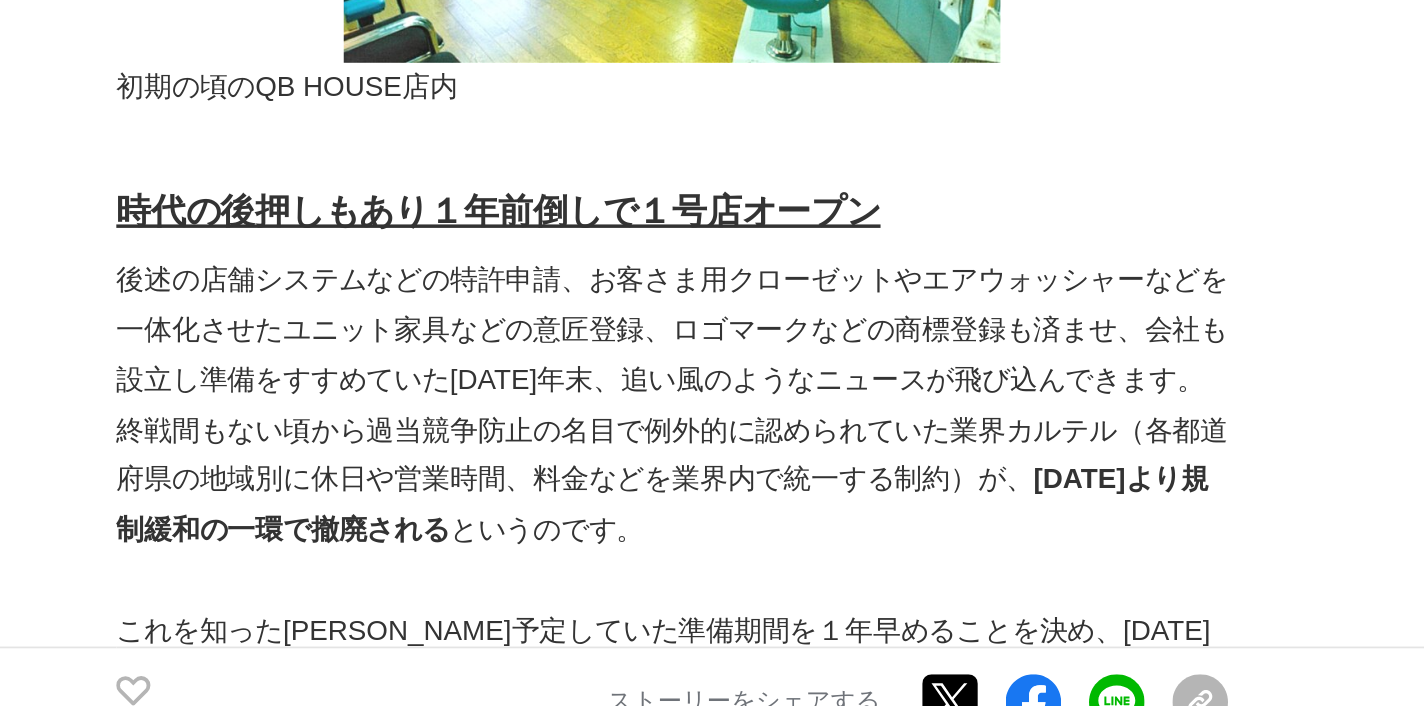 scroll, scrollTop: 4387, scrollLeft: 0, axis: vertical 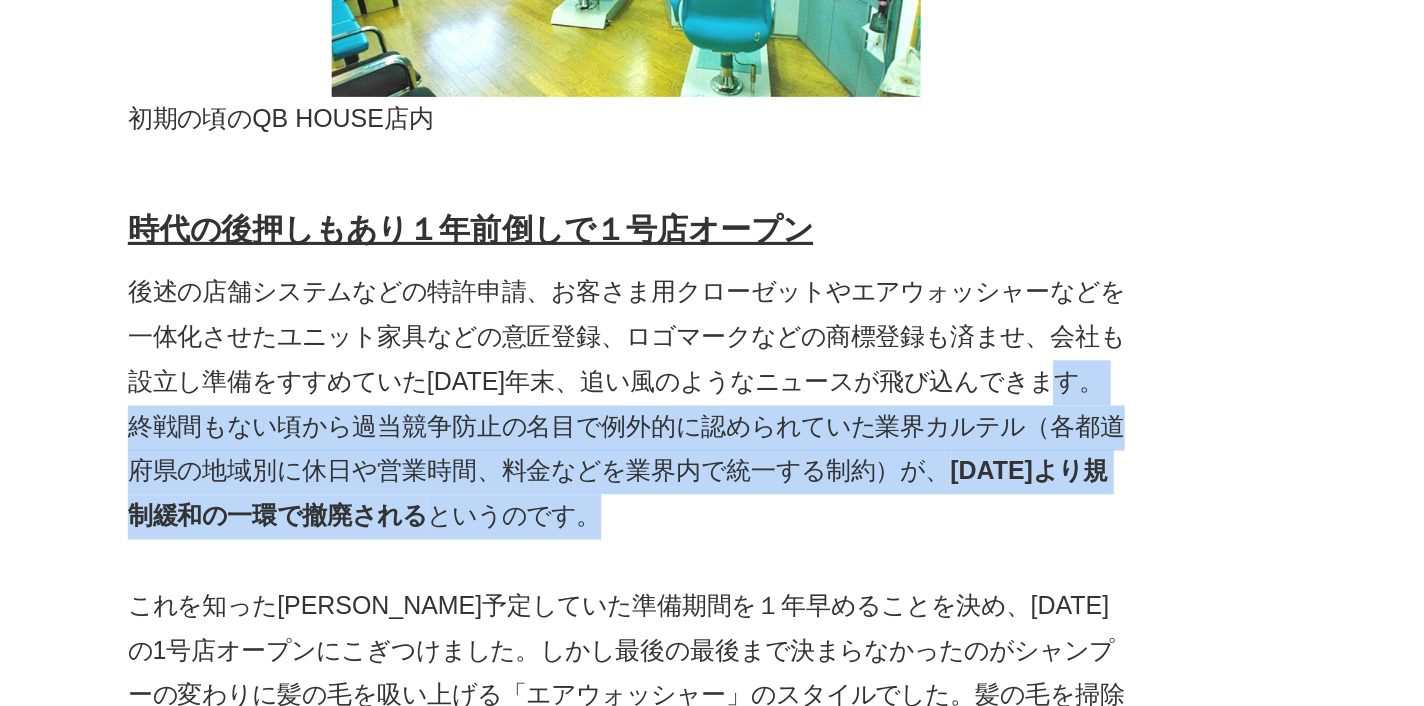 drag, startPoint x: 691, startPoint y: 137, endPoint x: 708, endPoint y: 221, distance: 85.70297 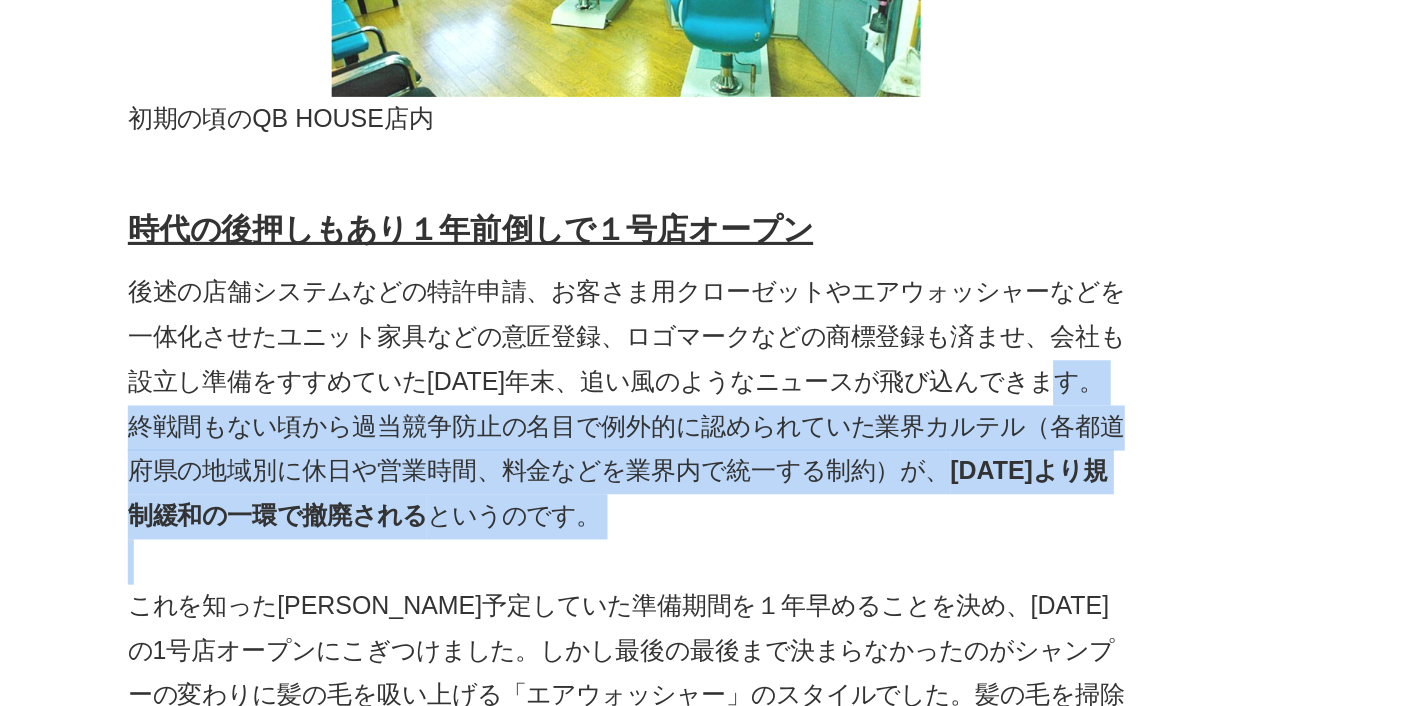 drag, startPoint x: 701, startPoint y: 143, endPoint x: 711, endPoint y: 251, distance: 108.461975 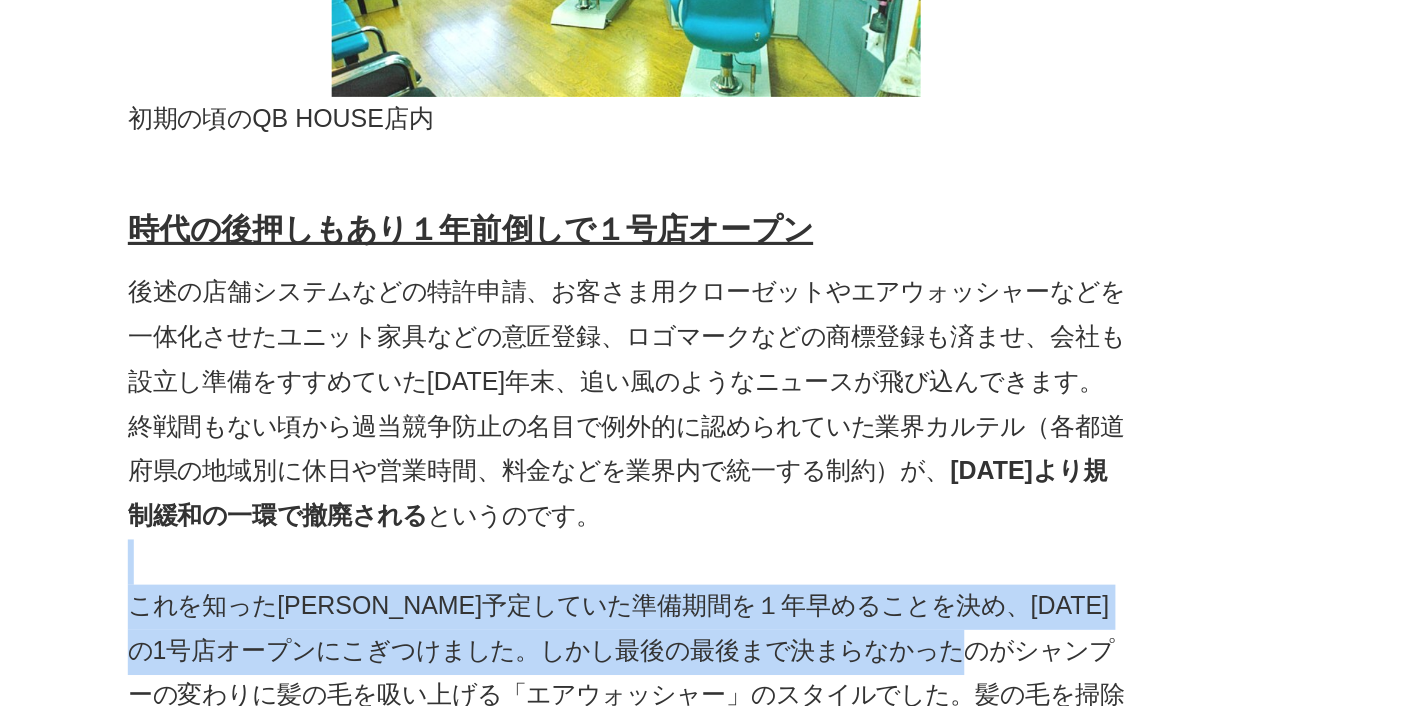 drag, startPoint x: 711, startPoint y: 251, endPoint x: 700, endPoint y: 288, distance: 38.600517 